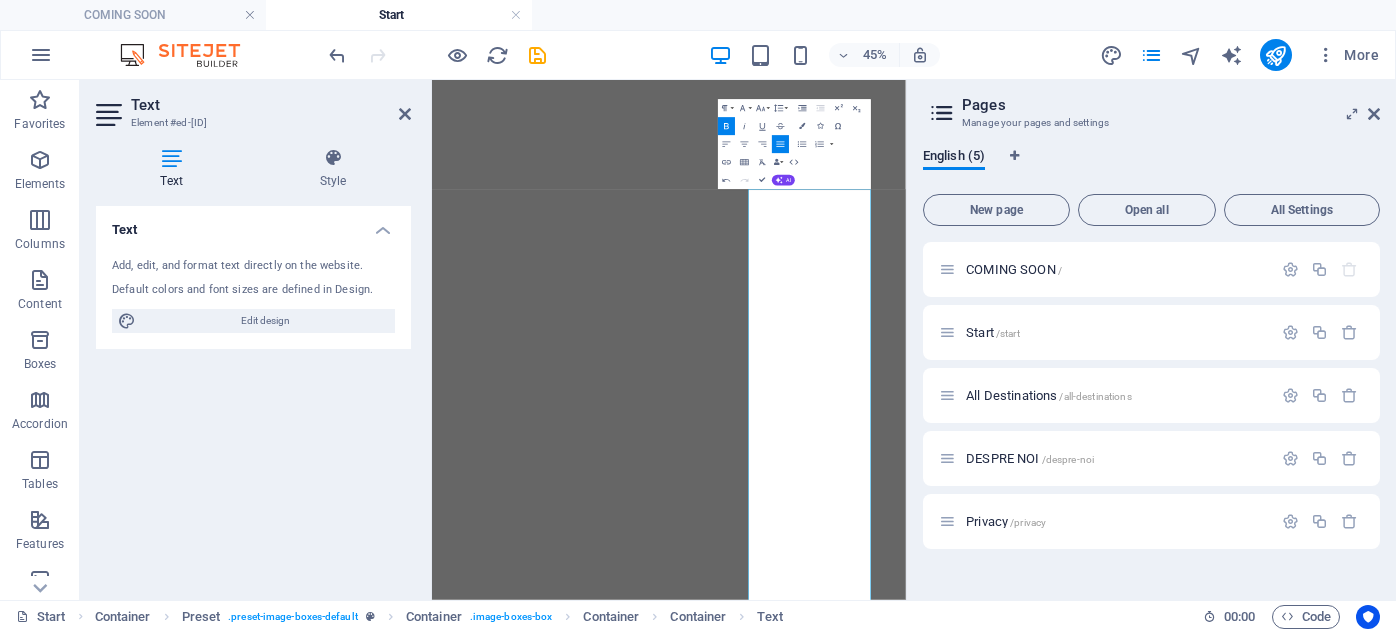 scroll, scrollTop: 0, scrollLeft: 0, axis: both 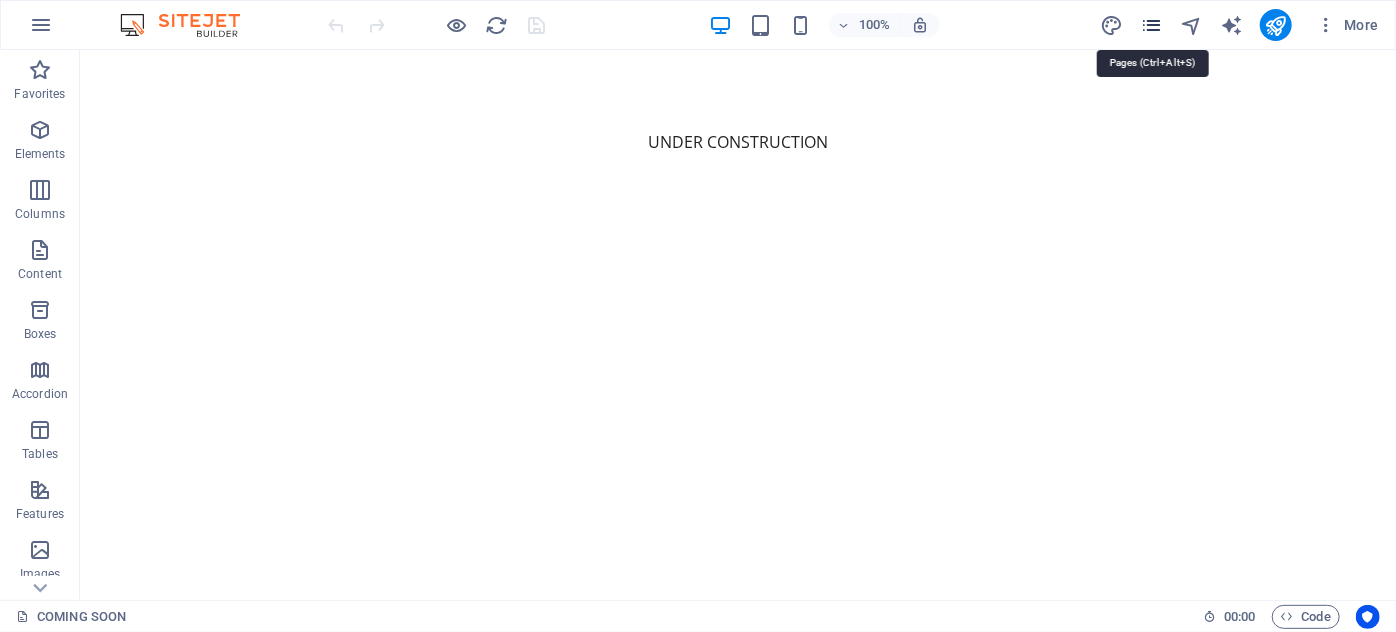 click at bounding box center (1151, 25) 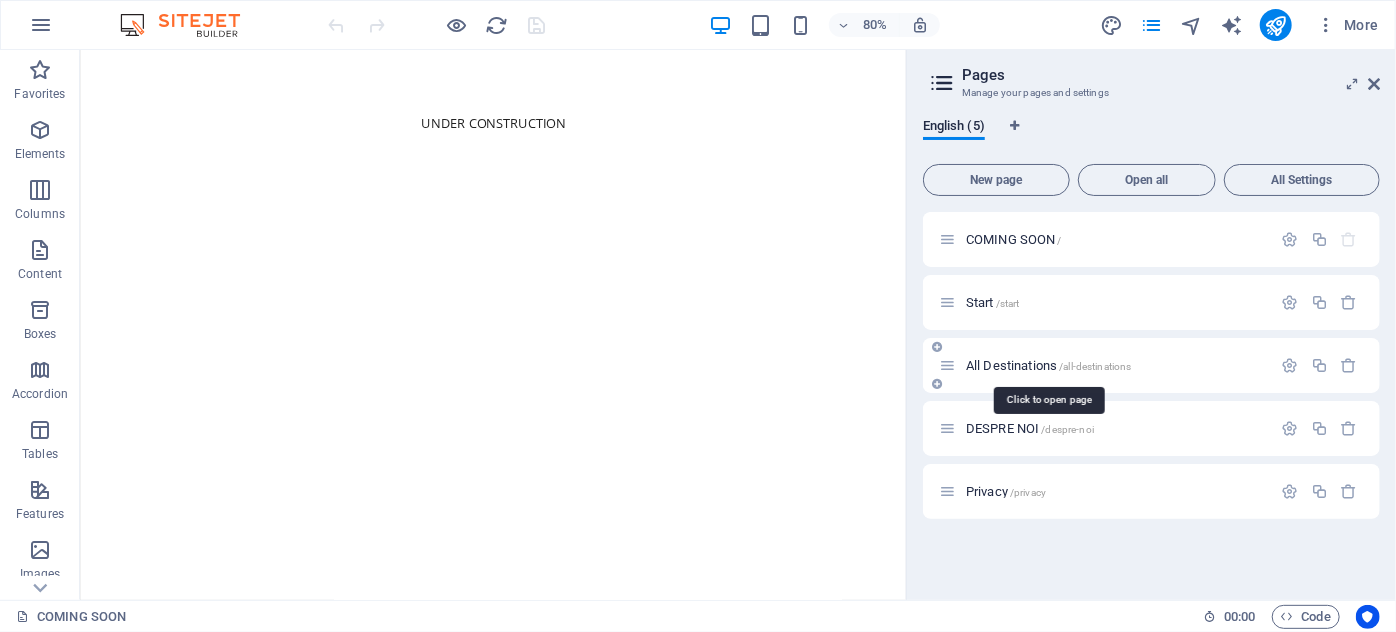 click on "All Destinations /all-destinations" at bounding box center (1049, 365) 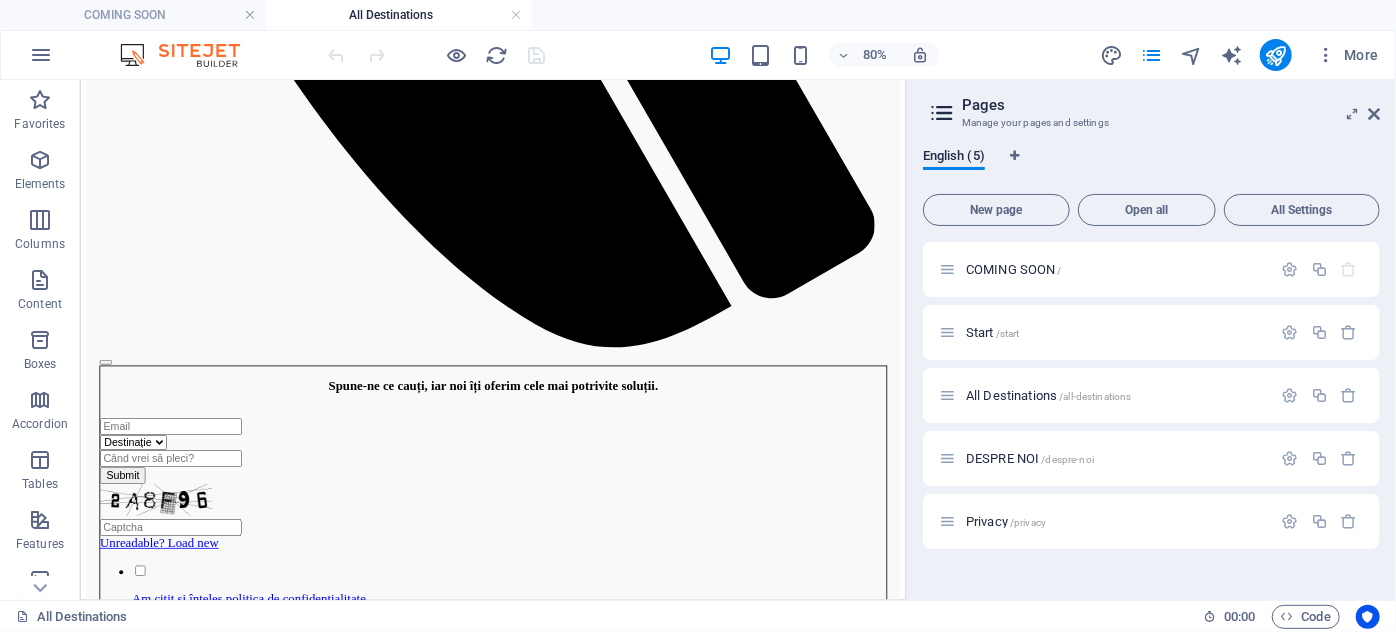 scroll, scrollTop: 1936, scrollLeft: 0, axis: vertical 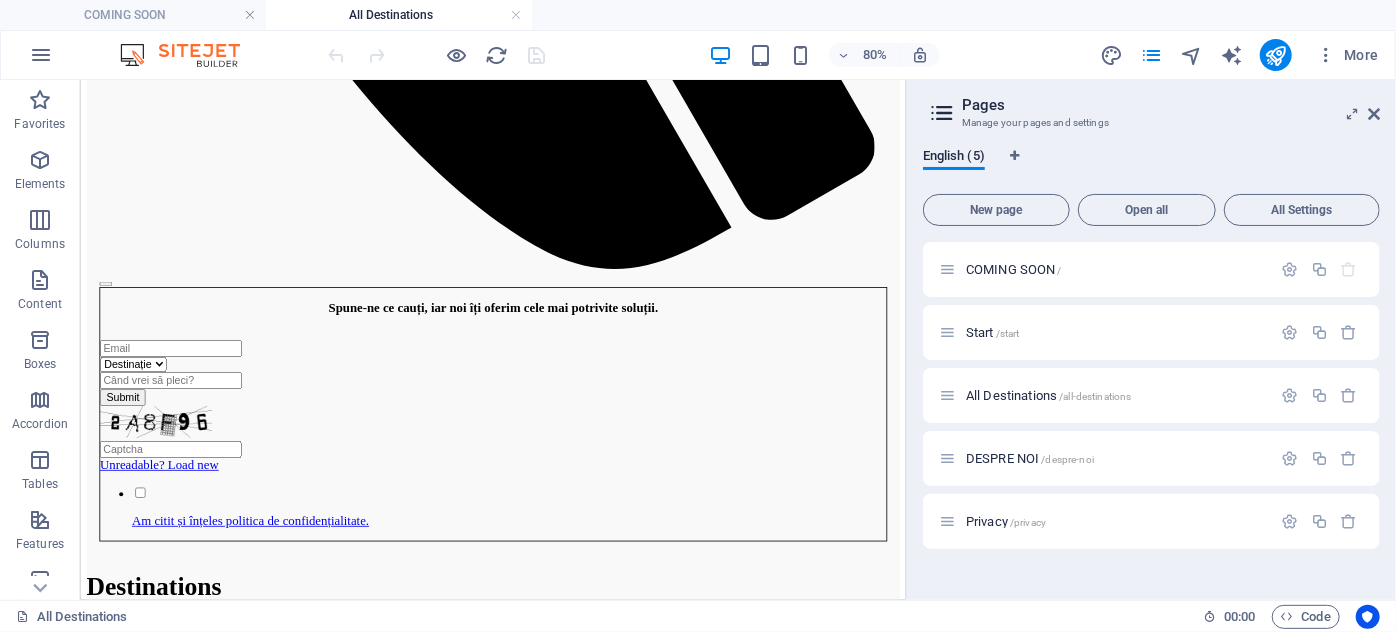 click at bounding box center (595, 2037) 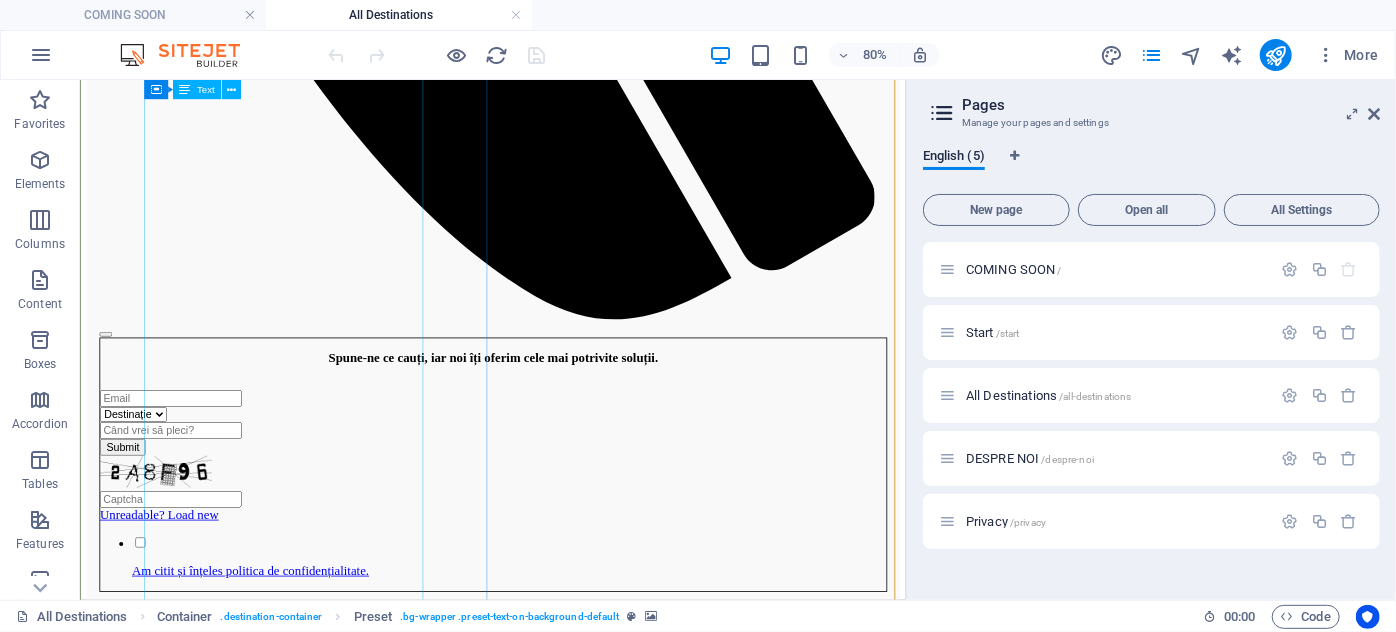 scroll, scrollTop: 1845, scrollLeft: 0, axis: vertical 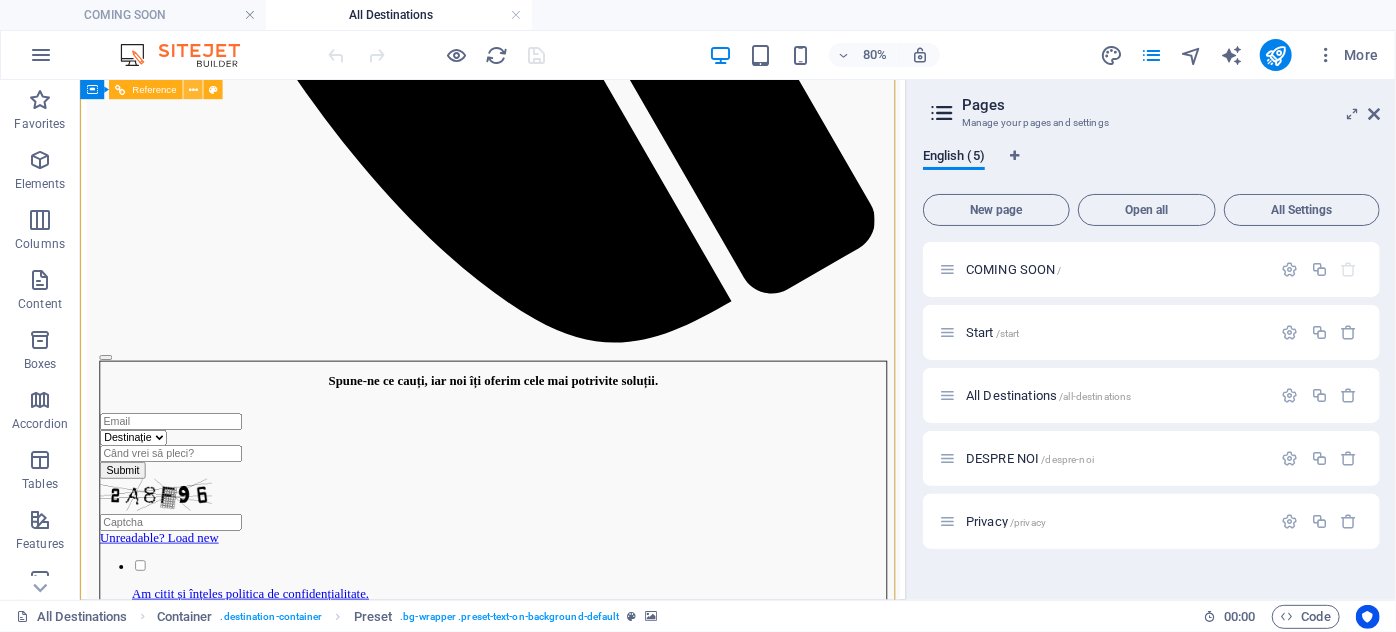 click at bounding box center (193, 89) 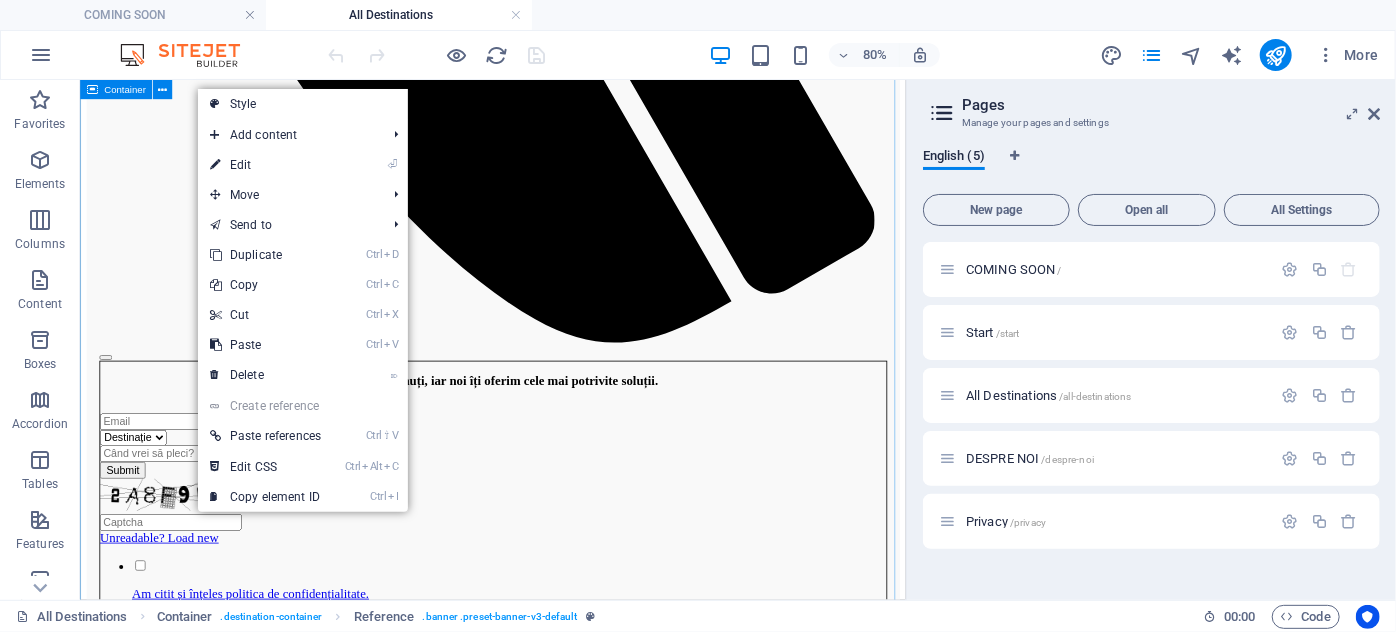 click at bounding box center (91, 89) 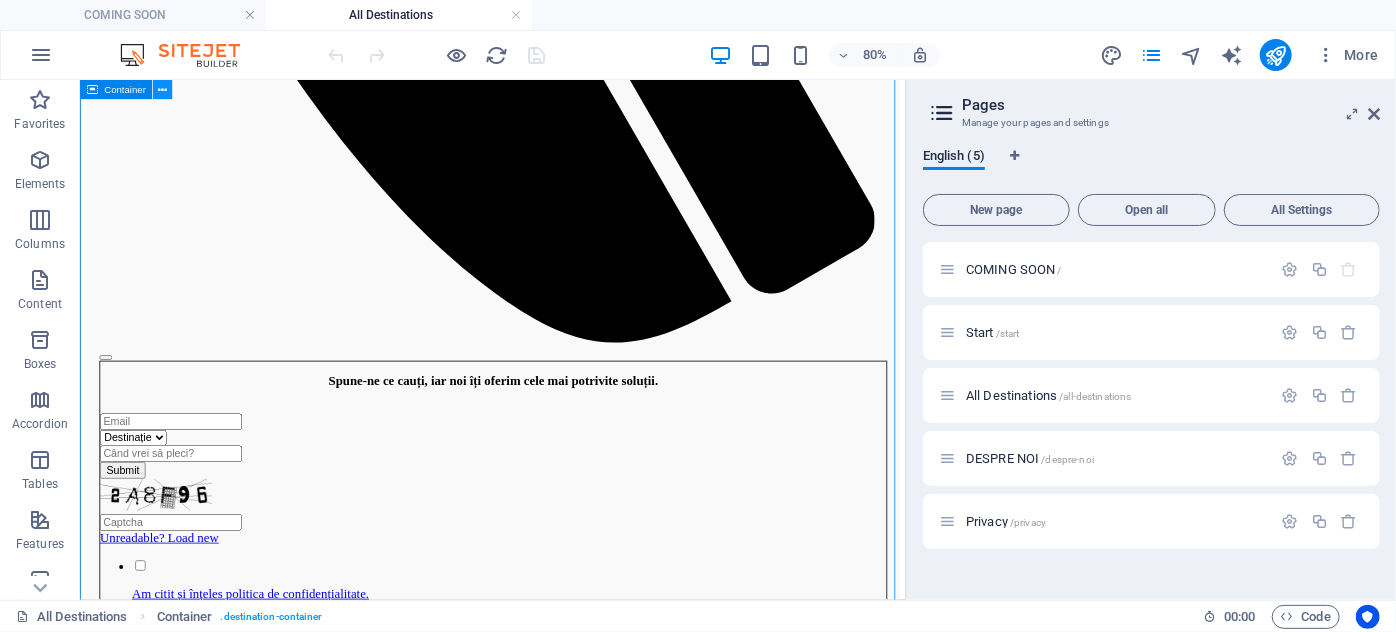 click at bounding box center (162, 89) 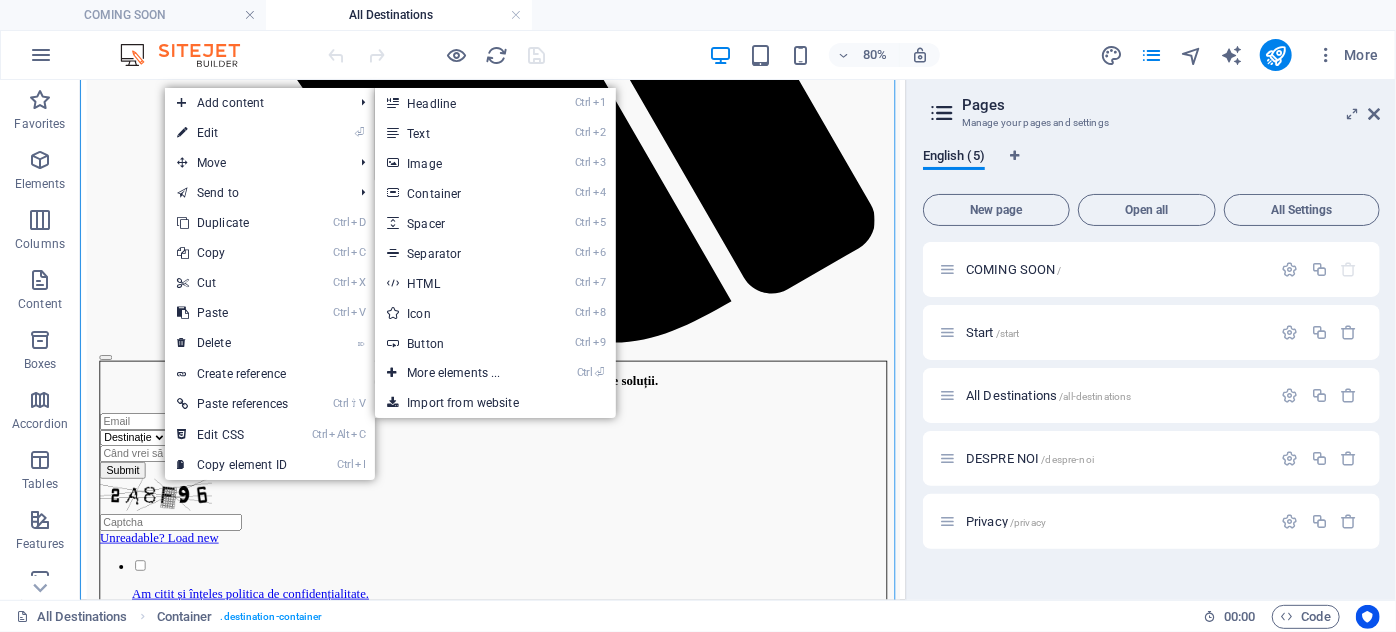 click at bounding box center (595, 2083) 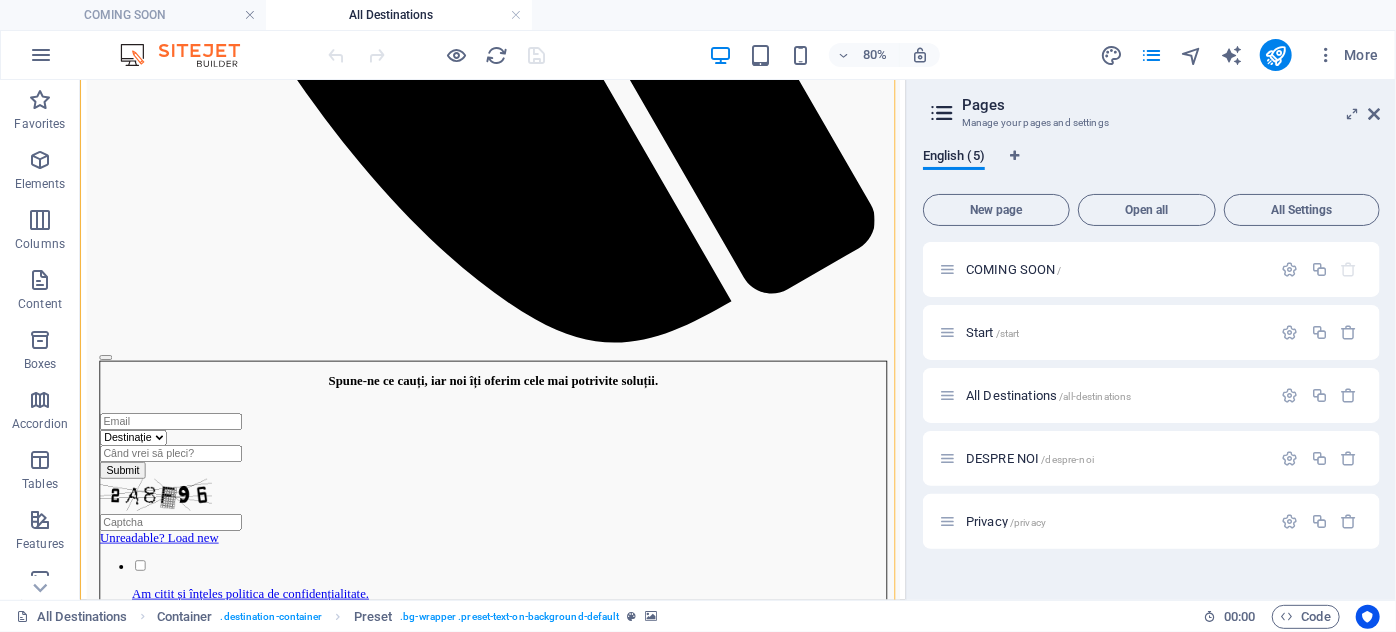 click at bounding box center [595, 2083] 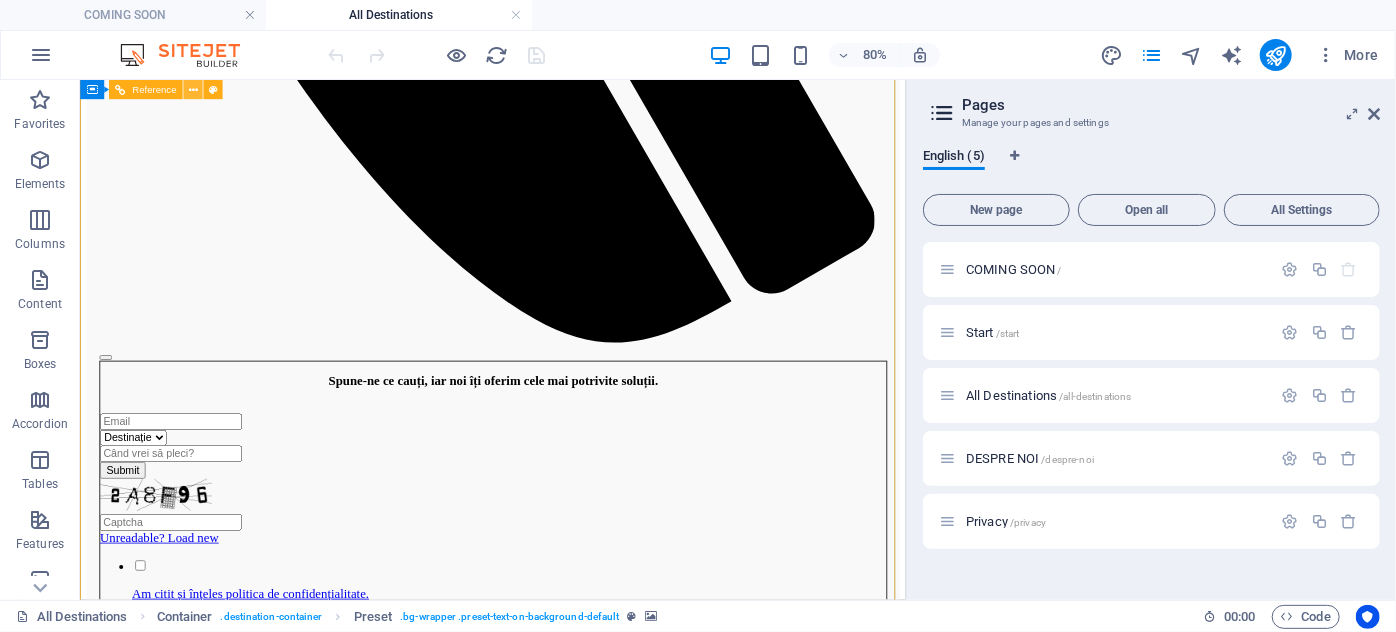 click at bounding box center (193, 89) 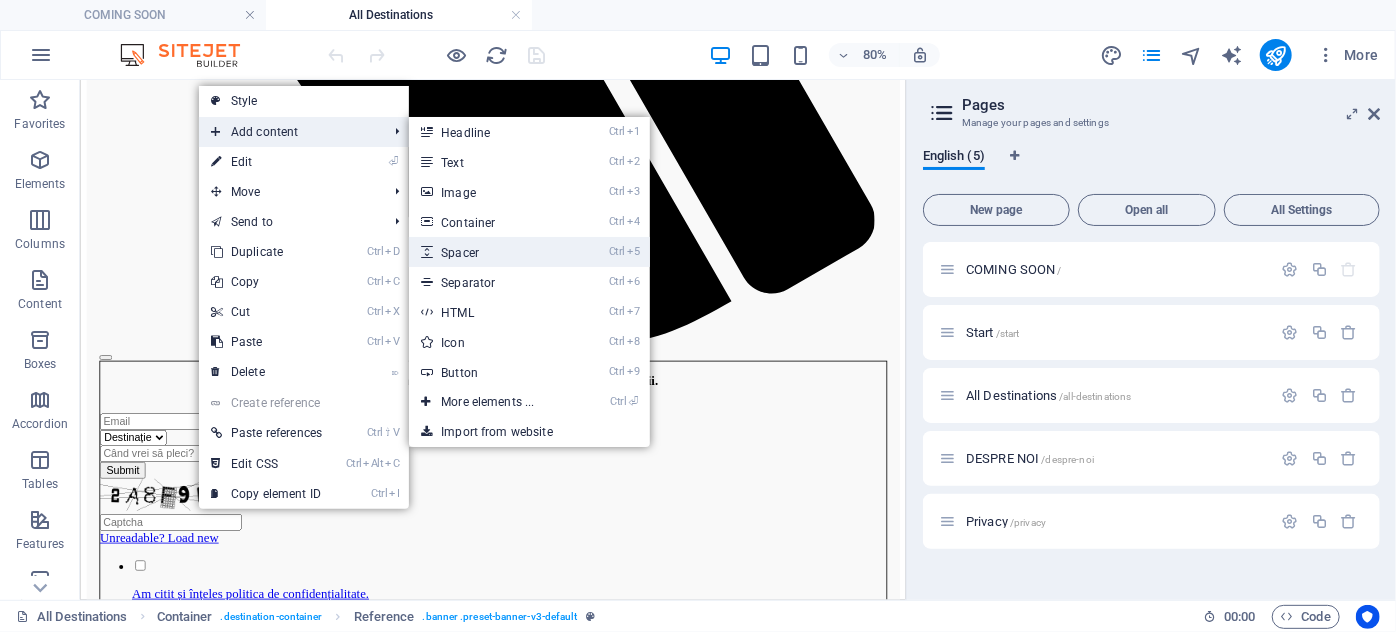 click on "Ctrl 5  Spacer" at bounding box center [491, 252] 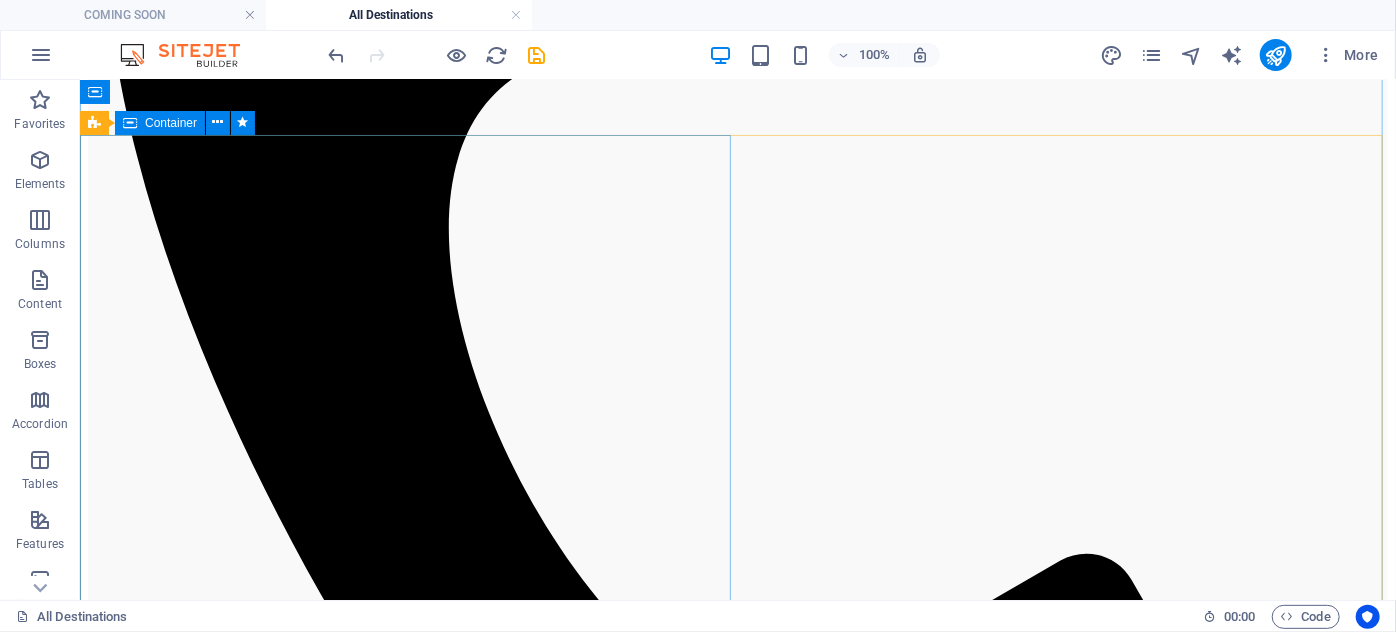 scroll, scrollTop: 1392, scrollLeft: 0, axis: vertical 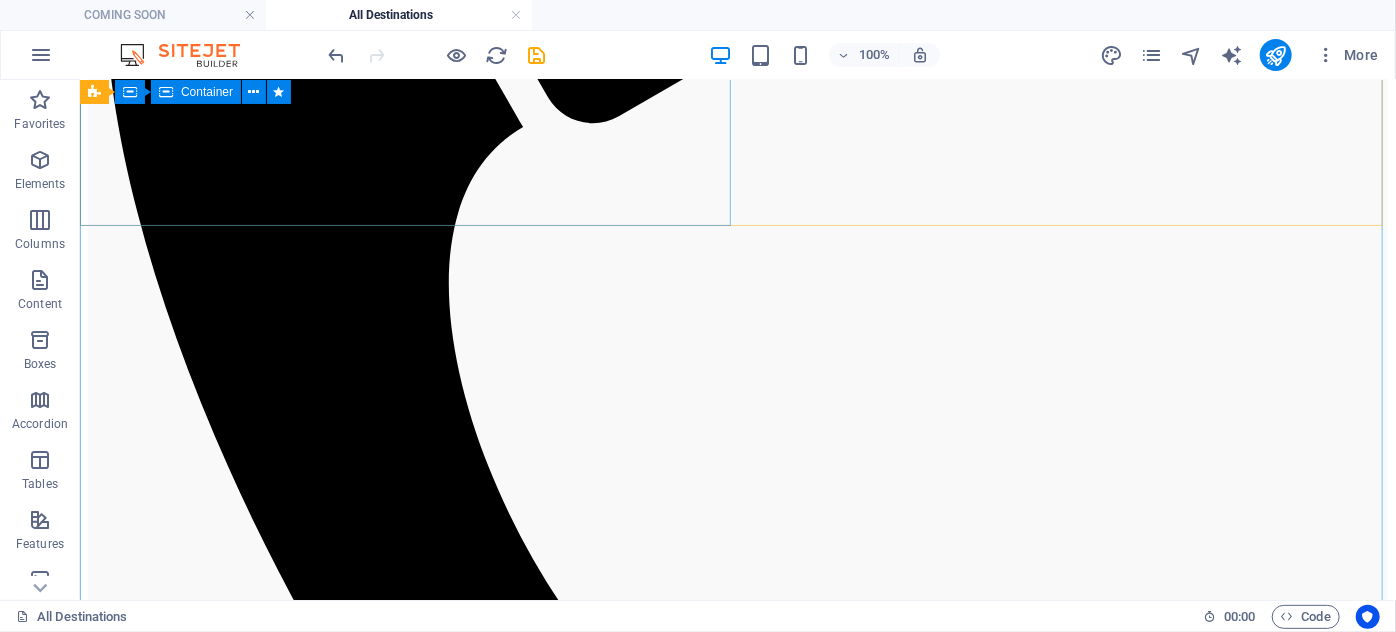 click on "Maldive 🌴  Maldive – Destinația unde visul devine realitate  🌊 Imaginează-ți o vacanță în care te trezești într-o vilă pe apă, cu sunetul valurilor sub tine și o priveliște infinită spre albastrul oceanului. Bine ai venit în  Maldive , un arhipelag format din peste 1.000 de insule, faimos pentru plajele cu nisip alb, apele turcoaz și atmosfera de liniște absolută. 🏝️  Ce te așteaptă în Maldive: ✔️ Cazare exclusivistă – de la bungalow-uri pe apă la resorturi all-inclusive ✔️ Apusuri spectaculoase și seri romantice sub cerul înstelat ✔️ Activități acvatice – snorkeling, scufundări și sporturi nautice ✔️ Relaxare completă, înconjurat de peisaje de poveste Perfectă pentru luna de miere, o vacanță de lux sau o evadare exotică, Maldivele îți oferă o experiență memorabilă, personalizată până la cel mai mic detaliu. Learn More SOLICITĂ OFERTA" at bounding box center (737, 2535) 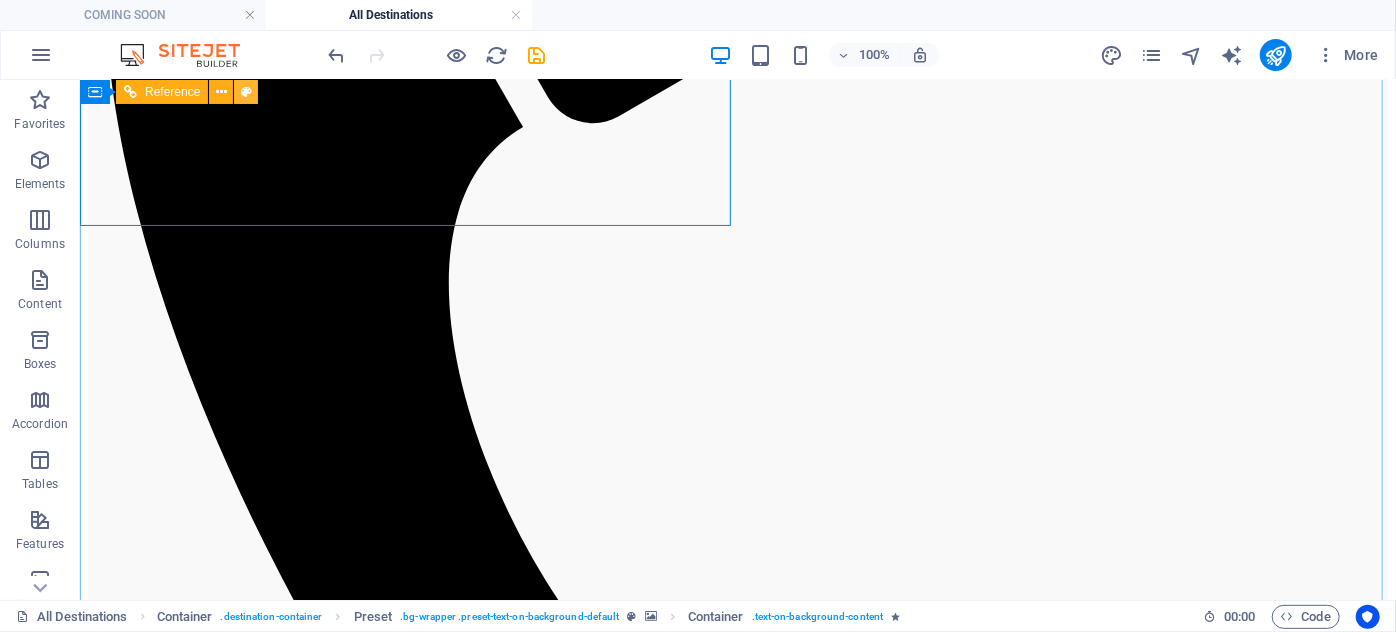click on "Container   Reference" at bounding box center (175, 92) 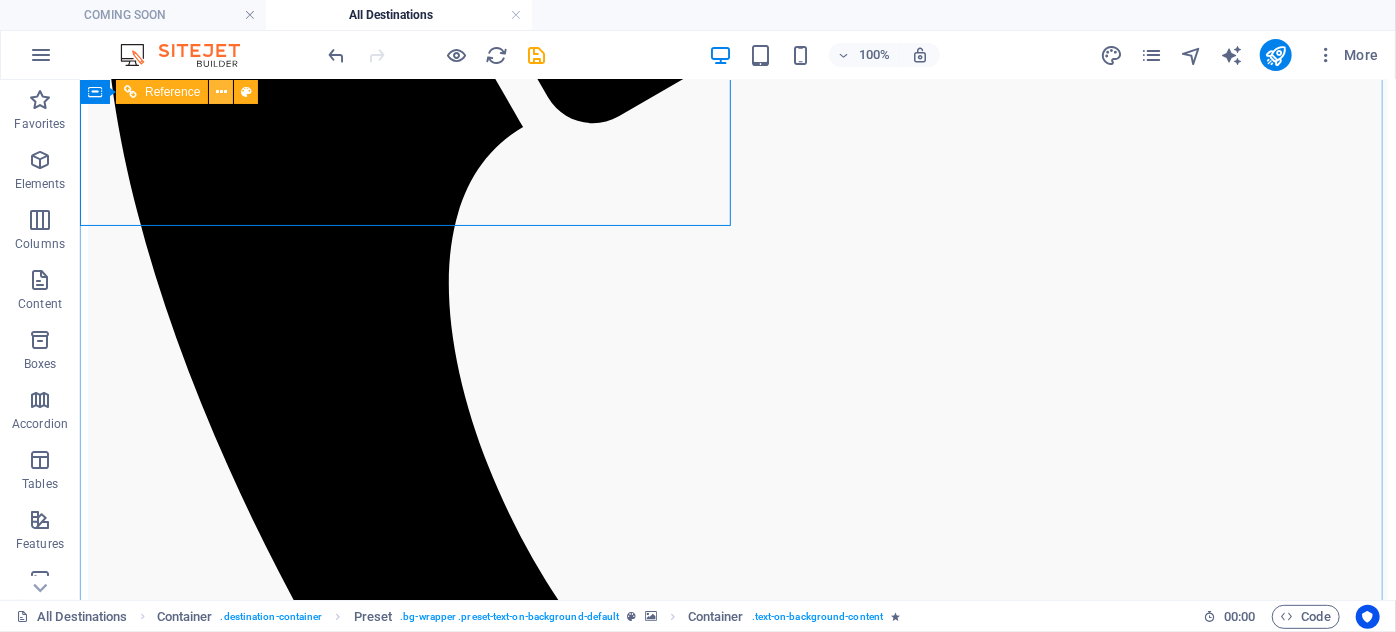 click at bounding box center (221, 92) 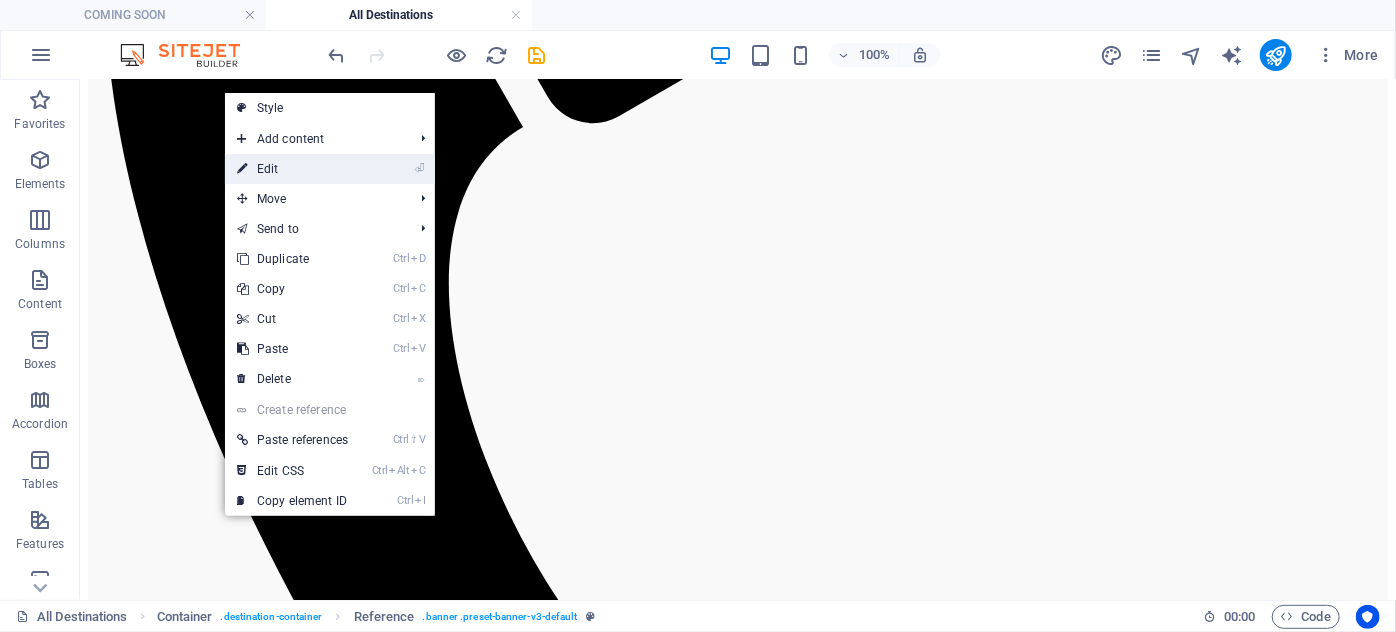 click on "⏎  Edit" at bounding box center (292, 169) 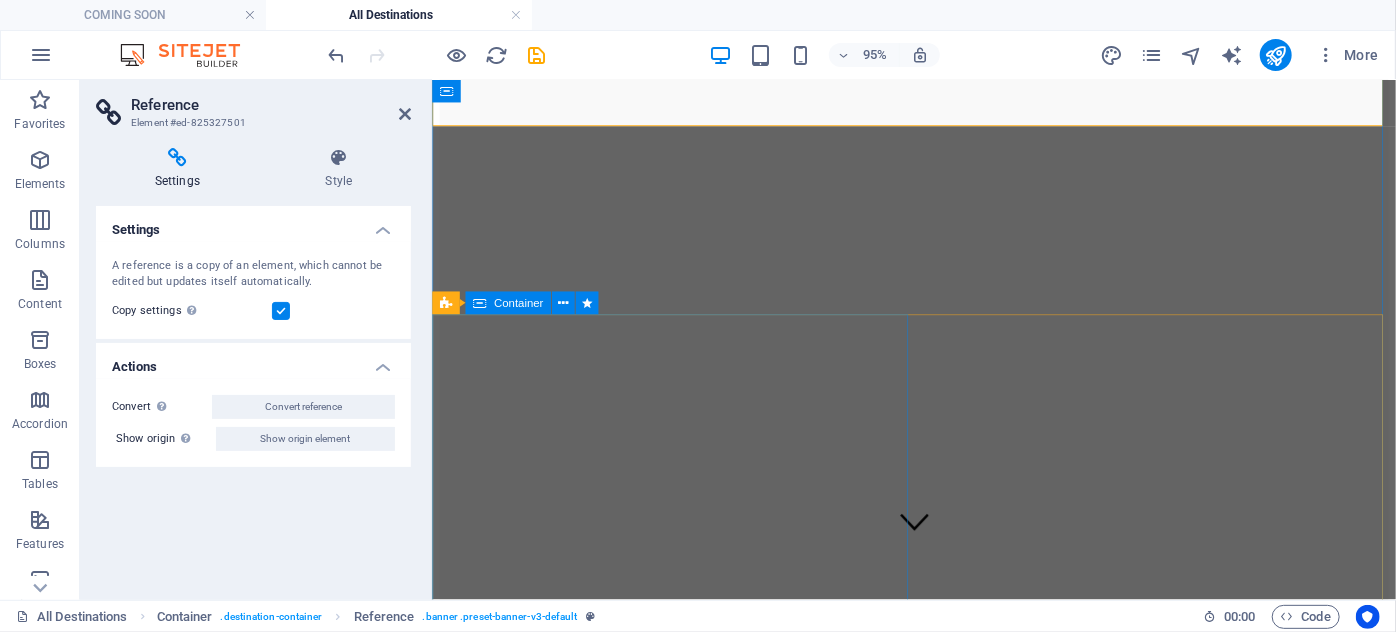 scroll, scrollTop: 592, scrollLeft: 0, axis: vertical 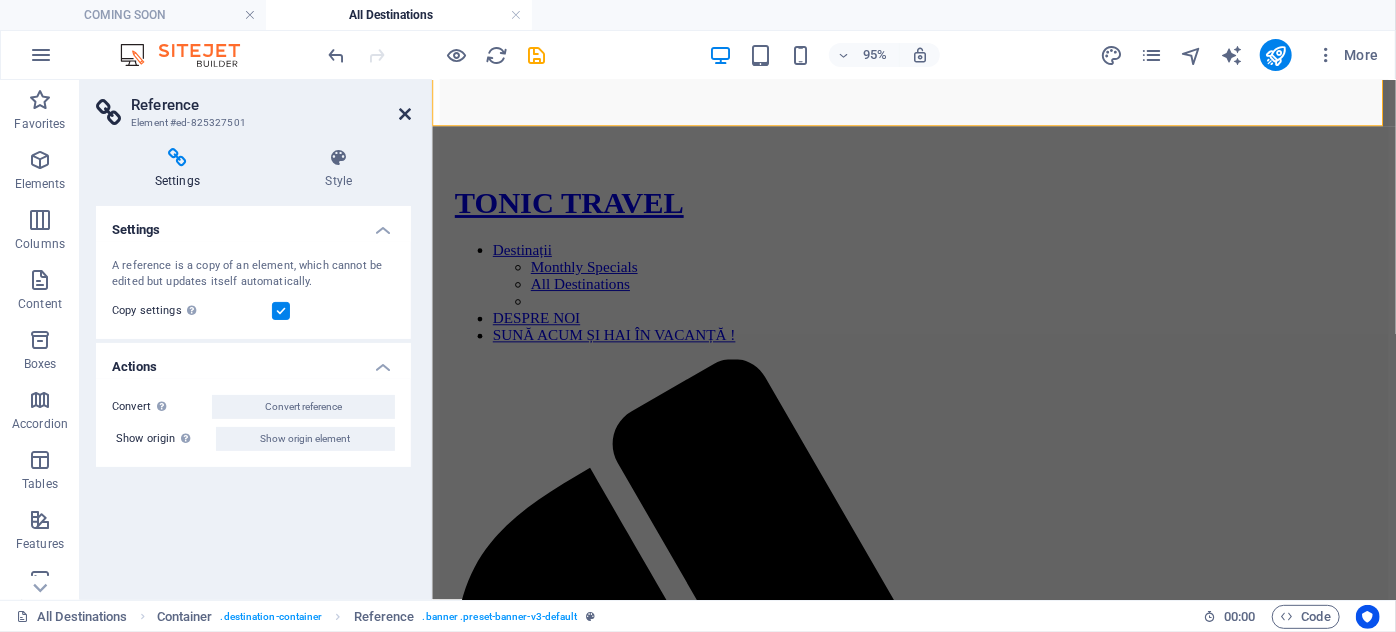 click at bounding box center [405, 114] 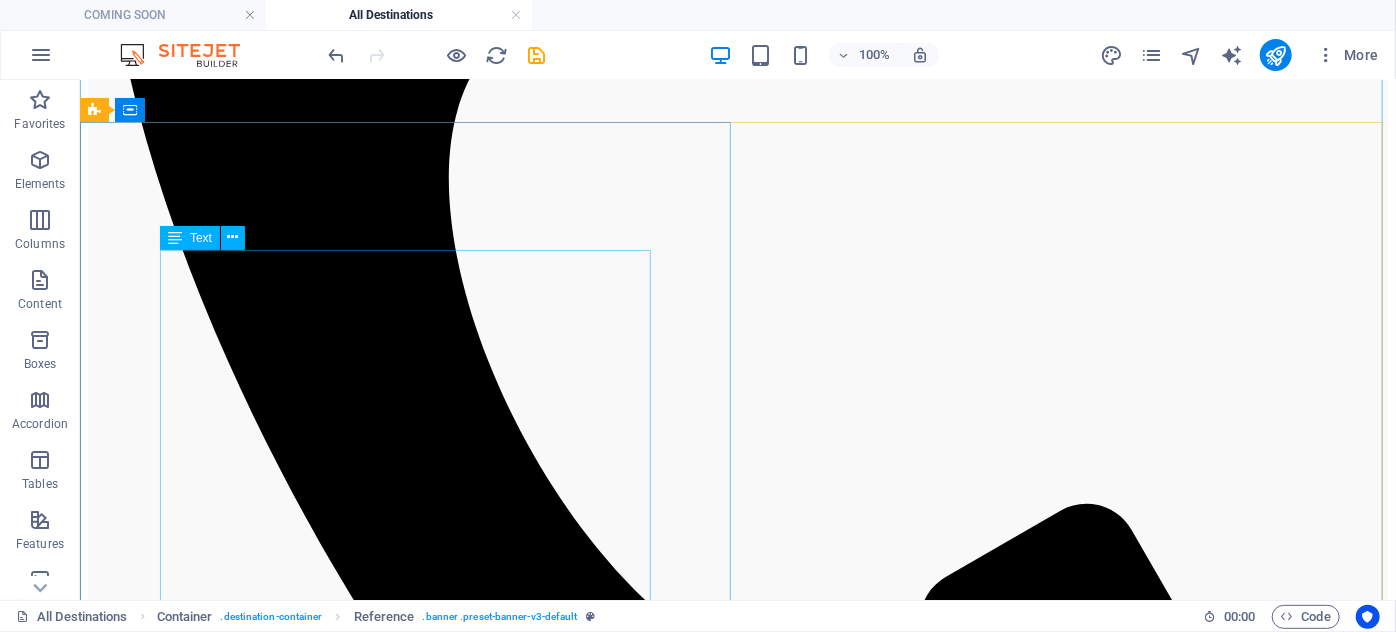 scroll, scrollTop: 1501, scrollLeft: 0, axis: vertical 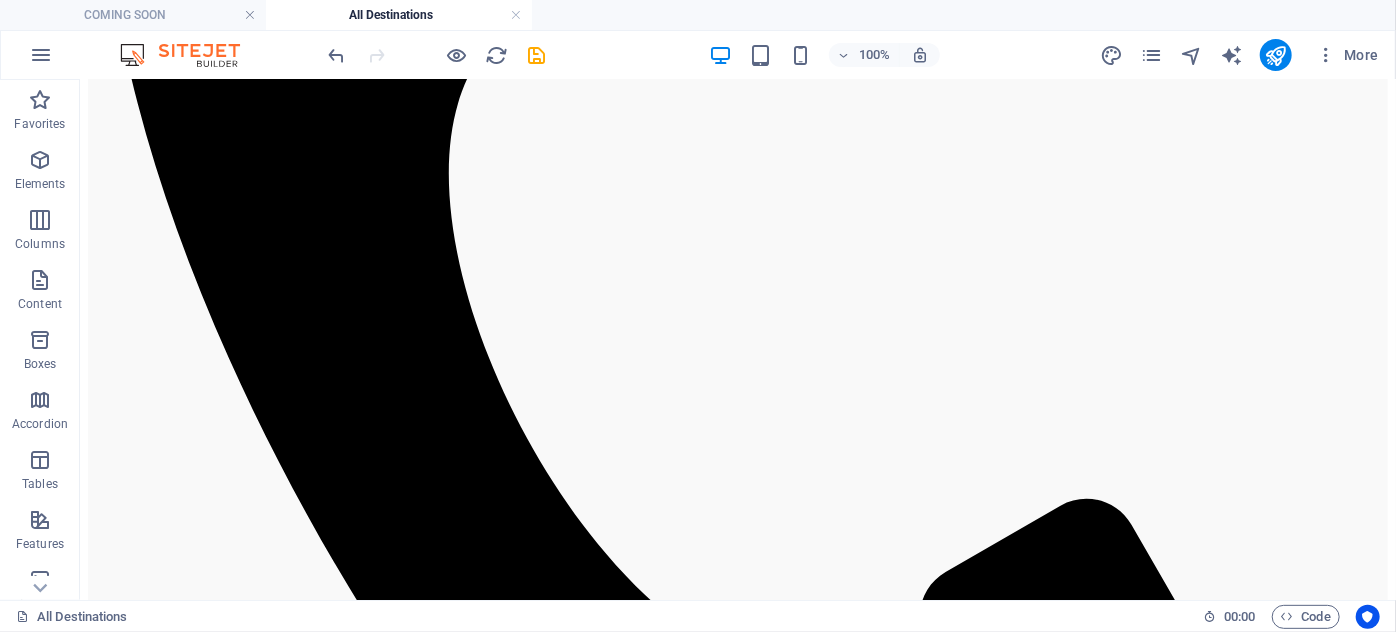 click at bounding box center [737, 2590] 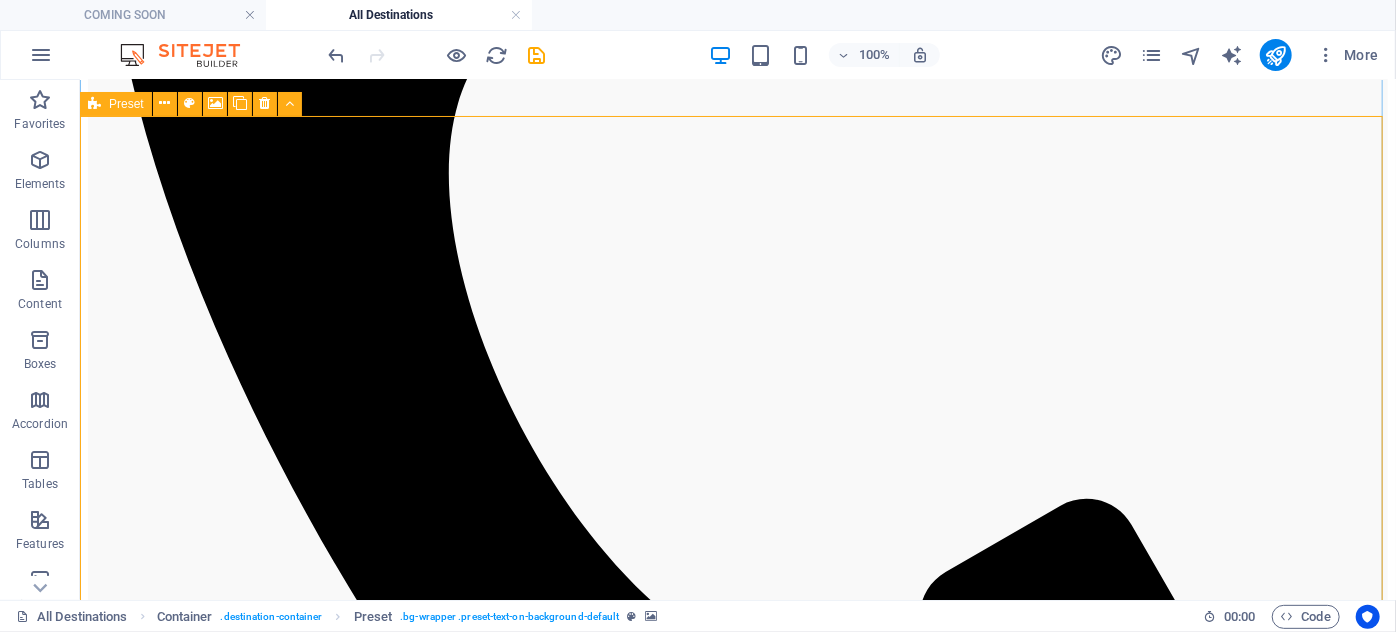 click at bounding box center (94, 104) 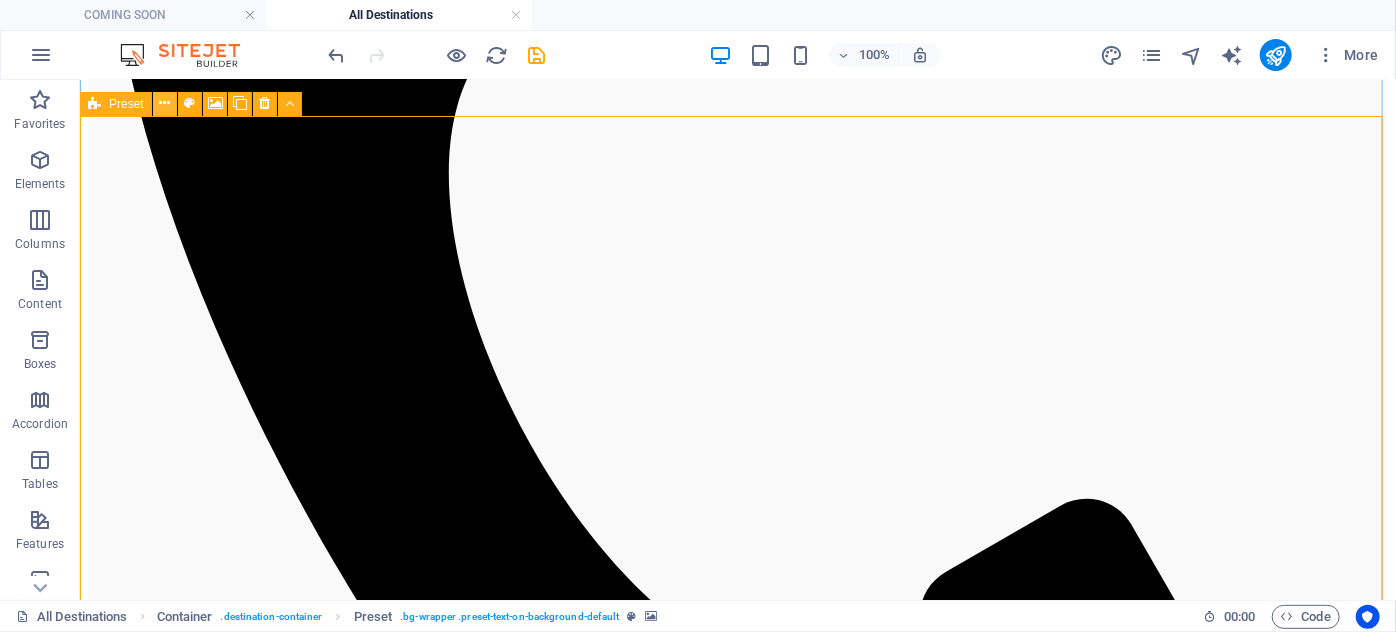 click at bounding box center (164, 103) 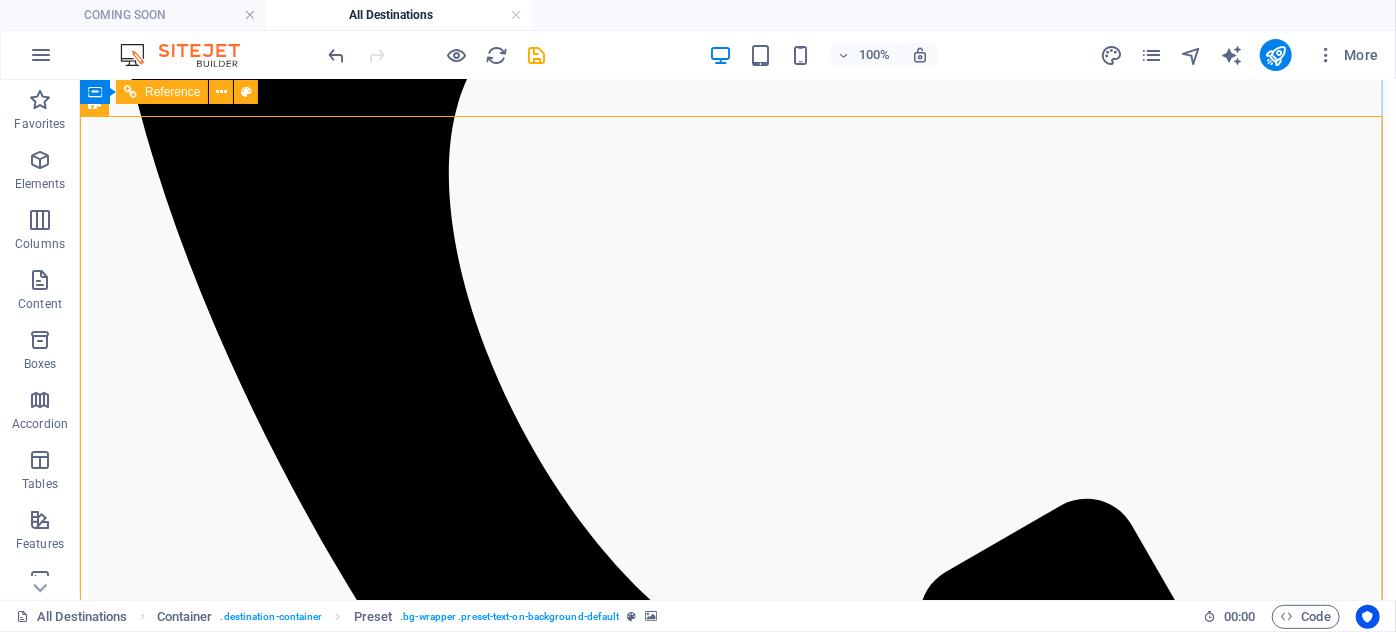 click on "TONIC TRAVEL" at bounding box center (737, -700) 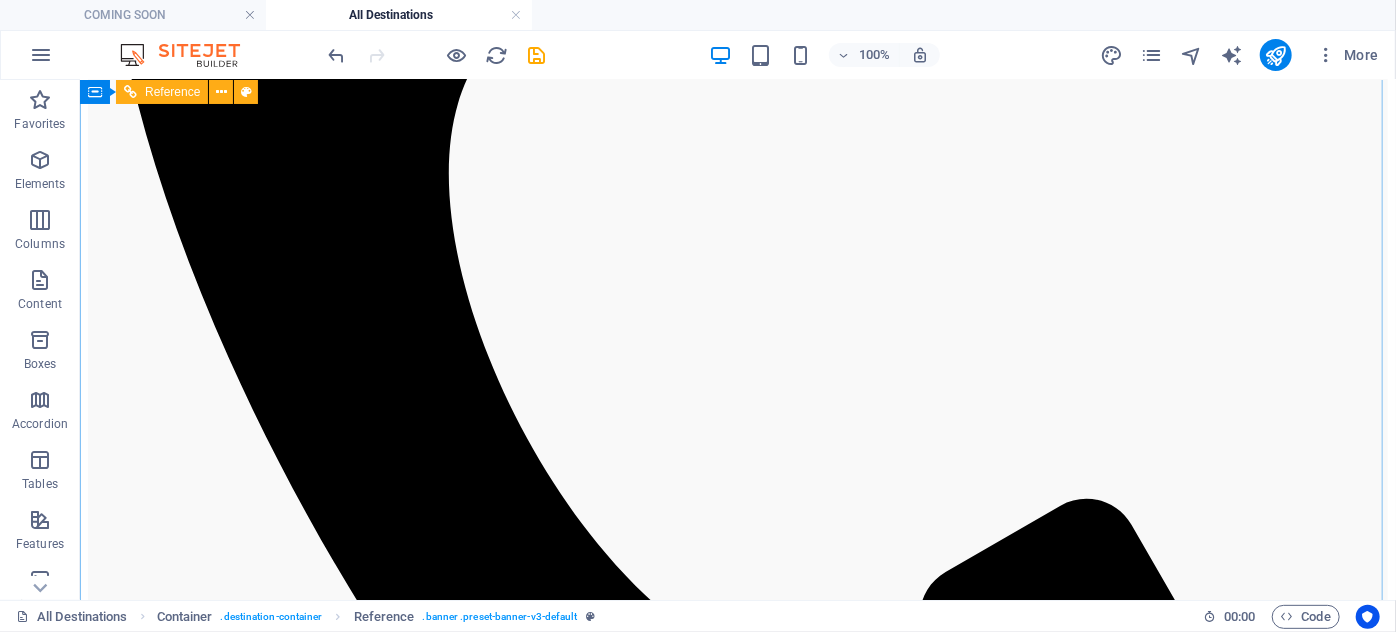 click on "TONIC TRAVEL" at bounding box center [737, -700] 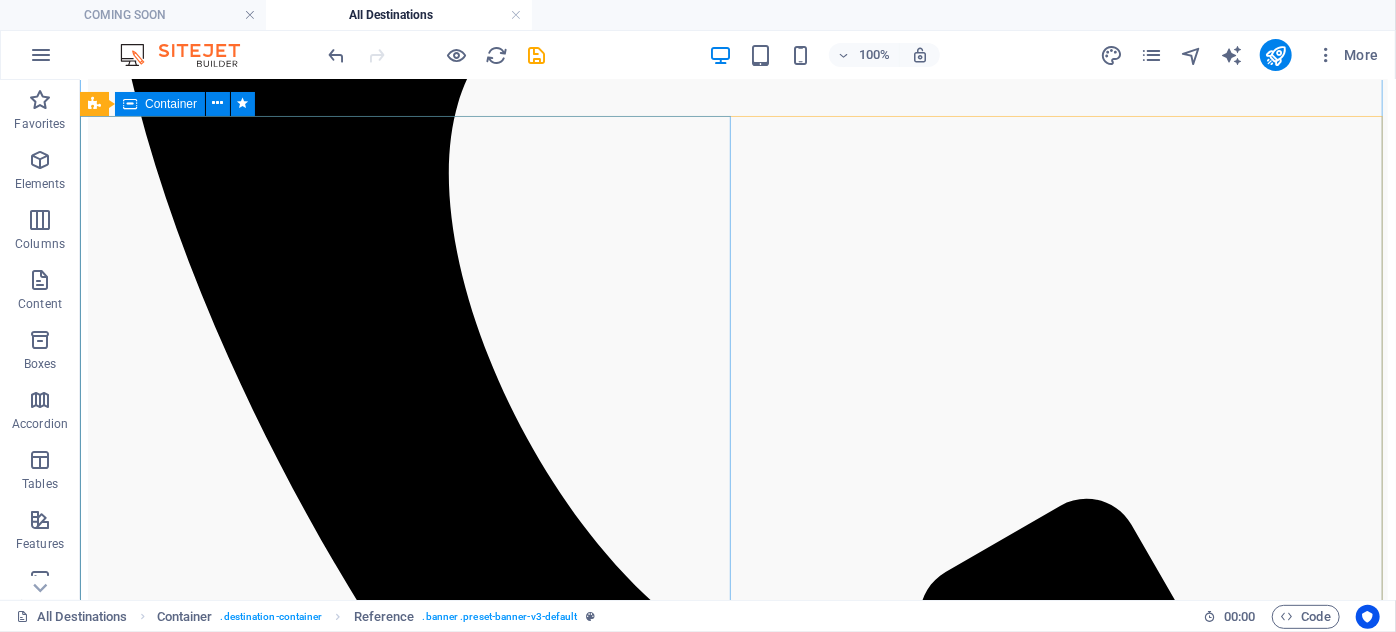 click on "VIETNAM Vietnam – Culoare, contrast și autenticitate în inima Asiei  🌿🌅 Vietnam  este o destinație vibrantă, în care tradiția se împletește cu ritmul alert al vieții moderne. De la peisaje spectaculoase și sate tradiționale până la orașe agitate și gastronomie faimoasă în toată lumea – o vacanță aici este o experiență completă, plină de culoare, cultură și aventură. De ce să alegi Vietnam? ⛰️  Natură spectaculoasă  – croaziere printre stâncile dramatice din [CITY], terase de orez în [CITY], plaje liniștite în [CITY] sau munți acoperiți de junglă în nordul țării. 🛕  Cultură autentică  – temple vechi, pagode, sate tradiționale și un trecut istoric fascinant, care se simte la fiecare pas. 🍜  Bucătărie unică și delicioasă  – de la supele Pho și sandwich-urile Banh Mi, până la deserturi exotice și cafeaua vietnameză – un festin pentru gurmanzi. 🚲  Aventură în stil local 🏙️  Orașe pline de viață ✈️  Learn More" at bounding box center (737, 3564) 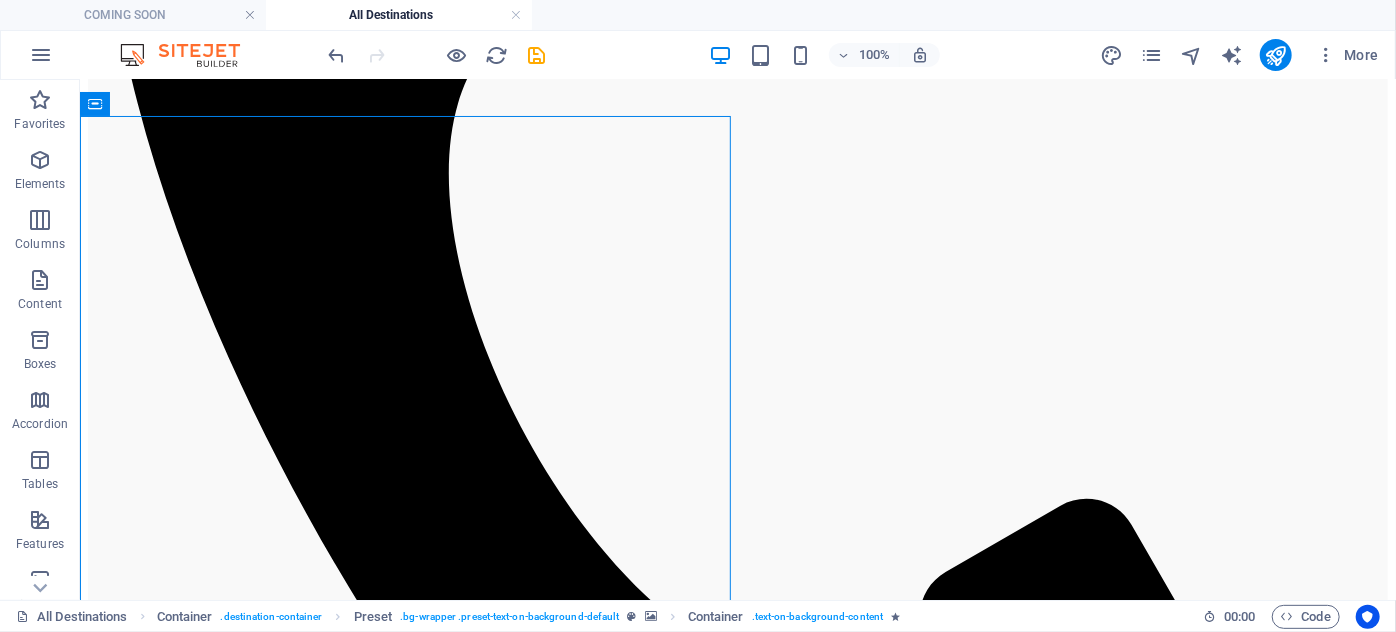 click at bounding box center [737, 2590] 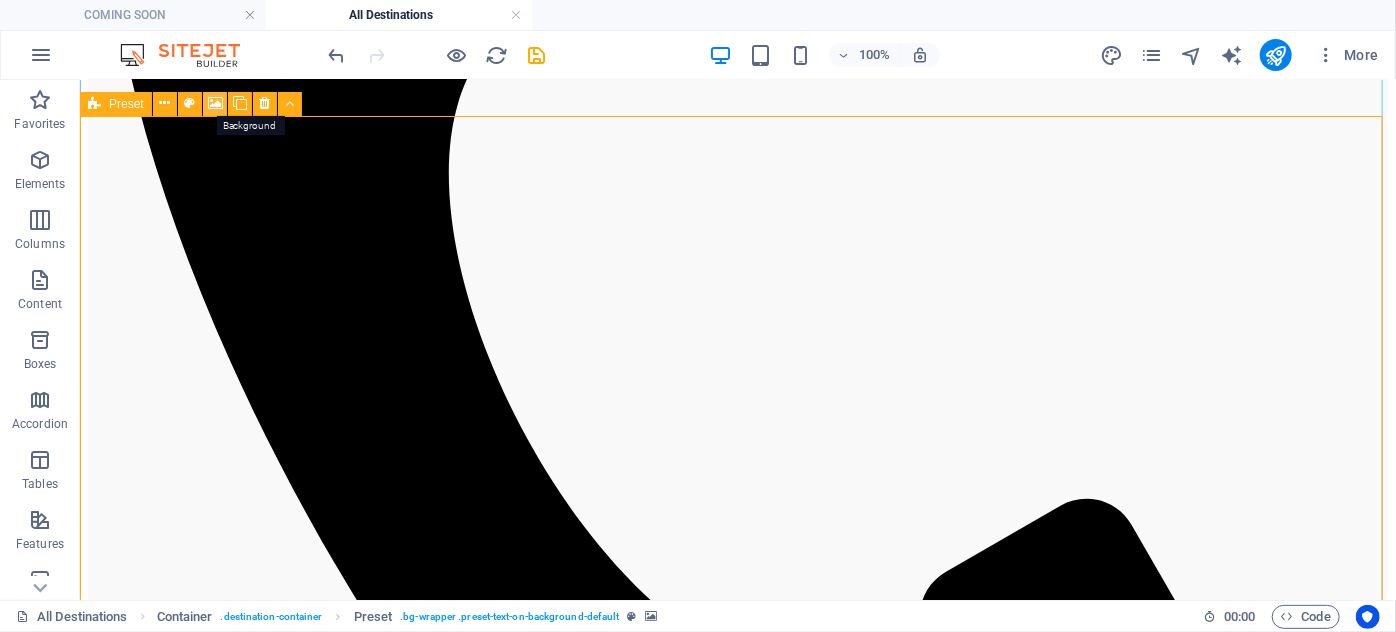 click at bounding box center (215, 103) 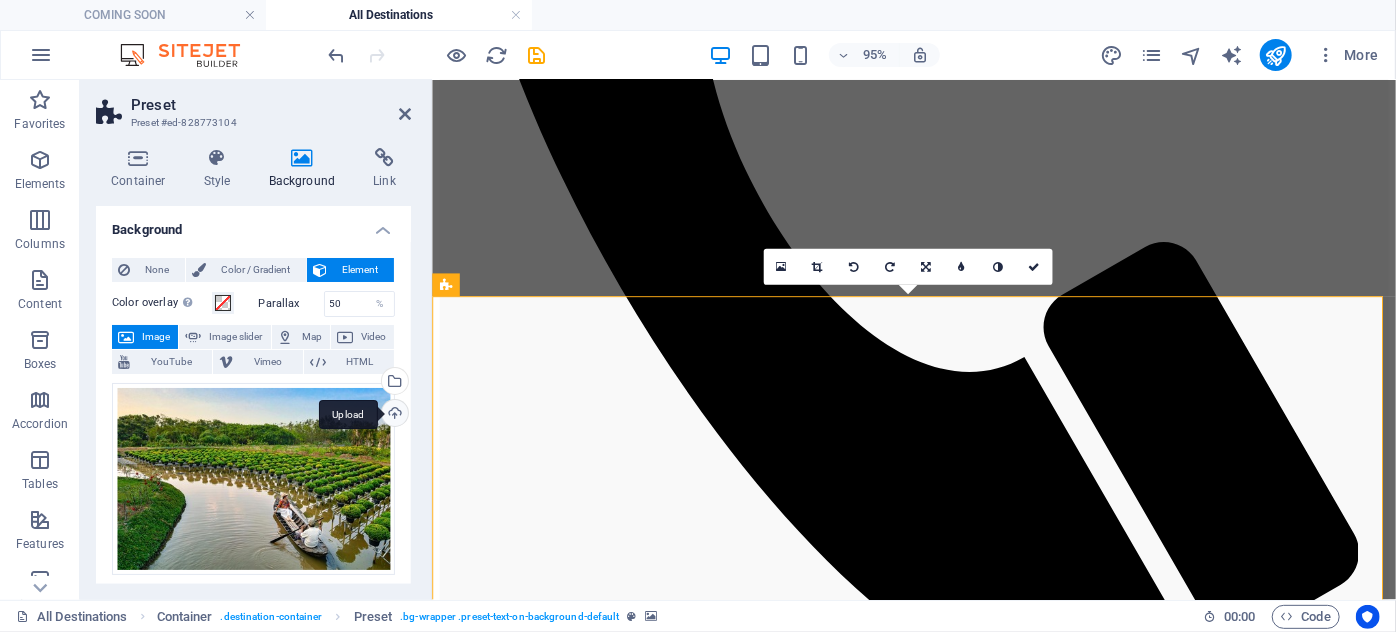 click on "Upload" at bounding box center (393, 415) 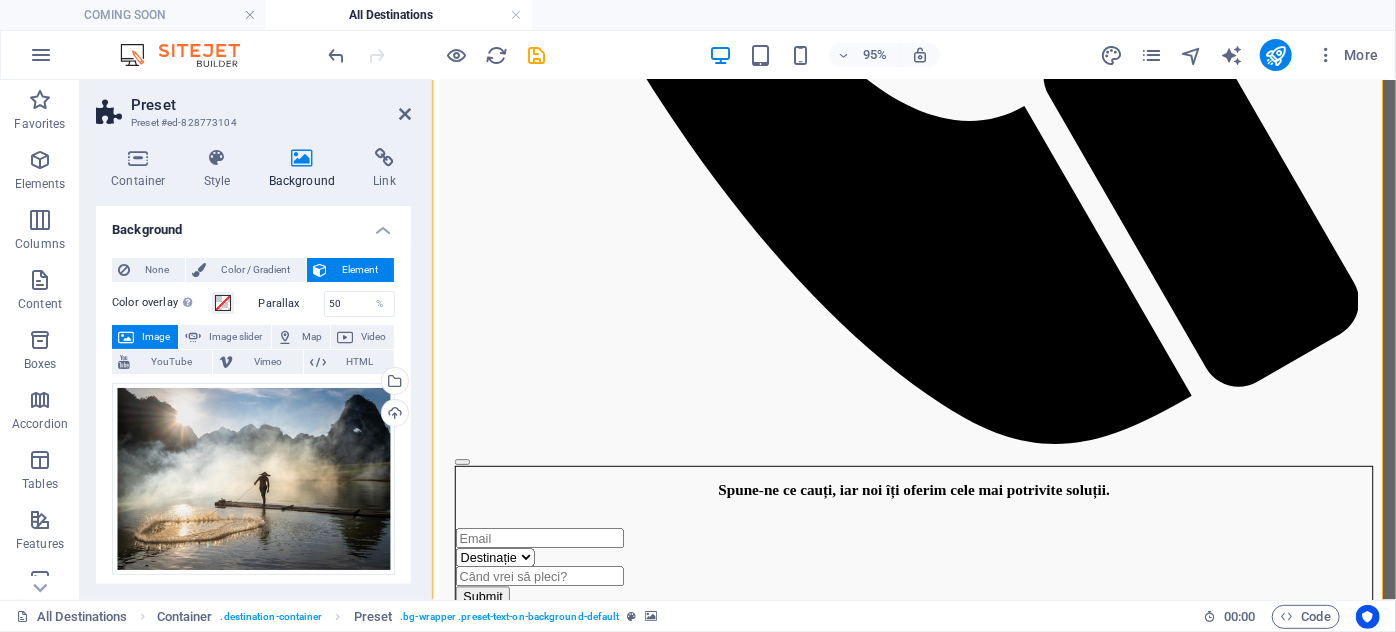 scroll, scrollTop: 1683, scrollLeft: 0, axis: vertical 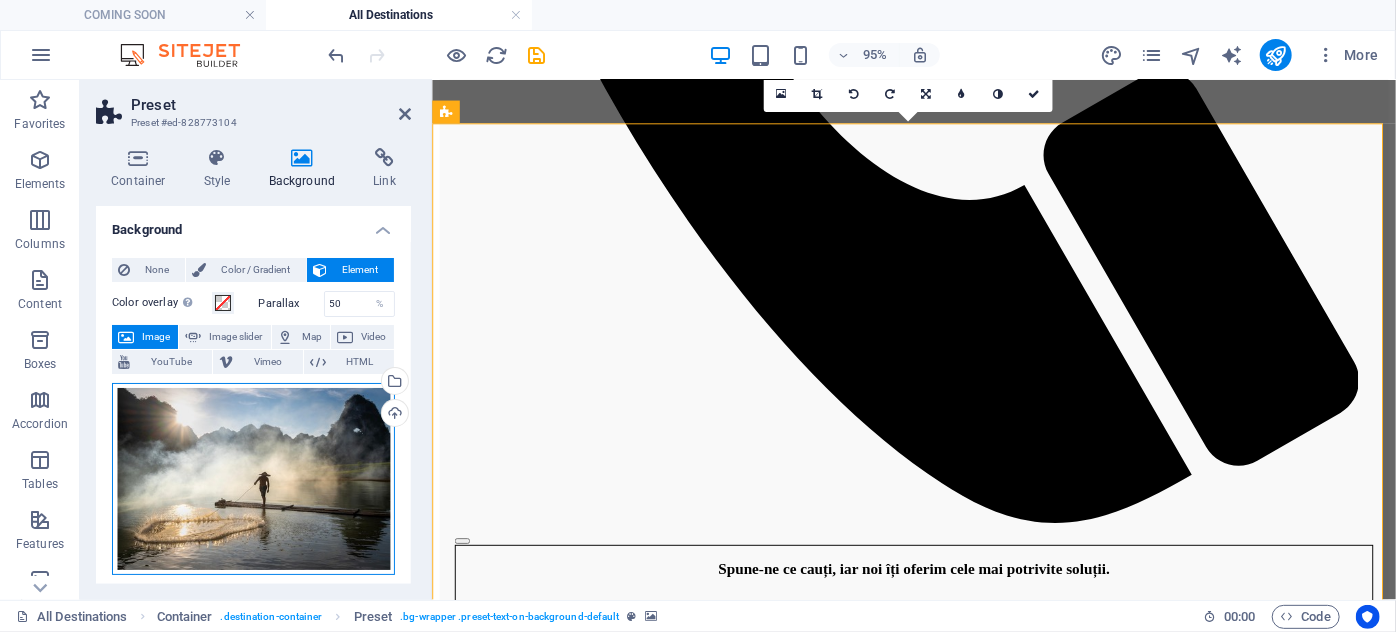 drag, startPoint x: 689, startPoint y: 543, endPoint x: 448, endPoint y: 487, distance: 247.4207 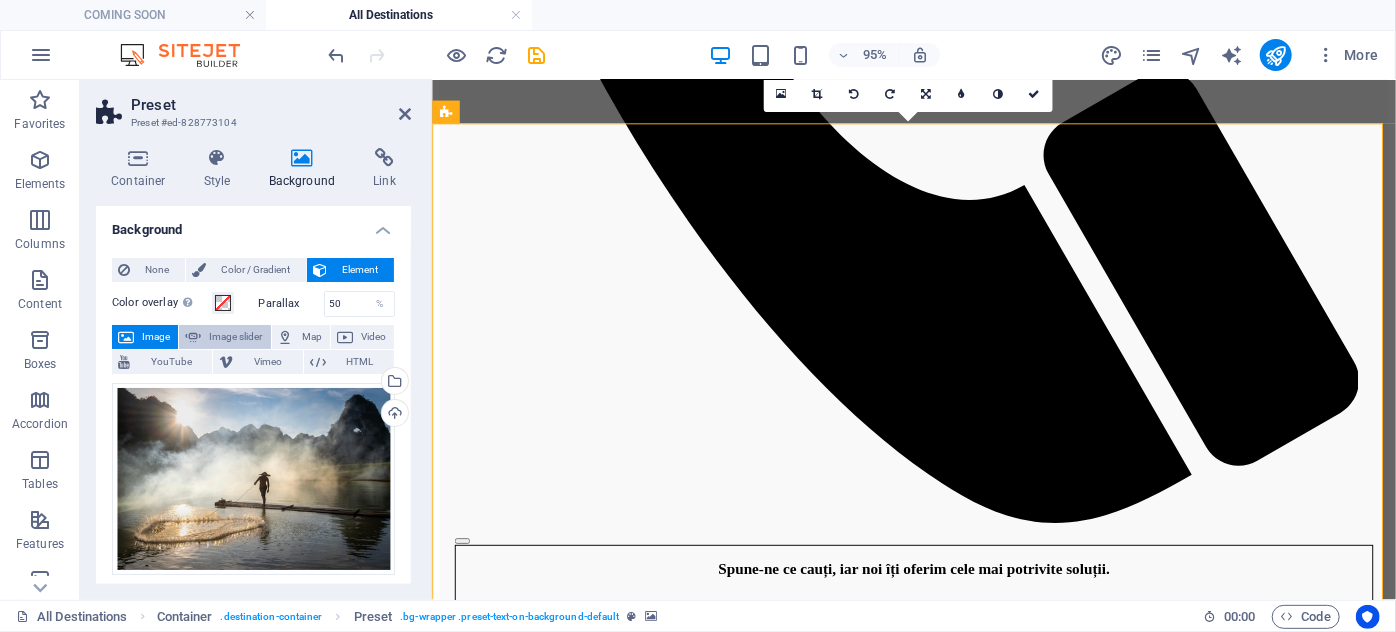 click on "Image slider" at bounding box center [235, 337] 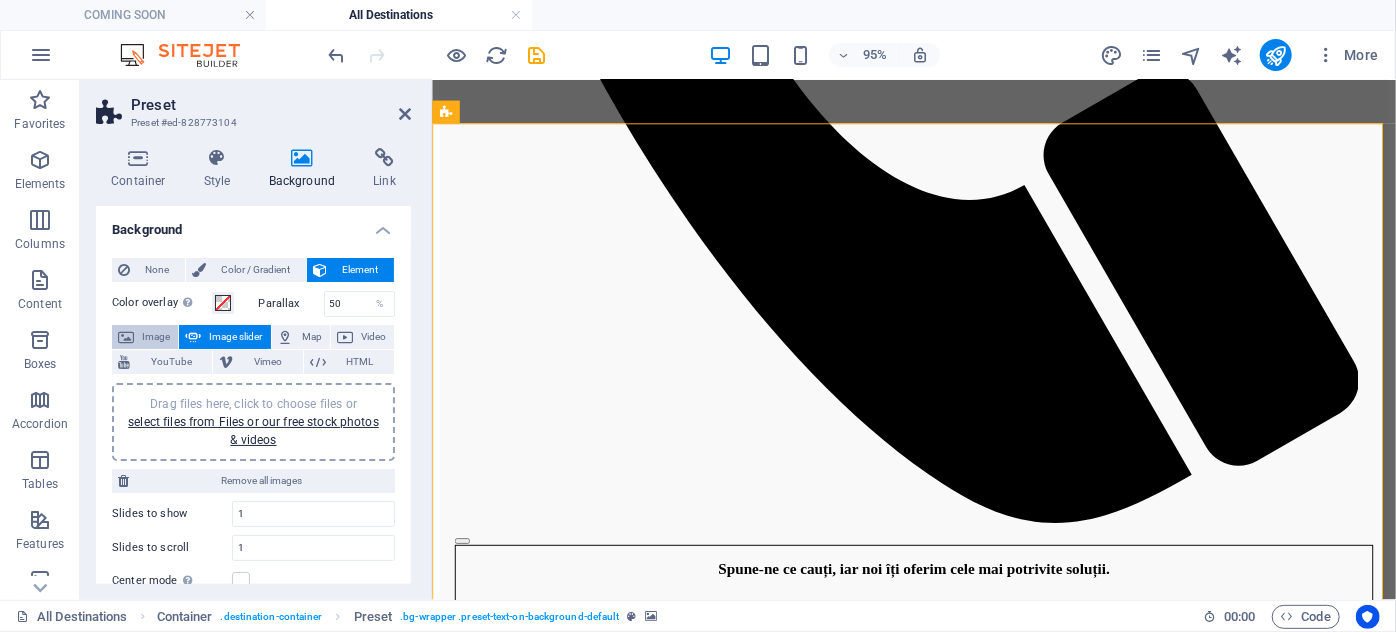 click on "Image" at bounding box center (145, 337) 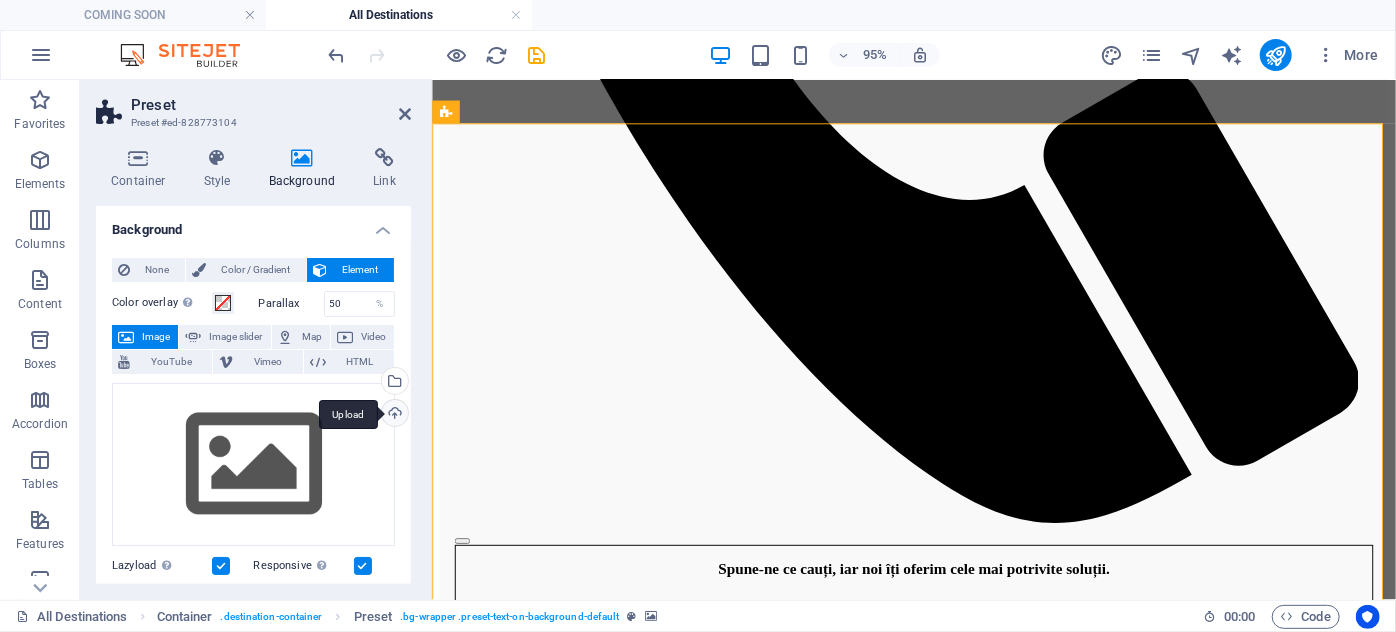 click on "Upload" at bounding box center (393, 415) 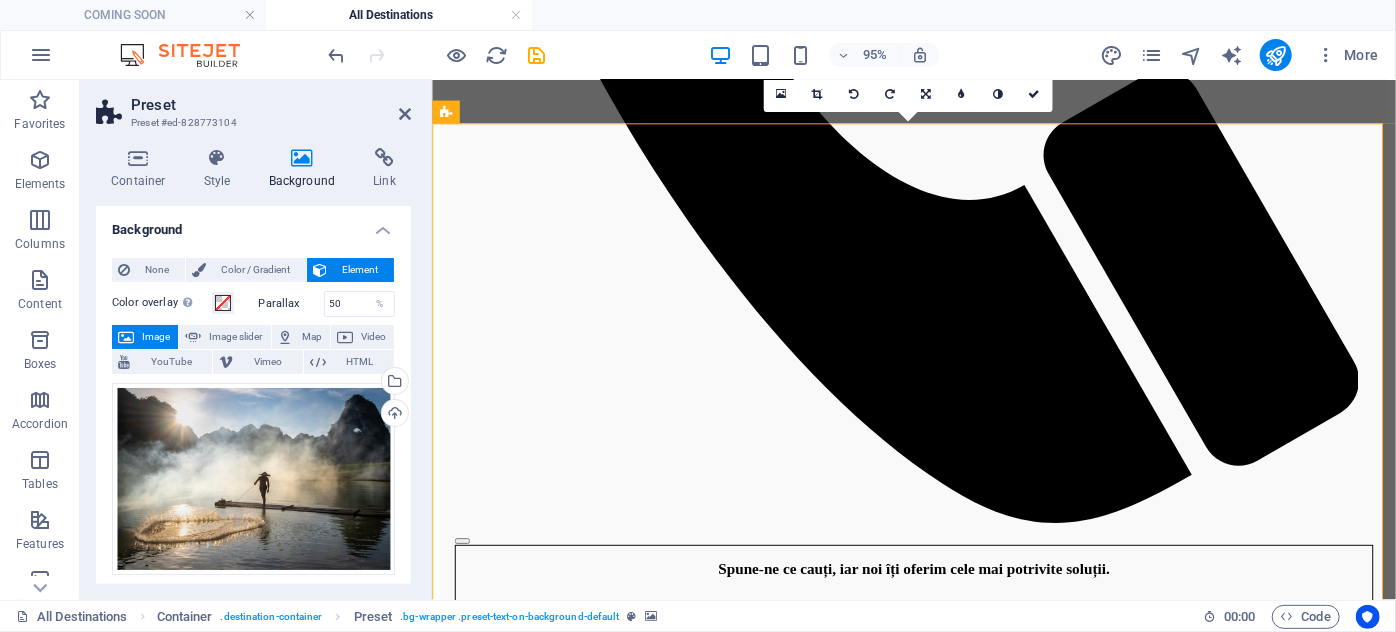 click at bounding box center [938, 2133] 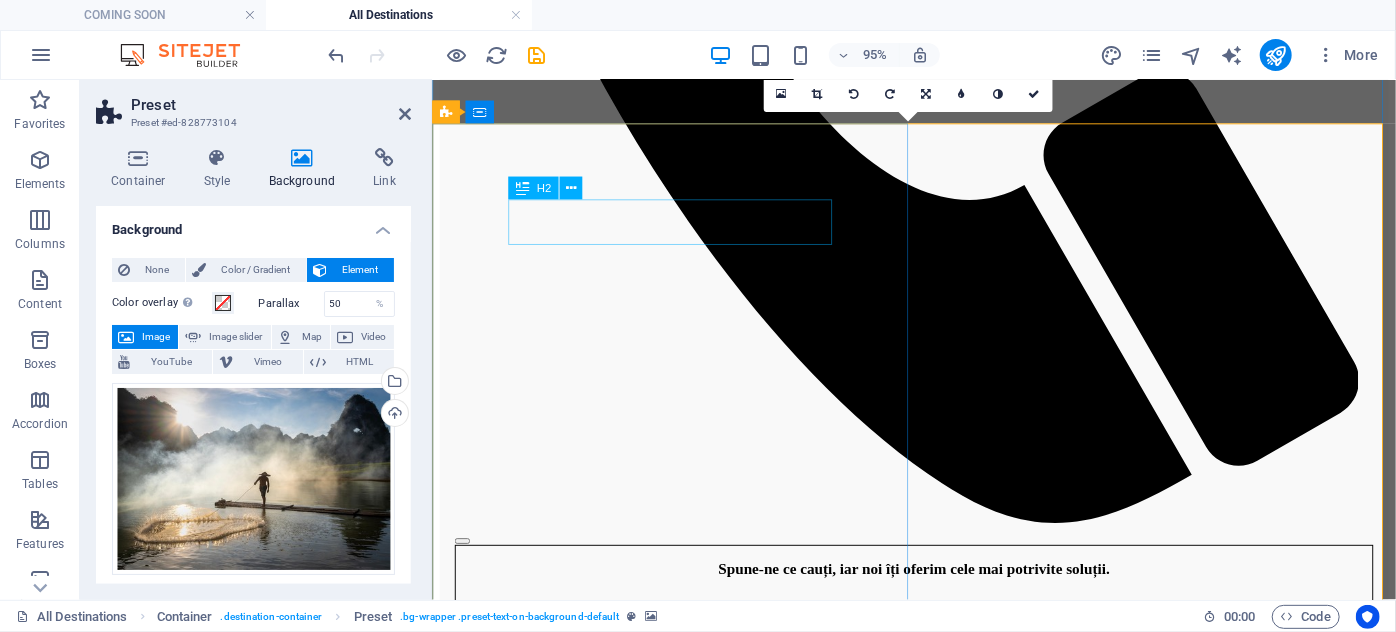 click on "VIETNAM" at bounding box center [938, 3010] 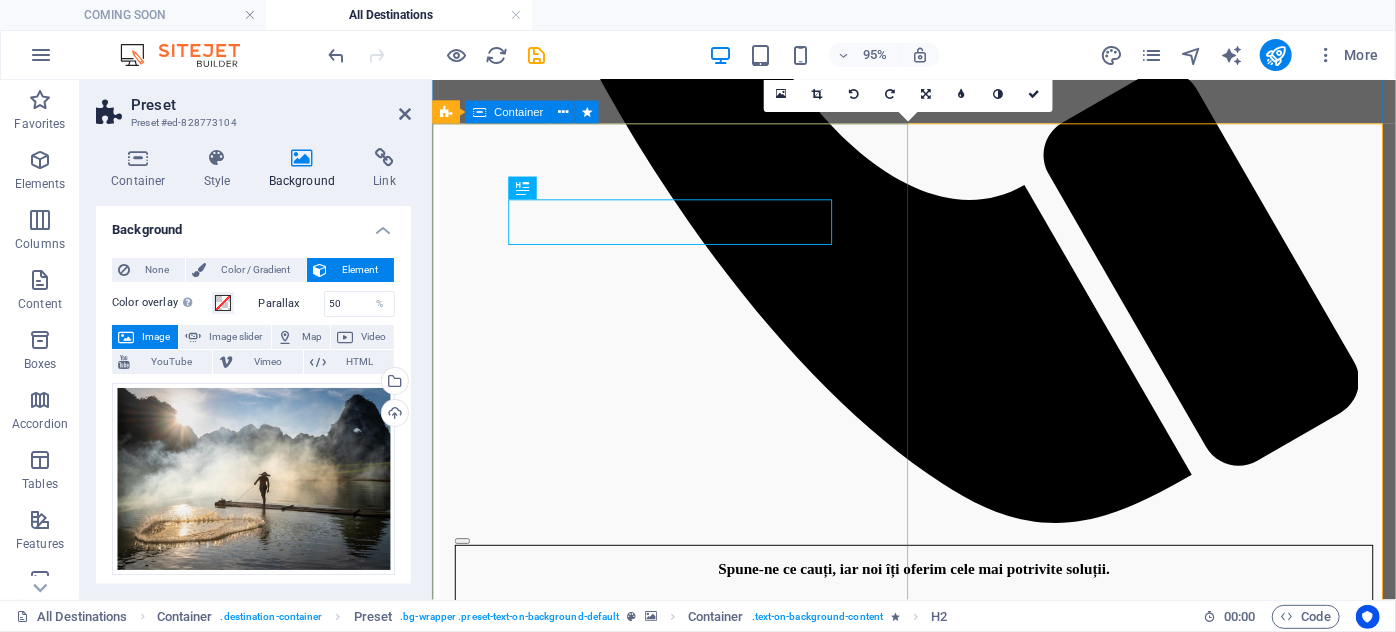 click on "VIETNAM Vietnam – Culoare, contrast și autenticitate în inima Asiei  🌿🌅 Vietnam  este o destinație vibrantă, în care tradiția se împletește cu ritmul alert al vieții moderne. De la peisaje spectaculoase și sate tradiționale până la orașe agitate și gastronomie faimoasă în toată lumea – o vacanță aici este o experiență completă, plină de culoare, cultură și aventură. De ce să alegi Vietnam? ⛰️  Natură spectaculoasă  – croaziere printre stâncile dramatice din [CITY], terase de orez în [CITY], plaje liniștite în [CITY] sau munți acoperiți de junglă în nordul țării. 🛕  Cultură autentică  – temple vechi, pagode, sate tradiționale și un trecut istoric fascinant, care se simte la fiecare pas. 🍜  Bucătărie unică și delicioasă  – de la supele Pho și sandwich-urile Banh Mi, până la deserturi exotice și cafeaua vietnameză – un festin pentru gurmanzi. 🚲  Aventură în stil local 🏙️  Orașe pline de viață ✈️  Learn More" at bounding box center [938, 3252] 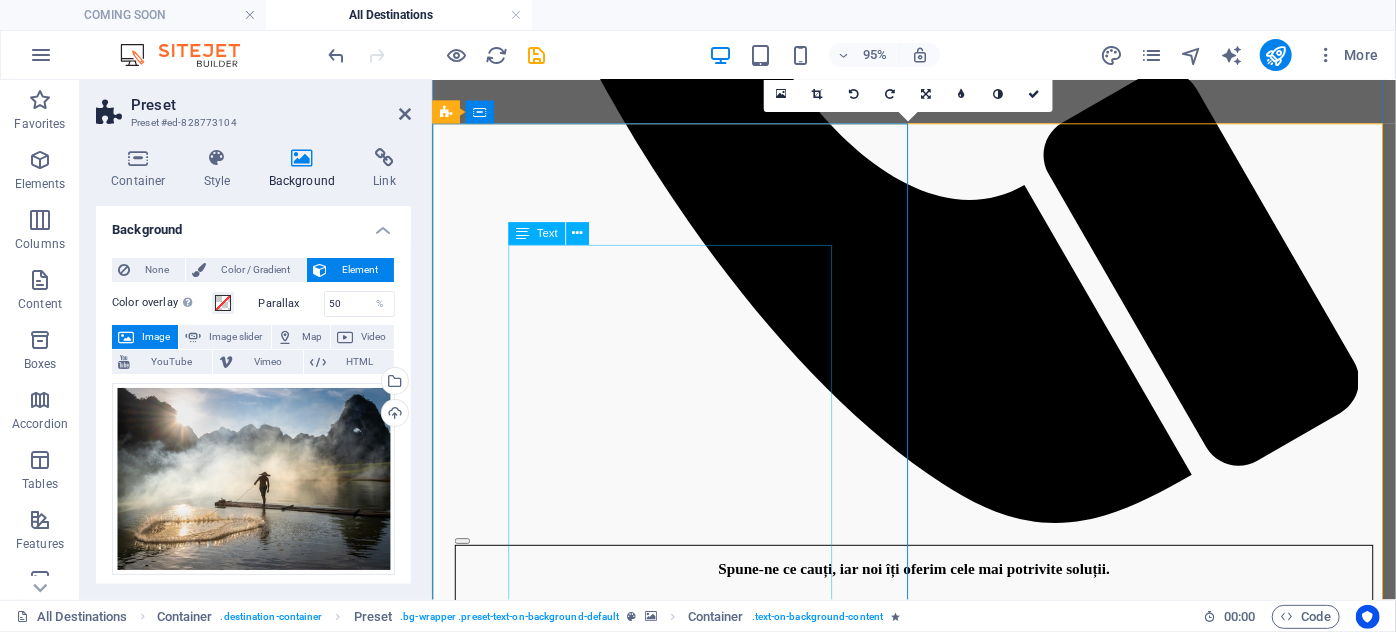 click on "[COUNTRY] – Culoare, contrast și autenticitate în inima Asiei  🌿🌅 [COUNTRY]  este o destinație vibrantă, în care tradiția se împletește cu ritmul alert al vieții moderne. De la peisaje spectaculoase și sate tradiționale până la orașe agitate și gastronomie faimoasă în toată lumea – o vacanță aici este o experiență completă, plină de culoare, cultură și aventură. De ce să alegi [COUNTRY]? ⛰️  Natură spectaculoasă  – croaziere printre stâncile dramatice din Halong Bay, terase de orez în Sa Pa, plaje liniștite în Da Nang sau munți acoperiți de junglă în nordul țării. 🛕  Cultură autentică  – temple vechi, pagode, sate tradiționale și un trecut istoric fascinant, care se simte la fiecare pas. 🍜  Bucătărie unică și delicioasă  – de la supele Pho și sandwich-urile Banh Mi, până la deserturi exotice și cafeaua vietnameză – un festin pentru gurmanzi. 🚲  Aventură în stil local 🏙️  Orașe pline de viață ✈️" at bounding box center [938, 3242] 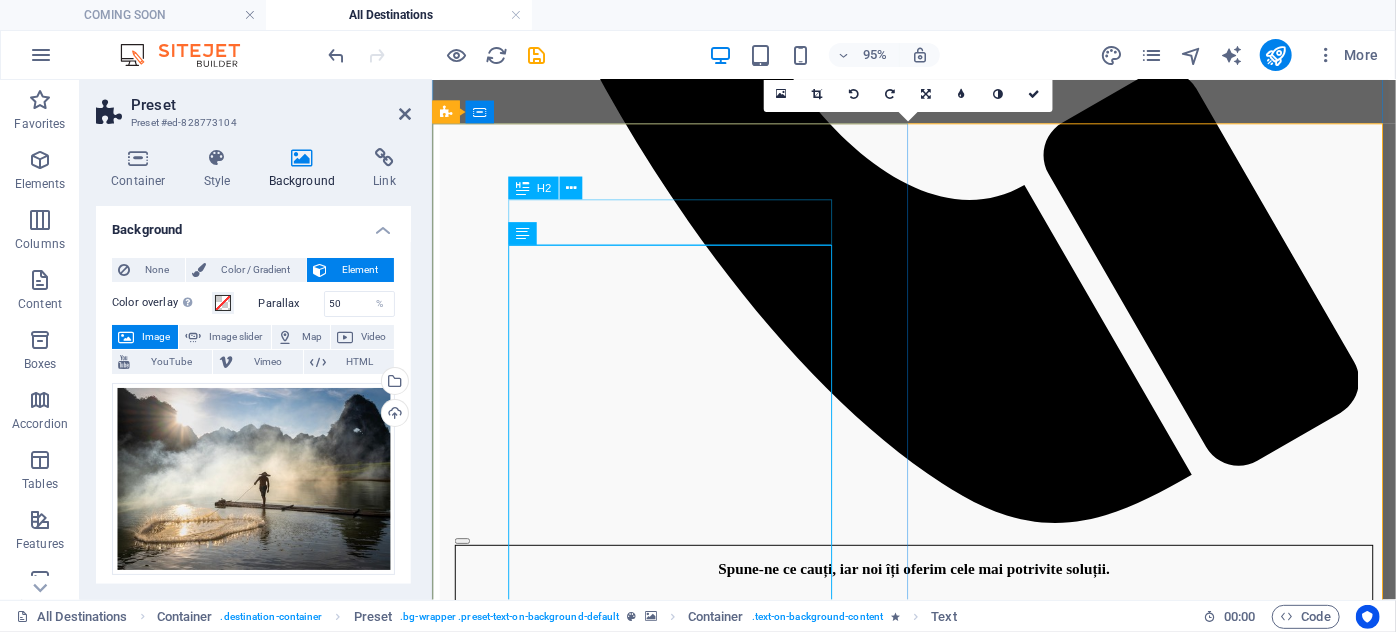click on "VIETNAM" at bounding box center (938, 3010) 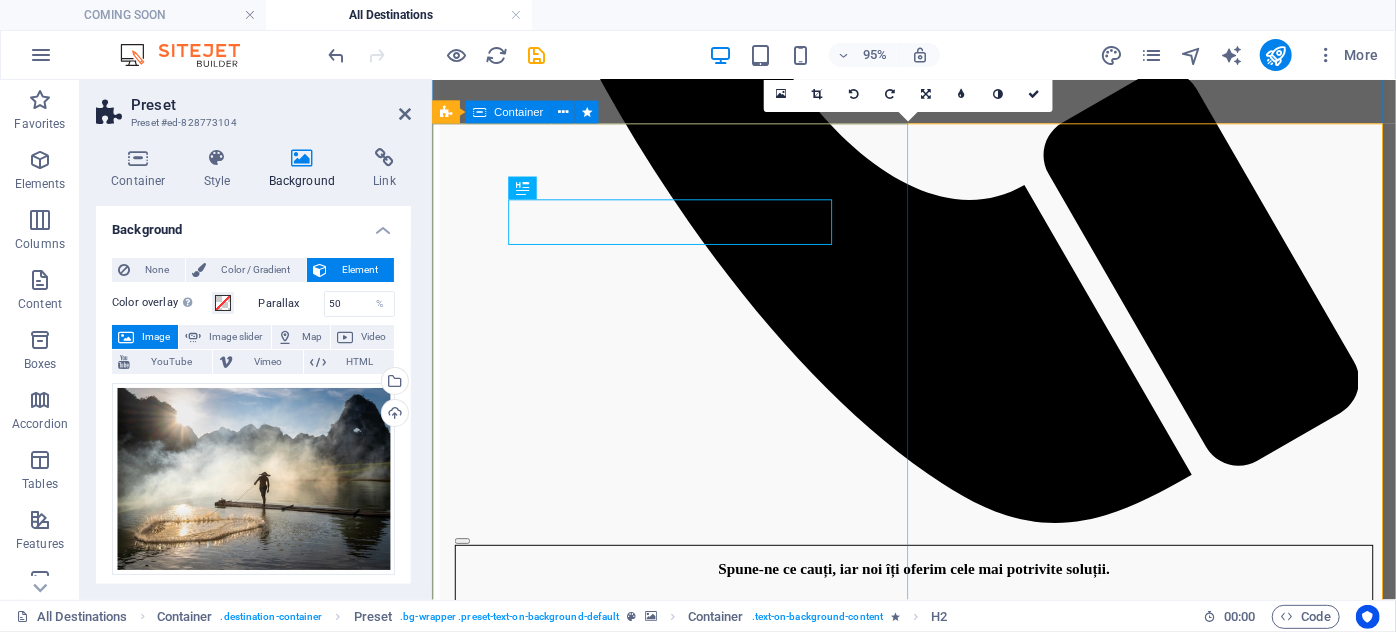 click on "VIETNAM Vietnam – Culoare, contrast și autenticitate în inima Asiei  🌿🌅 Vietnam  este o destinație vibrantă, în care tradiția se împletește cu ritmul alert al vieții moderne. De la peisaje spectaculoase și sate tradiționale până la orașe agitate și gastronomie faimoasă în toată lumea – o vacanță aici este o experiență completă, plină de culoare, cultură și aventură. De ce să alegi Vietnam? ⛰️  Natură spectaculoasă  – croaziere printre stâncile dramatice din [CITY], terase de orez în [CITY], plaje liniștite în [CITY] sau munți acoperiți de junglă în nordul țării. 🛕  Cultură autentică  – temple vechi, pagode, sate tradiționale și un trecut istoric fascinant, care se simte la fiecare pas. 🍜  Bucătărie unică și delicioasă  – de la supele Pho și sandwich-urile Banh Mi, până la deserturi exotice și cafeaua vietnameză – un festin pentru gurmanzi. 🚲  Aventură în stil local 🏙️  Orașe pline de viață ✈️  Learn More" at bounding box center (938, 3252) 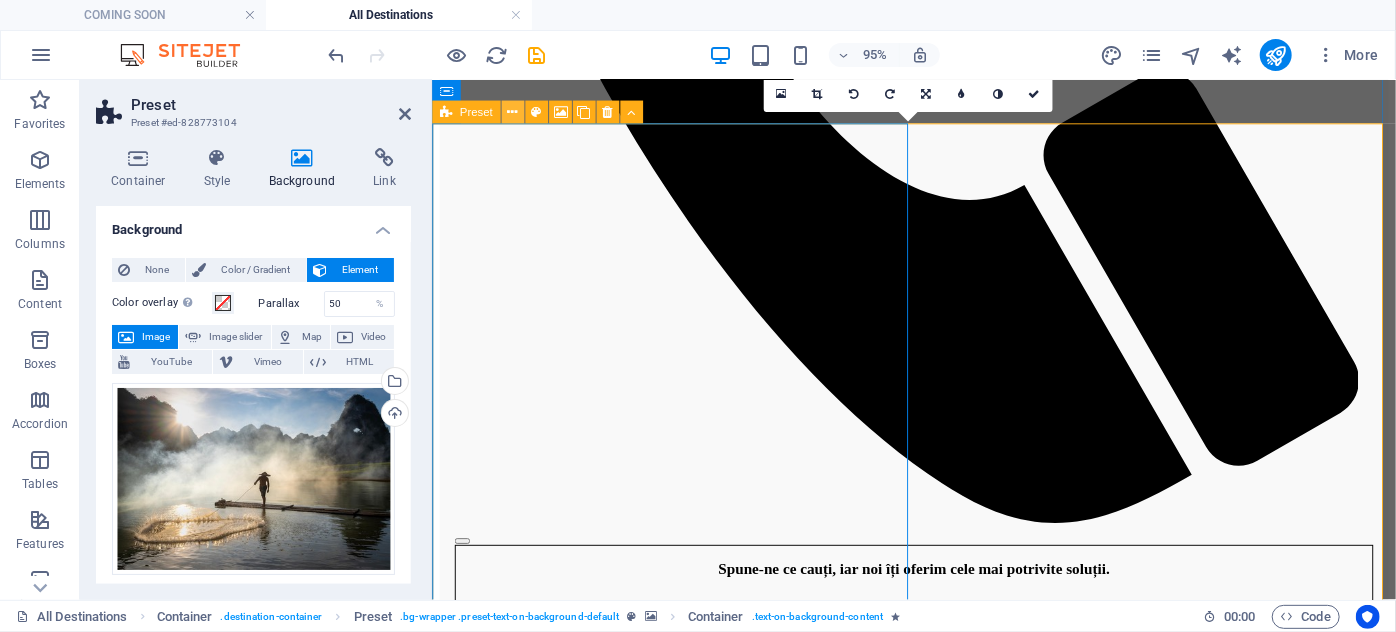 click at bounding box center [512, 112] 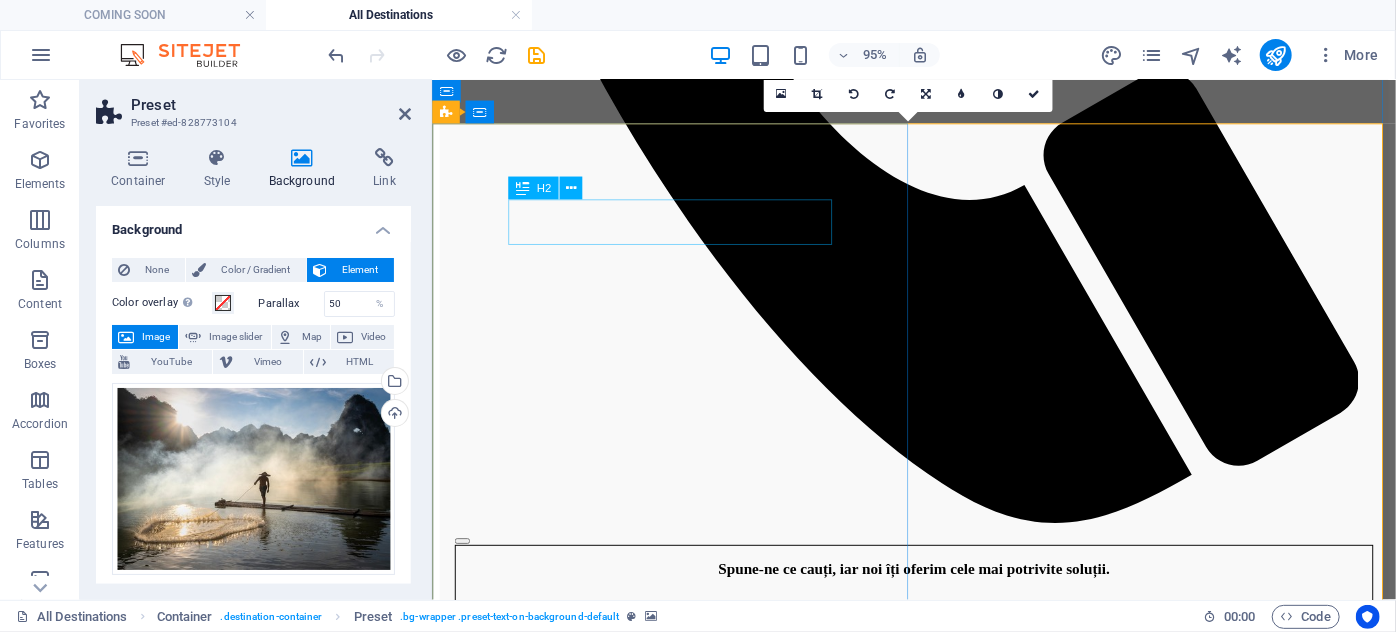 click on "VIETNAM" at bounding box center [938, 3010] 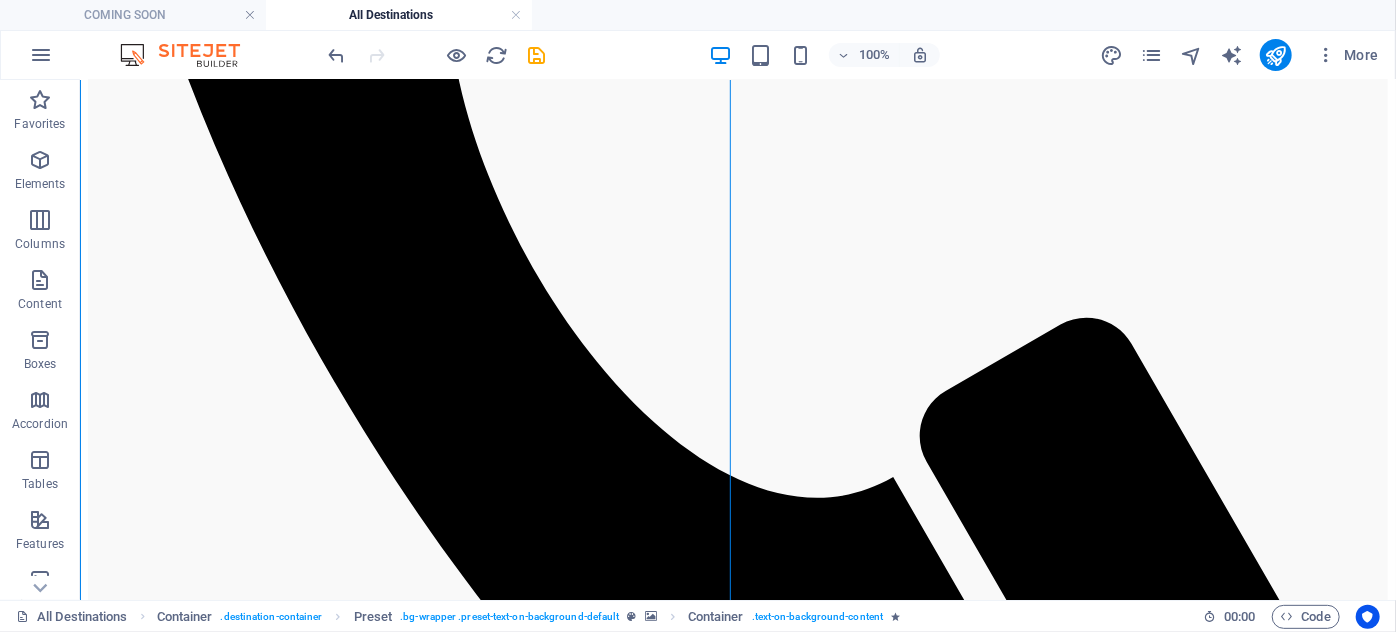 drag, startPoint x: 572, startPoint y: 201, endPoint x: 1308, endPoint y: 235, distance: 736.7849 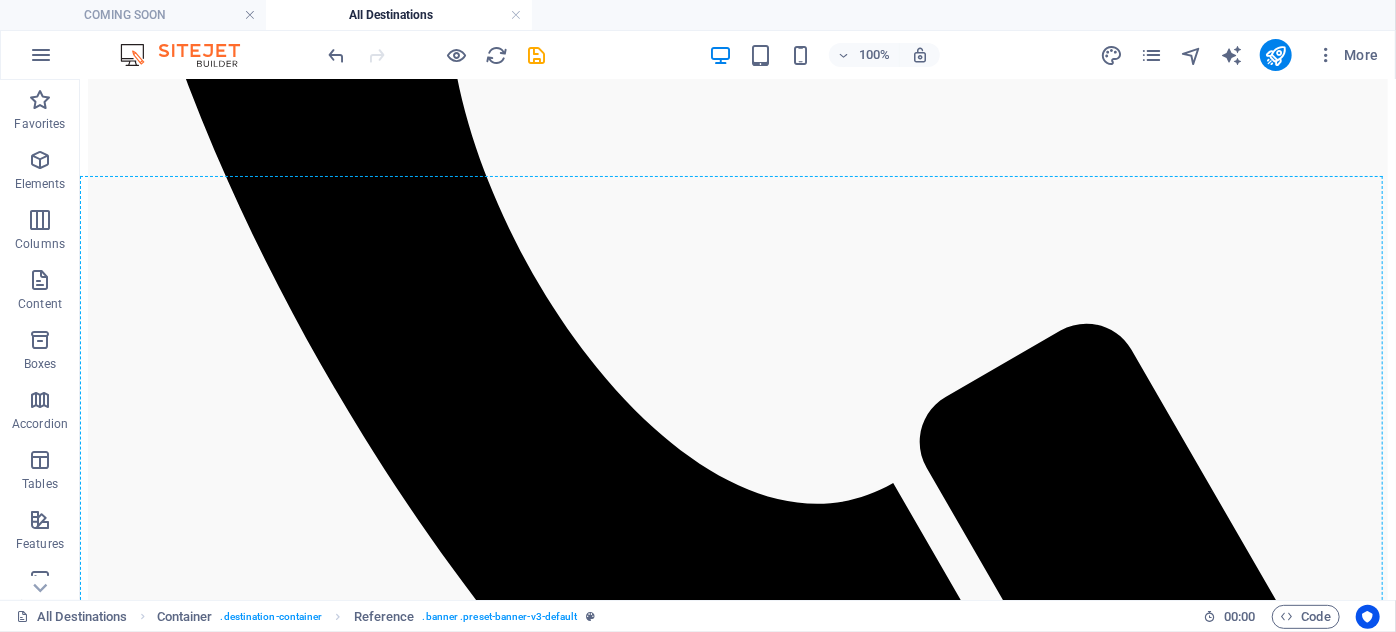 scroll, scrollTop: 2318, scrollLeft: 0, axis: vertical 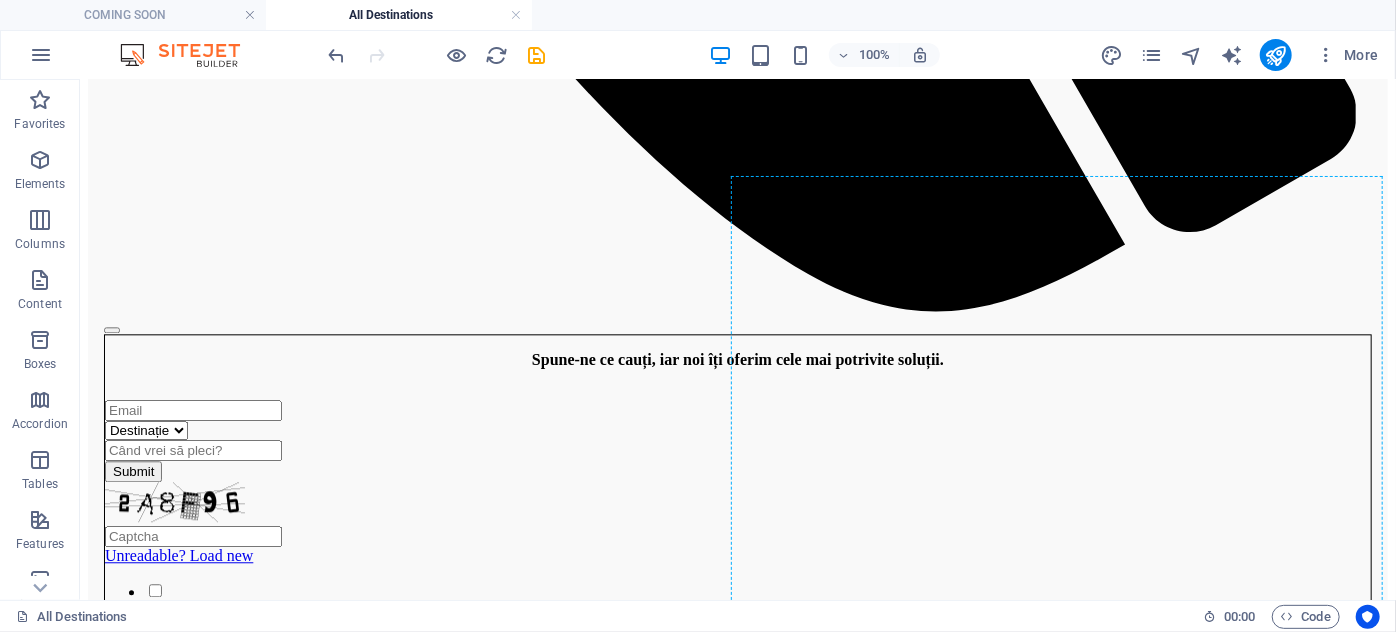 drag, startPoint x: 636, startPoint y: 123, endPoint x: 898, endPoint y: 266, distance: 298.4845 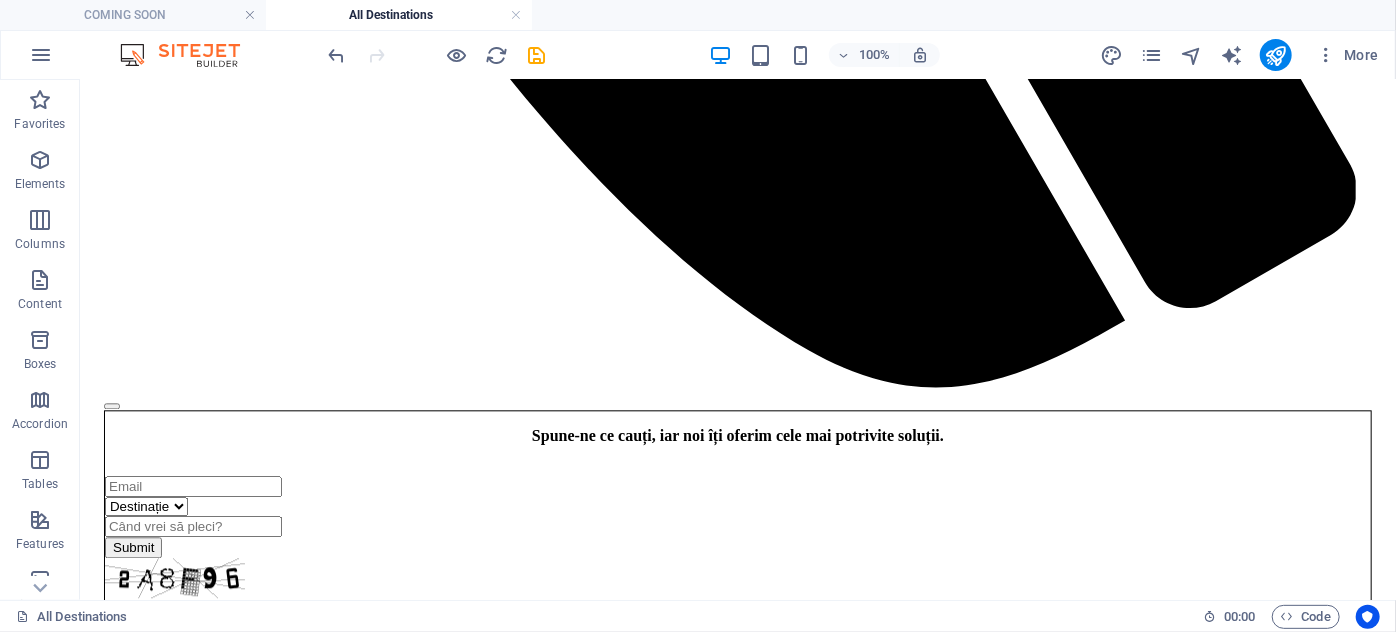 scroll, scrollTop: 2272, scrollLeft: 0, axis: vertical 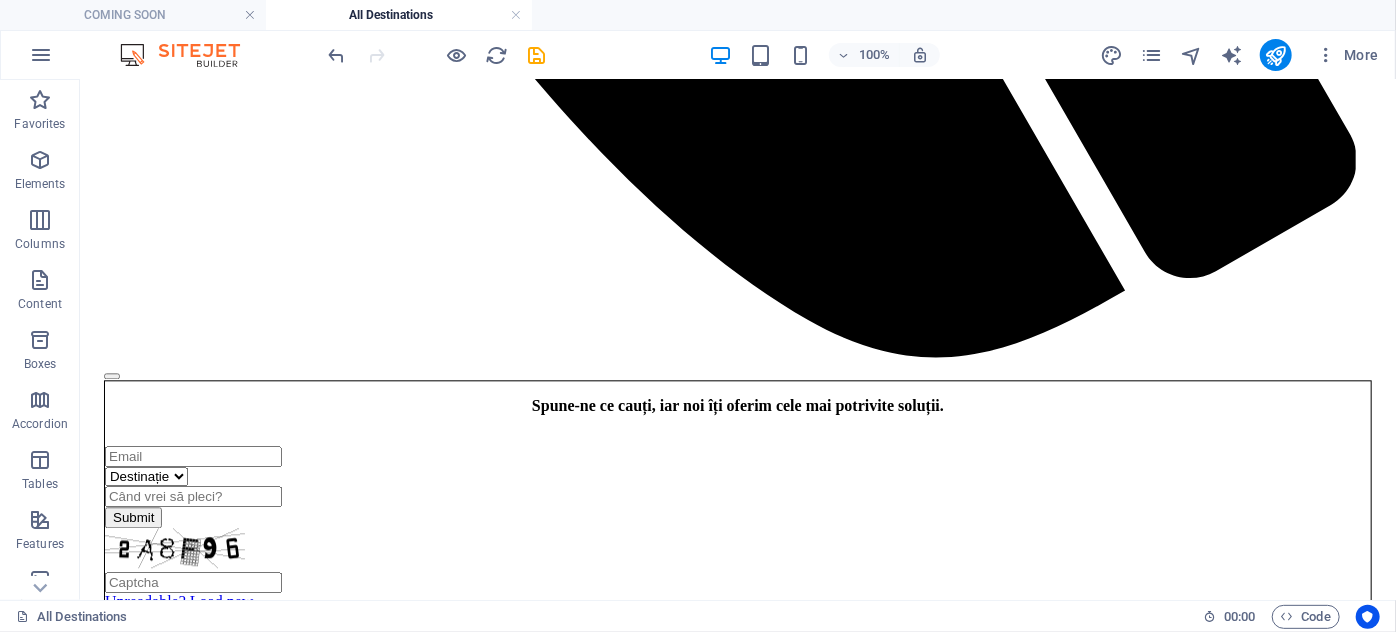 click at bounding box center (737, 2961) 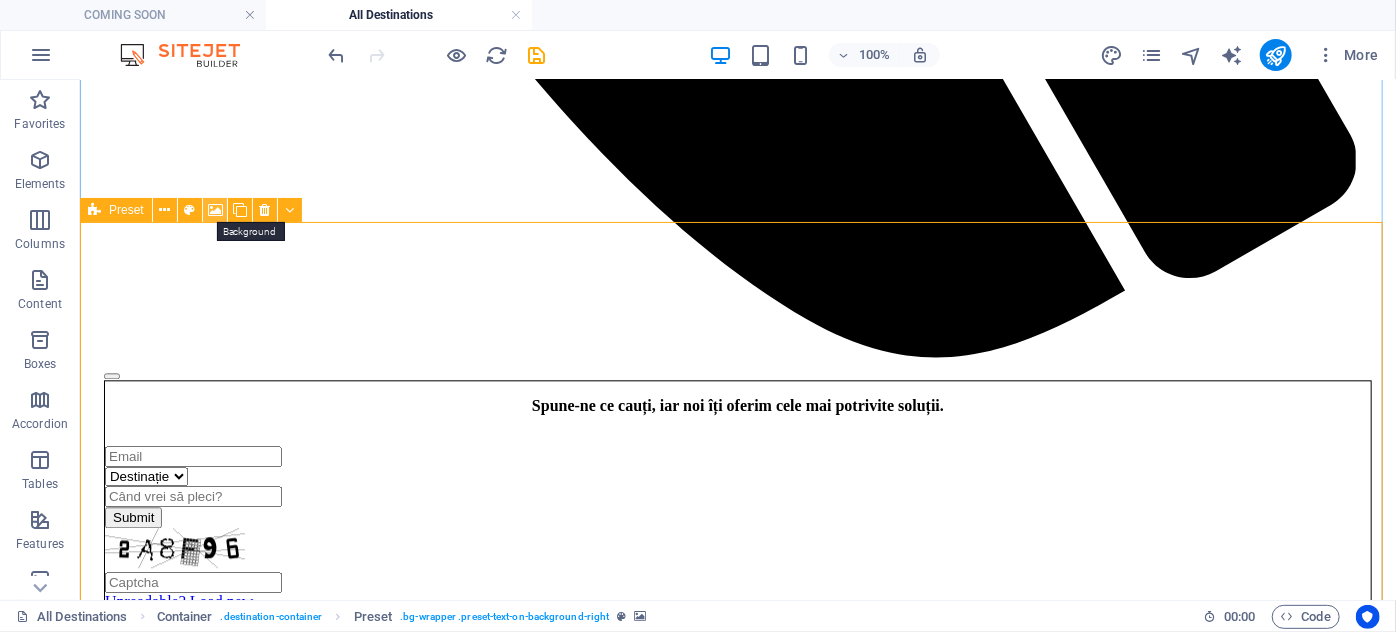 click at bounding box center (215, 210) 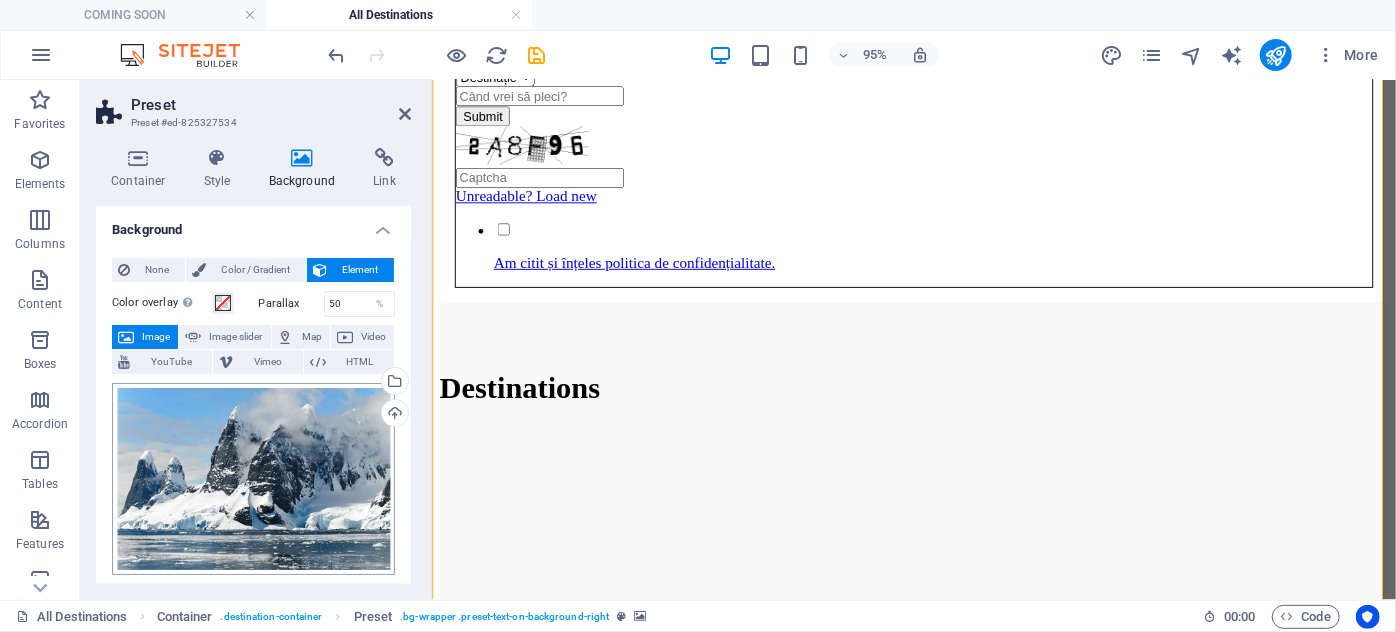 scroll, scrollTop: 3061, scrollLeft: 0, axis: vertical 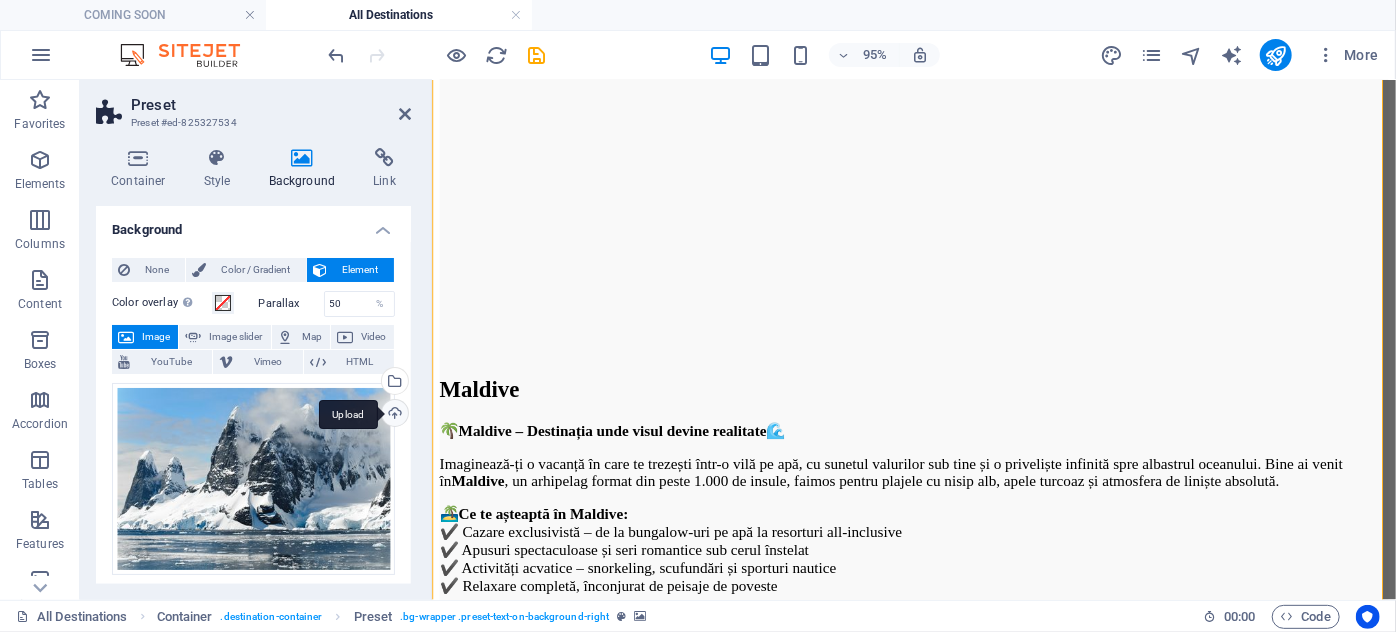 click on "Upload" at bounding box center [393, 415] 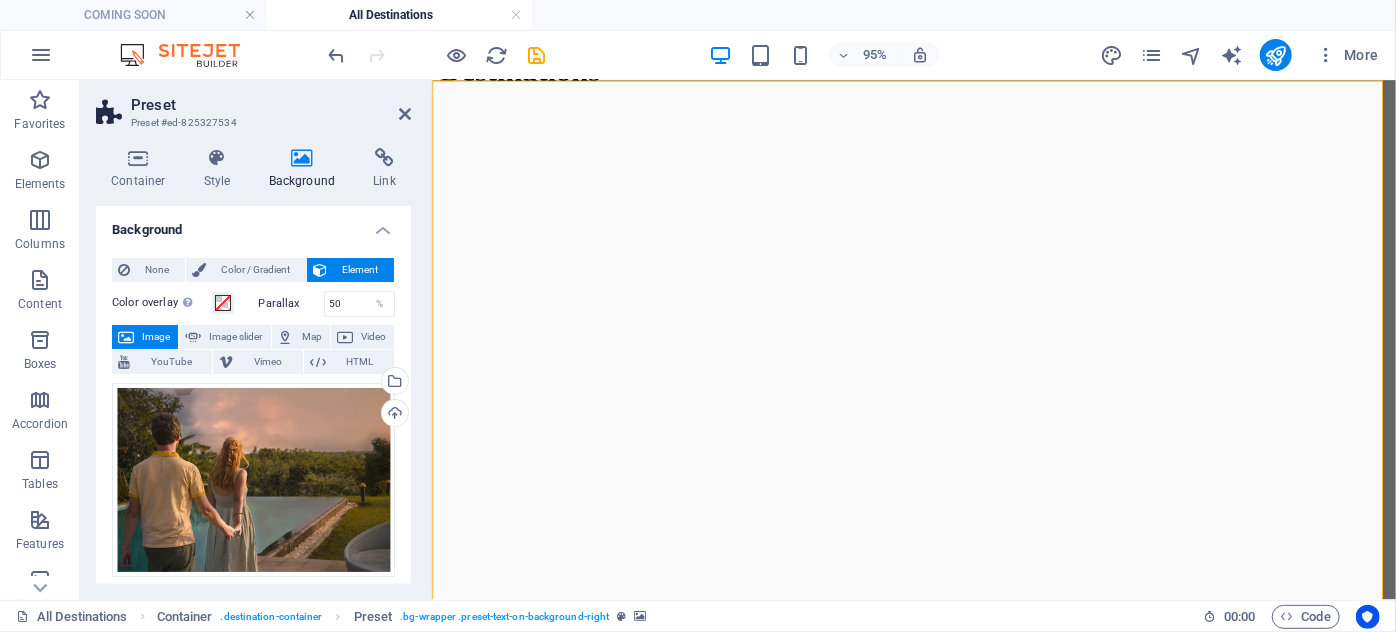 scroll, scrollTop: 2879, scrollLeft: 0, axis: vertical 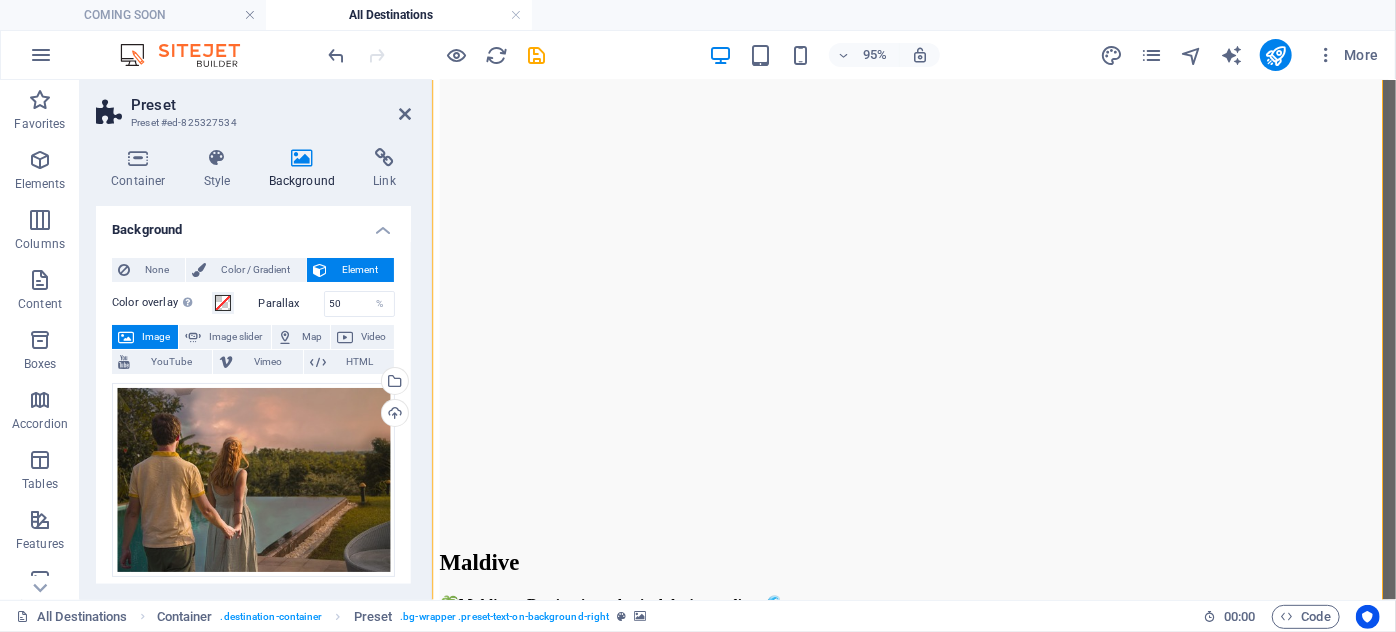 drag, startPoint x: 588, startPoint y: 330, endPoint x: 620, endPoint y: 408, distance: 84.30895 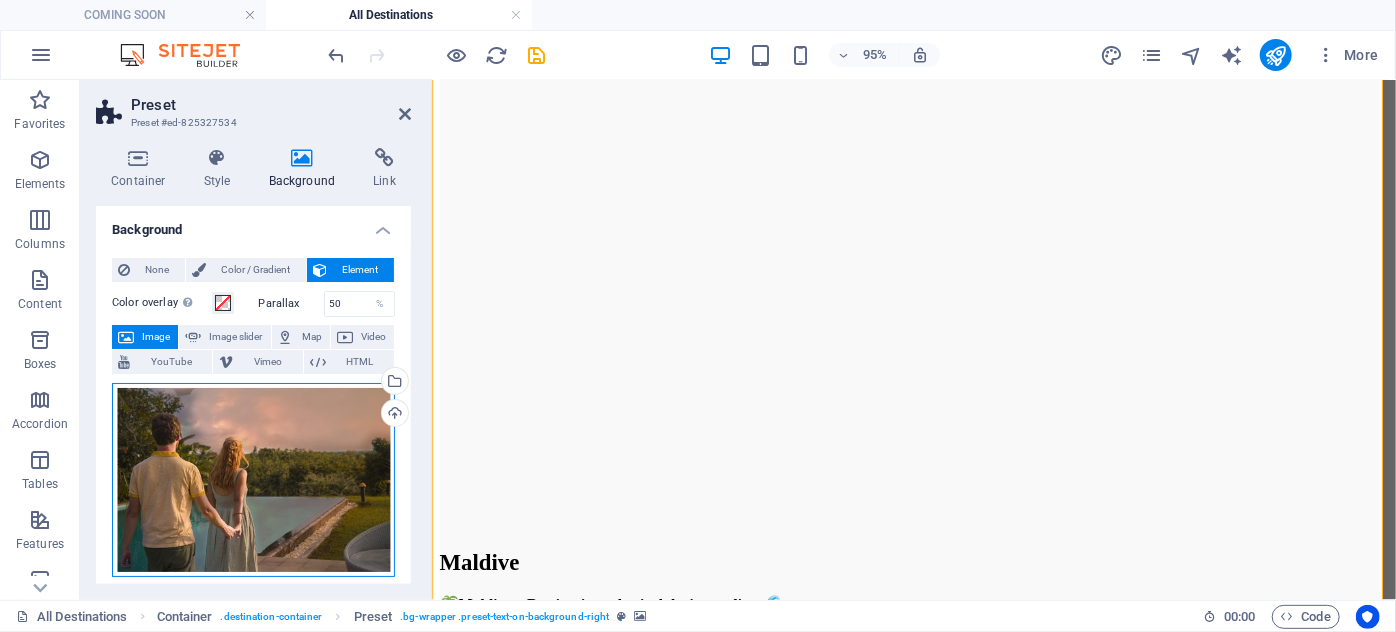 drag, startPoint x: 255, startPoint y: 461, endPoint x: 262, endPoint y: 515, distance: 54.451813 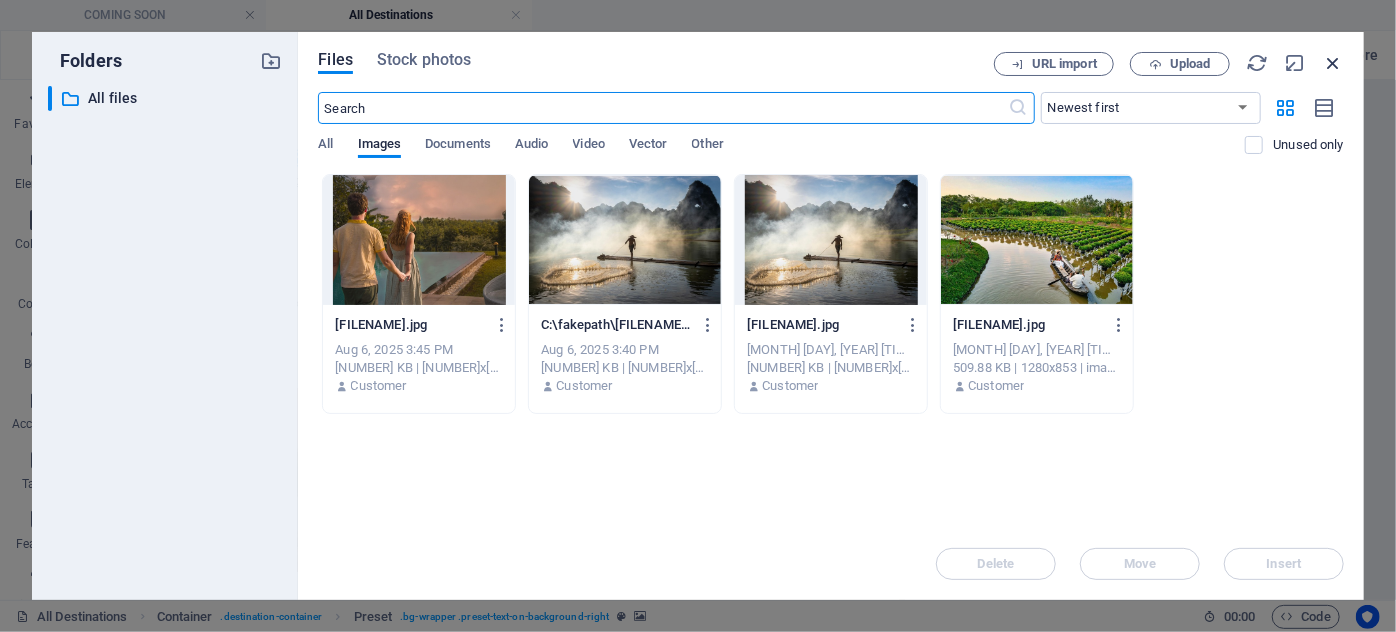 click at bounding box center [1333, 63] 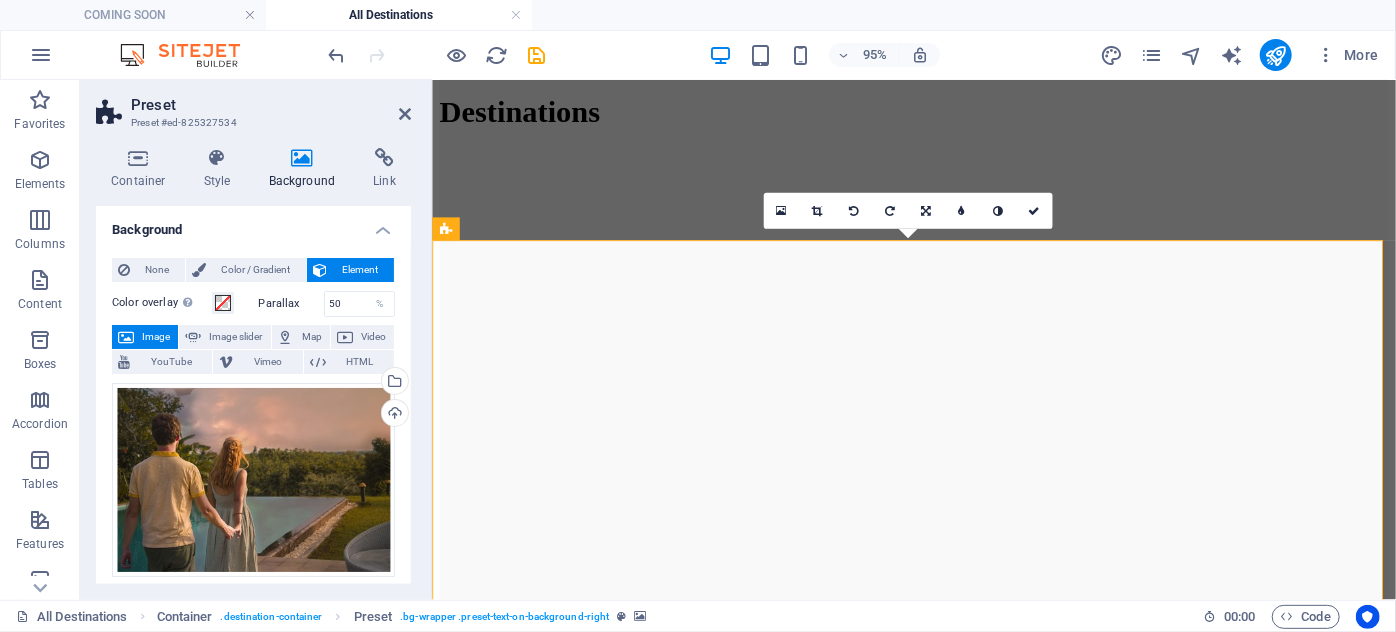 scroll, scrollTop: 2653, scrollLeft: 0, axis: vertical 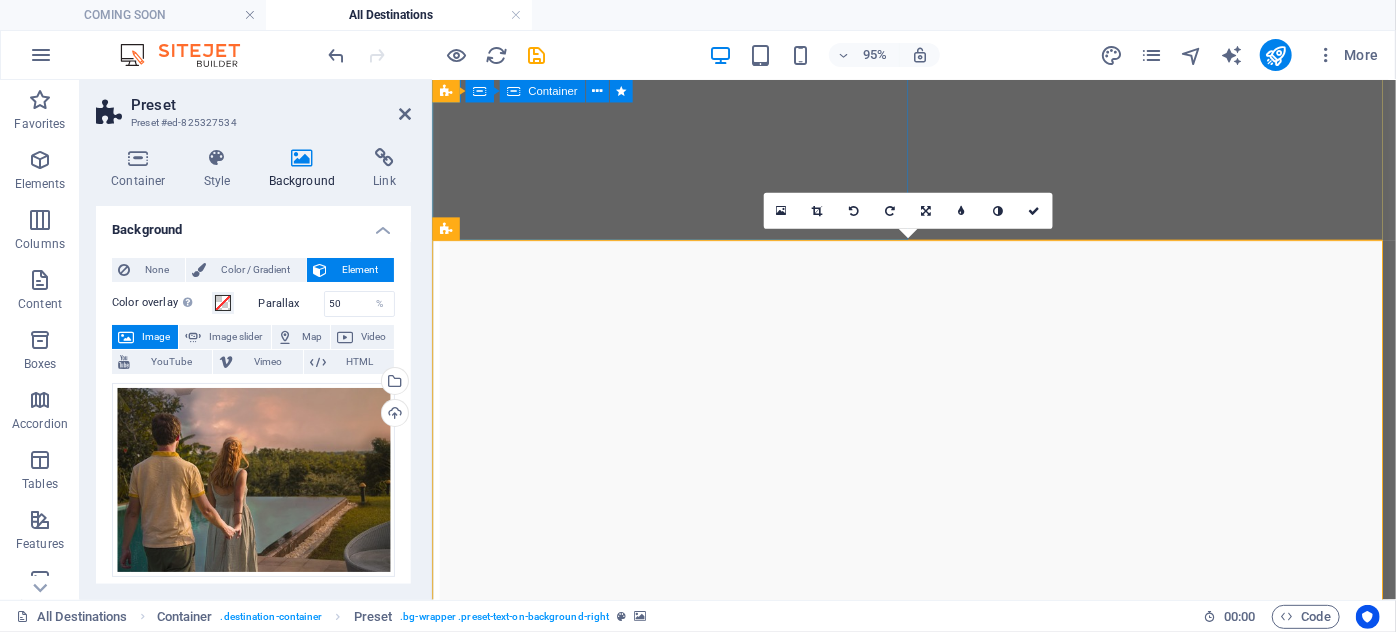 click on "VIETNAM Vietnam – Culoare, contrast și autenticitate în inima Asiei  🌿🌅 Vietnam  este o destinație vibrantă, în care tradiția se împletește cu ritmul alert al vieții moderne. De la peisaje spectaculoase și sate tradiționale până la orașe agitate și gastronomie faimoasă în toată lumea – o vacanță aici este o experiență completă, plină de culoare, cultură și aventură. De ce să alegi Vietnam? ⛰️  Natură spectaculoasă  – croaziere printre stâncile dramatice din [CITY], terase de orez în [CITY], plaje liniștite în [CITY] sau munți acoperiți de junglă în nordul țării. 🛕  Cultură autentică  – temple vechi, pagode, sate tradiționale și un trecut istoric fascinant, care se simte la fiecare pas. 🍜  Bucătărie unică și delicioasă  – de la supele Pho și sandwich-urile Banh Mi, până la deserturi exotice și cafeaua vietnameză – un festin pentru gurmanzi. 🚲  Aventură în stil local 🏙️  Orașe pline de viață ✈️  Learn More" at bounding box center [938, 2282] 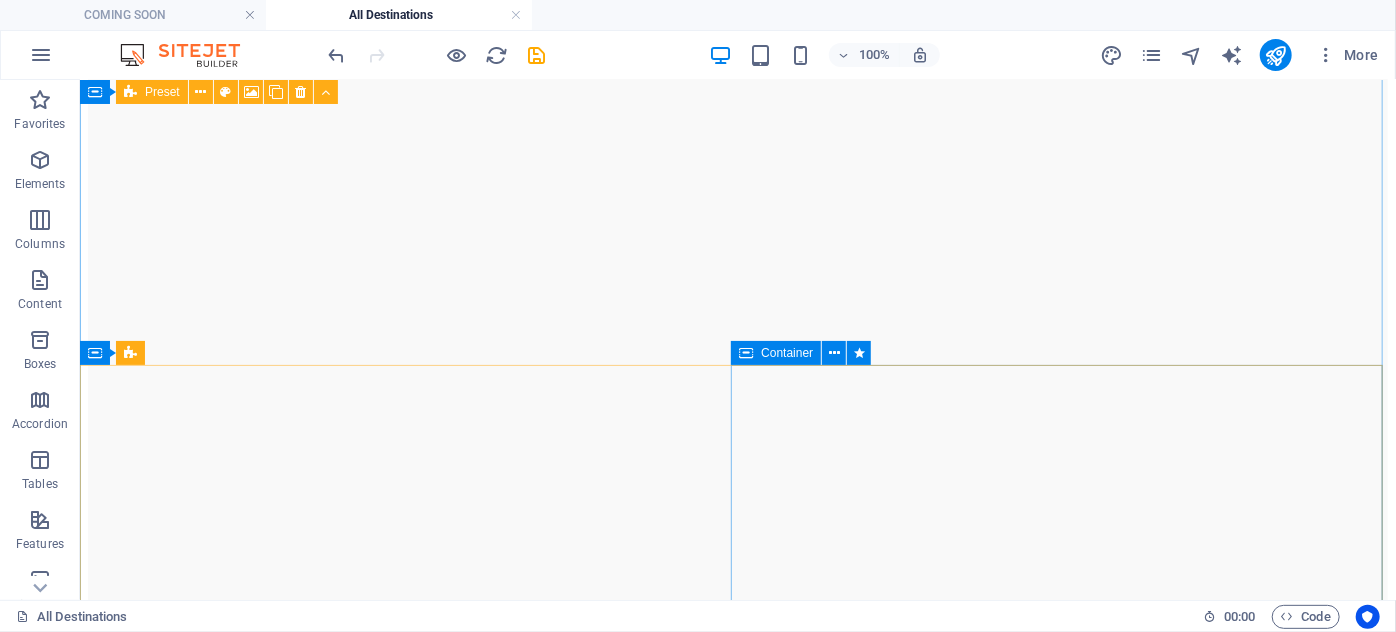 scroll, scrollTop: 2807, scrollLeft: 0, axis: vertical 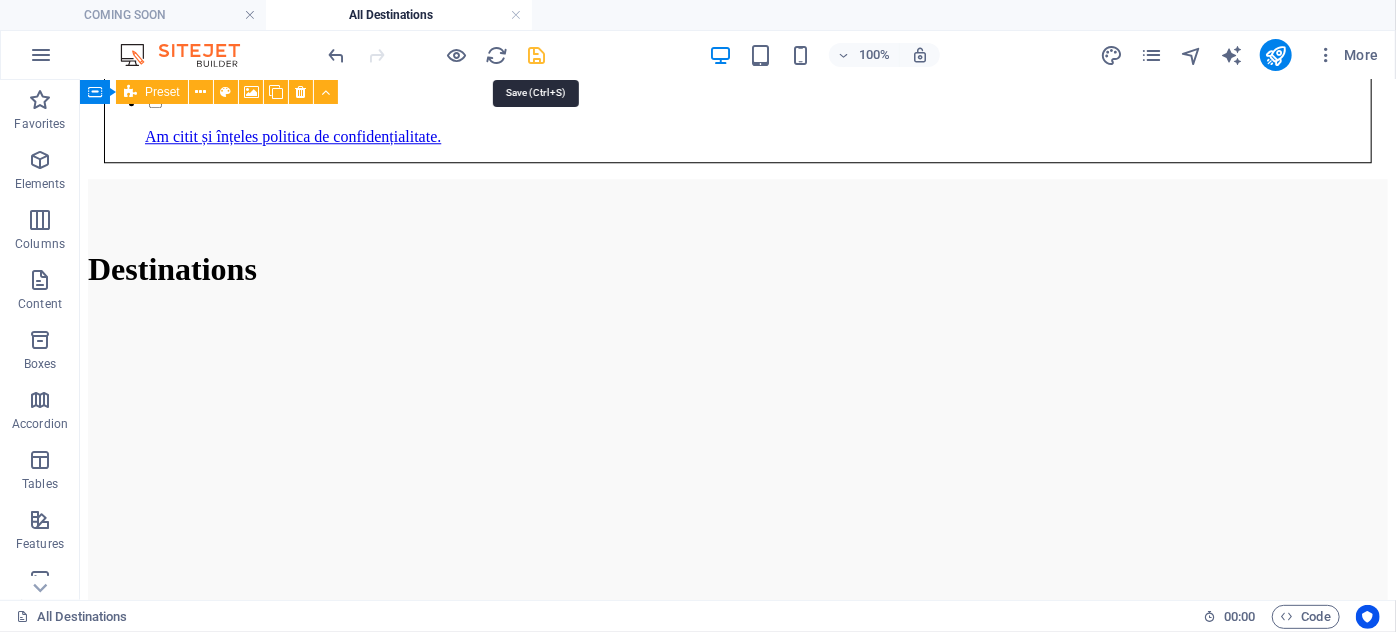 click at bounding box center [537, 55] 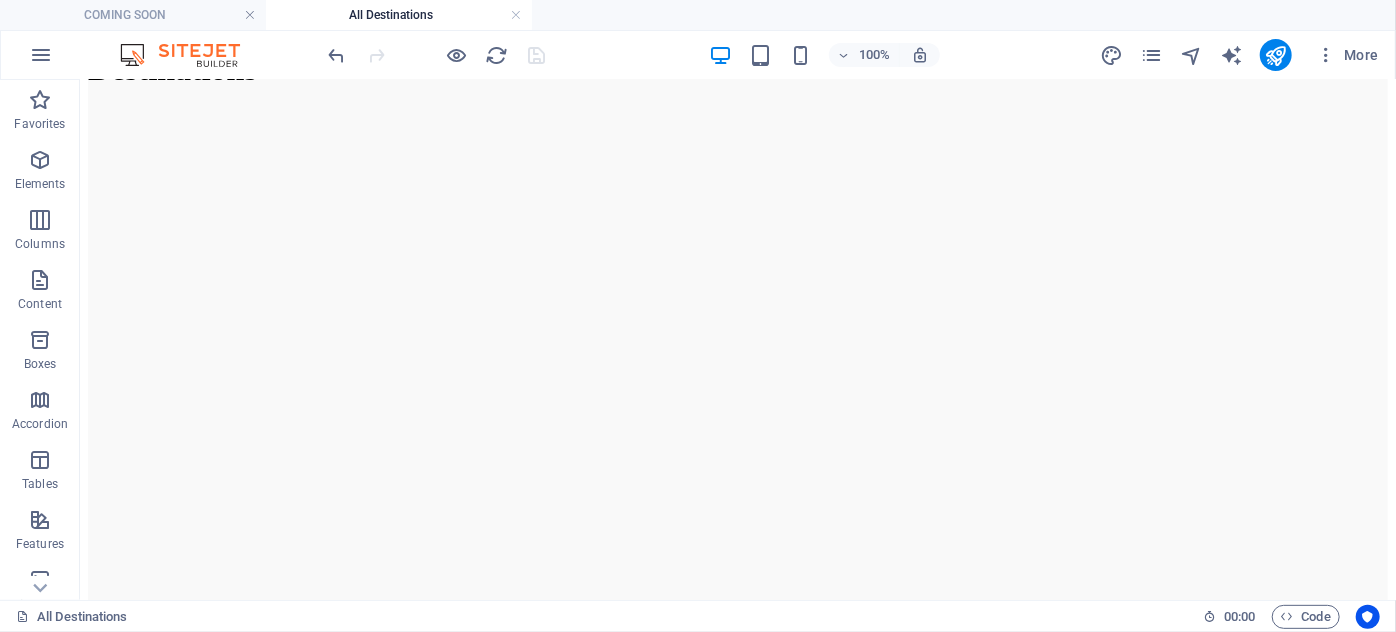 scroll, scrollTop: 2716, scrollLeft: 0, axis: vertical 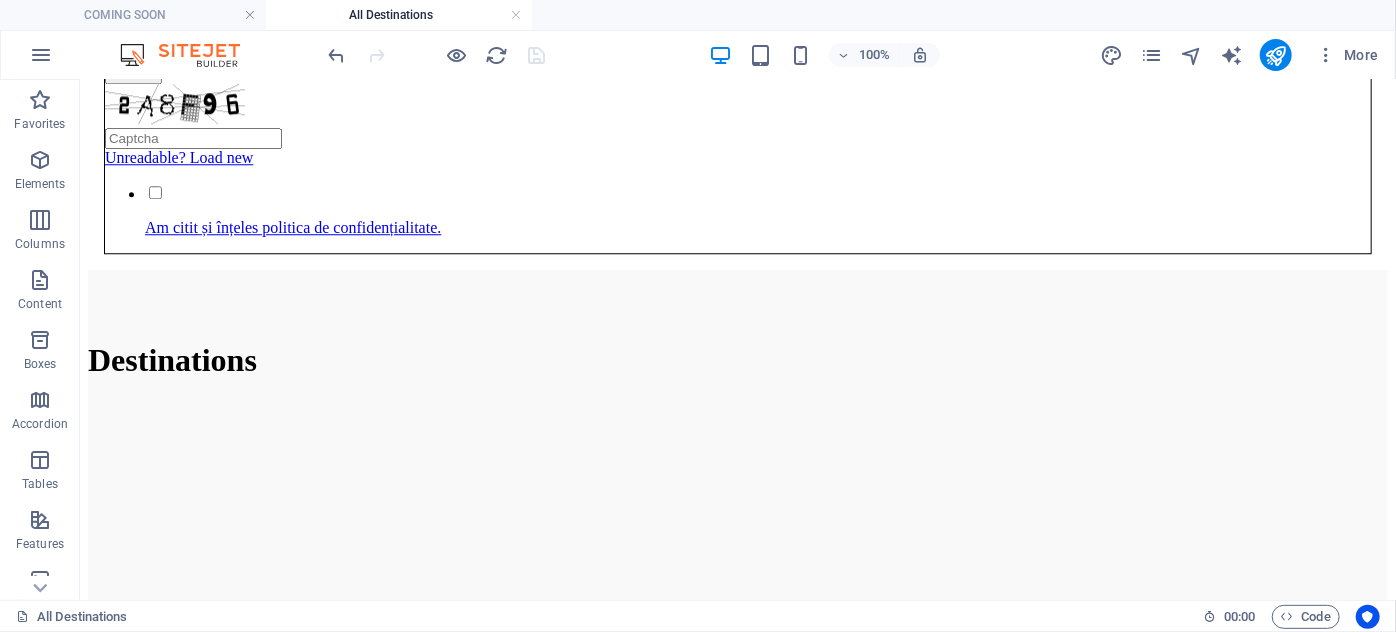 click at bounding box center (737, 2739) 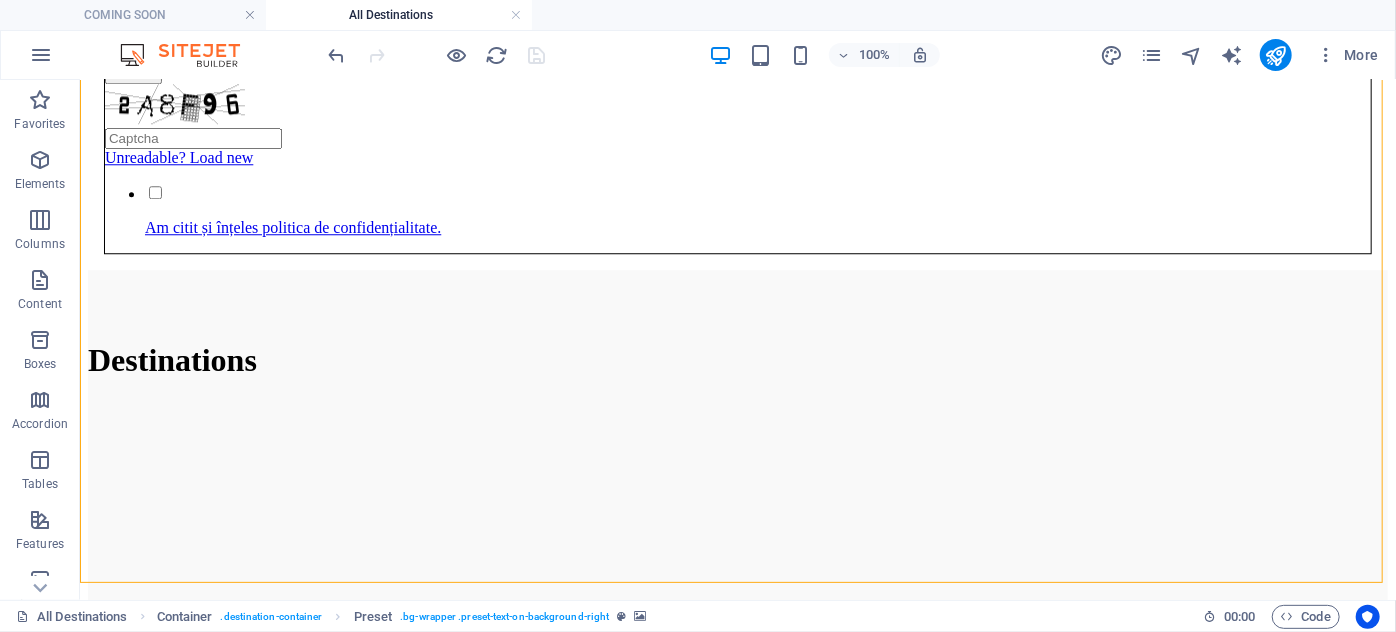 scroll, scrollTop: 2443, scrollLeft: 0, axis: vertical 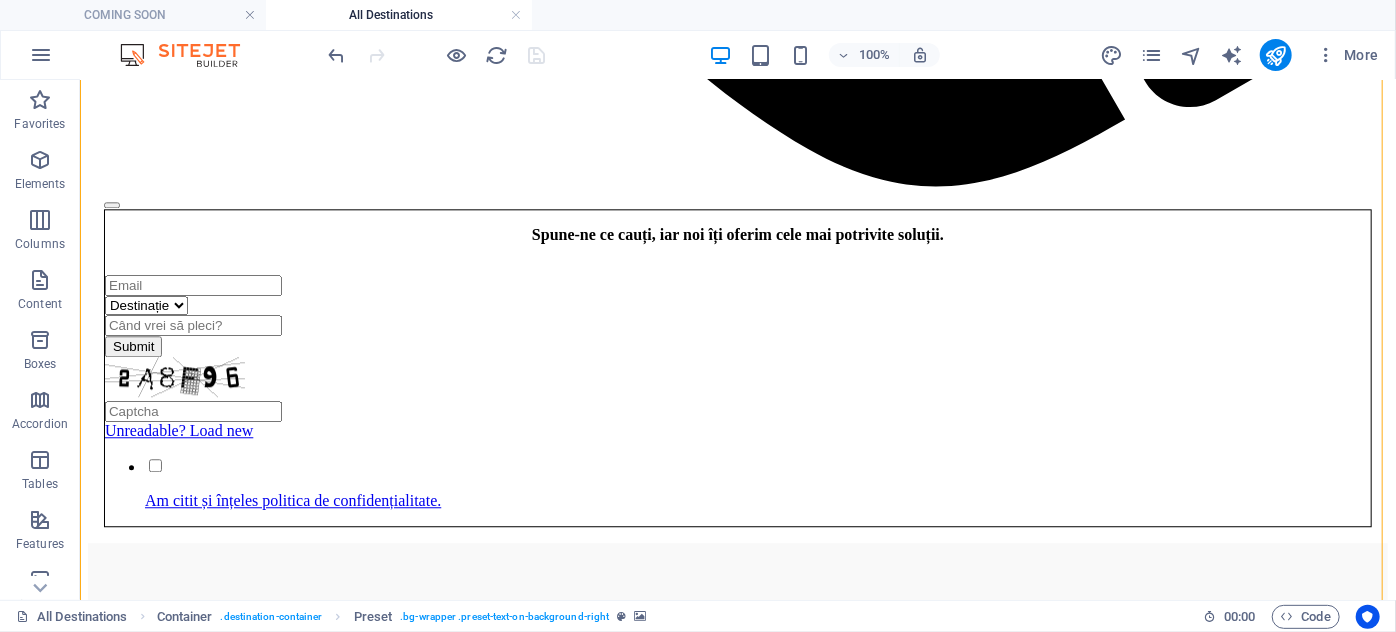 click at bounding box center [737, 2876] 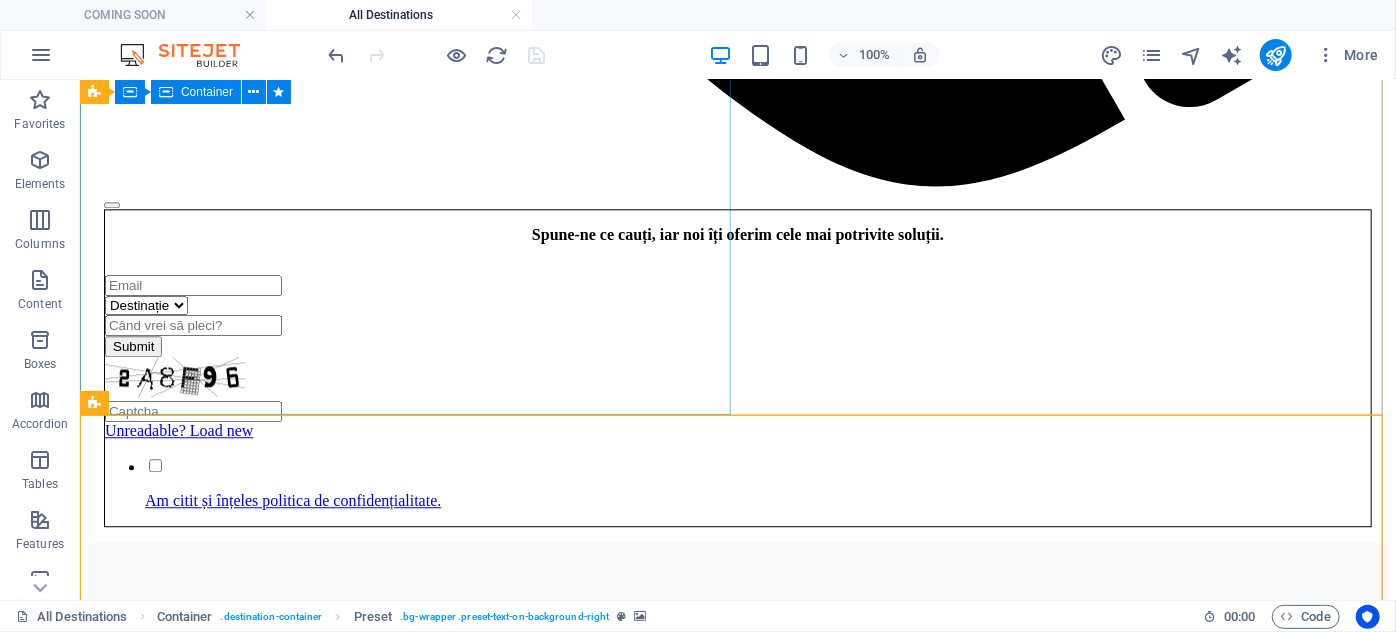 scroll, scrollTop: 2080, scrollLeft: 0, axis: vertical 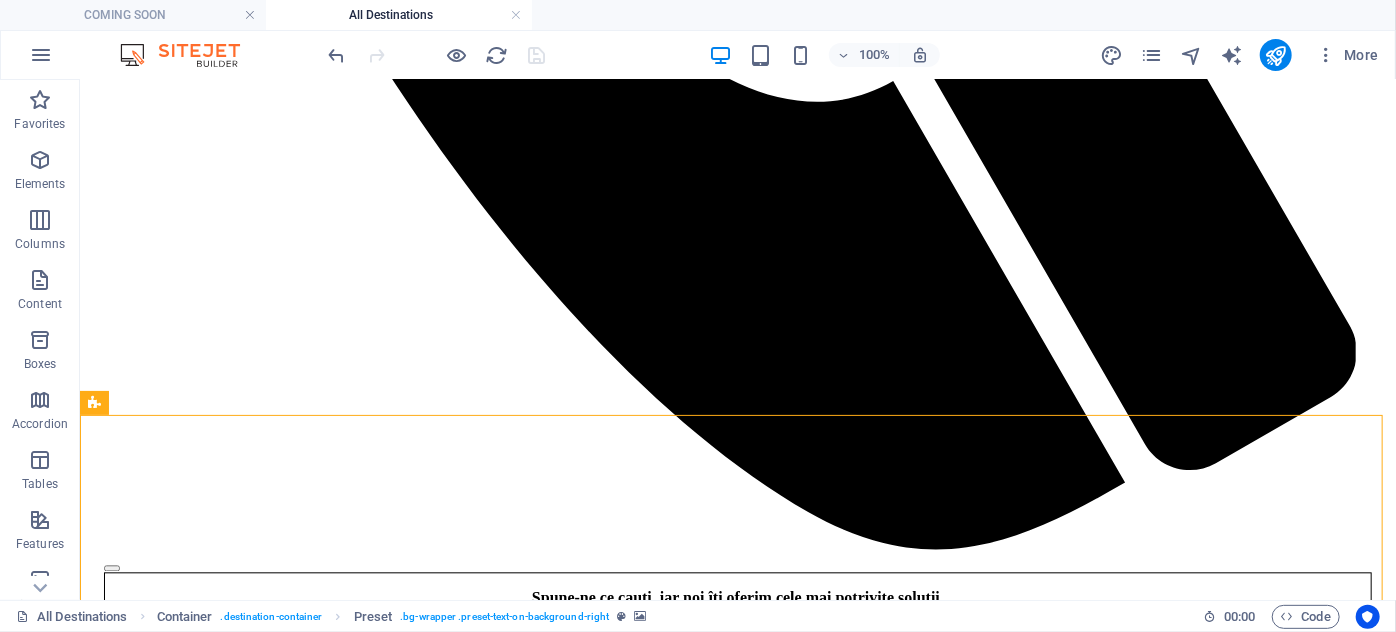 click at bounding box center (737, 3057) 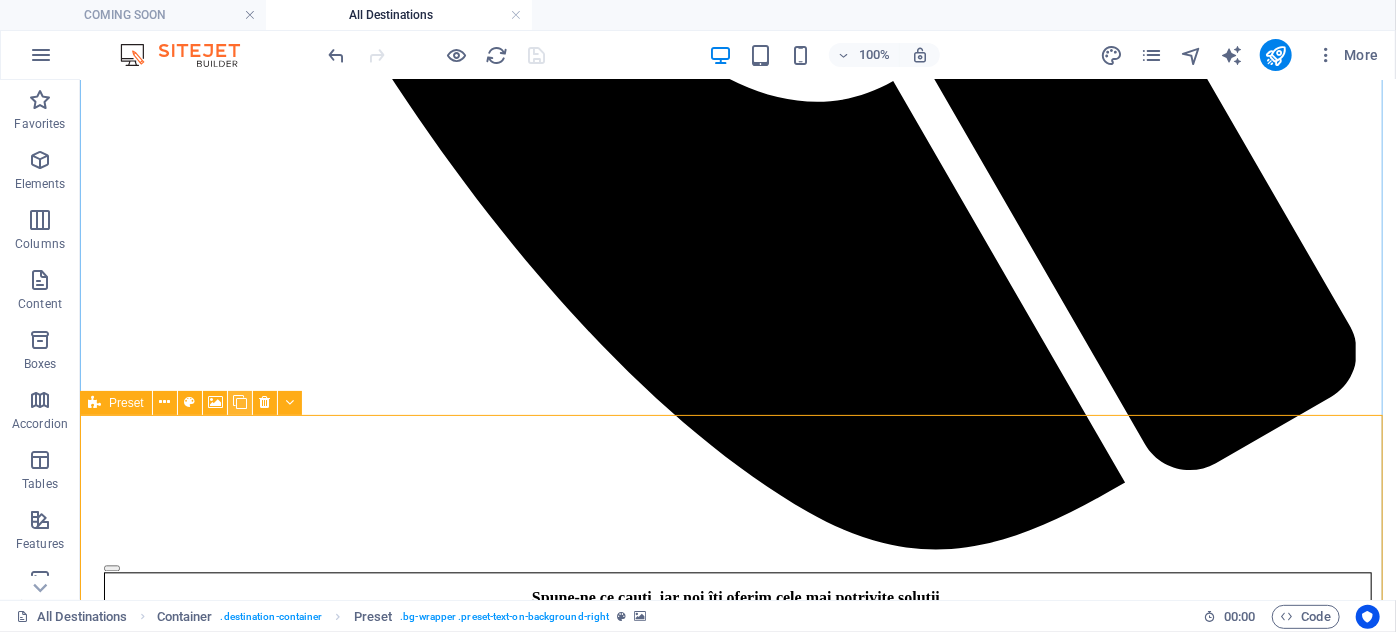 click at bounding box center [240, 402] 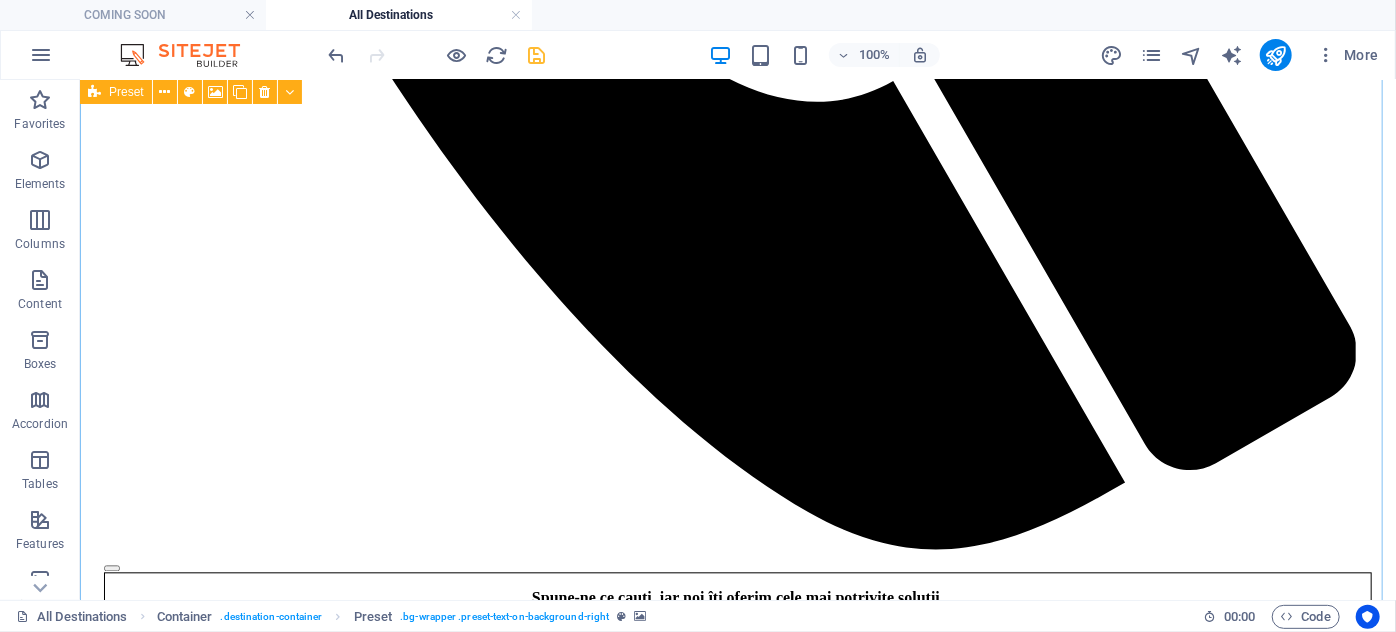 scroll, scrollTop: 3362, scrollLeft: 0, axis: vertical 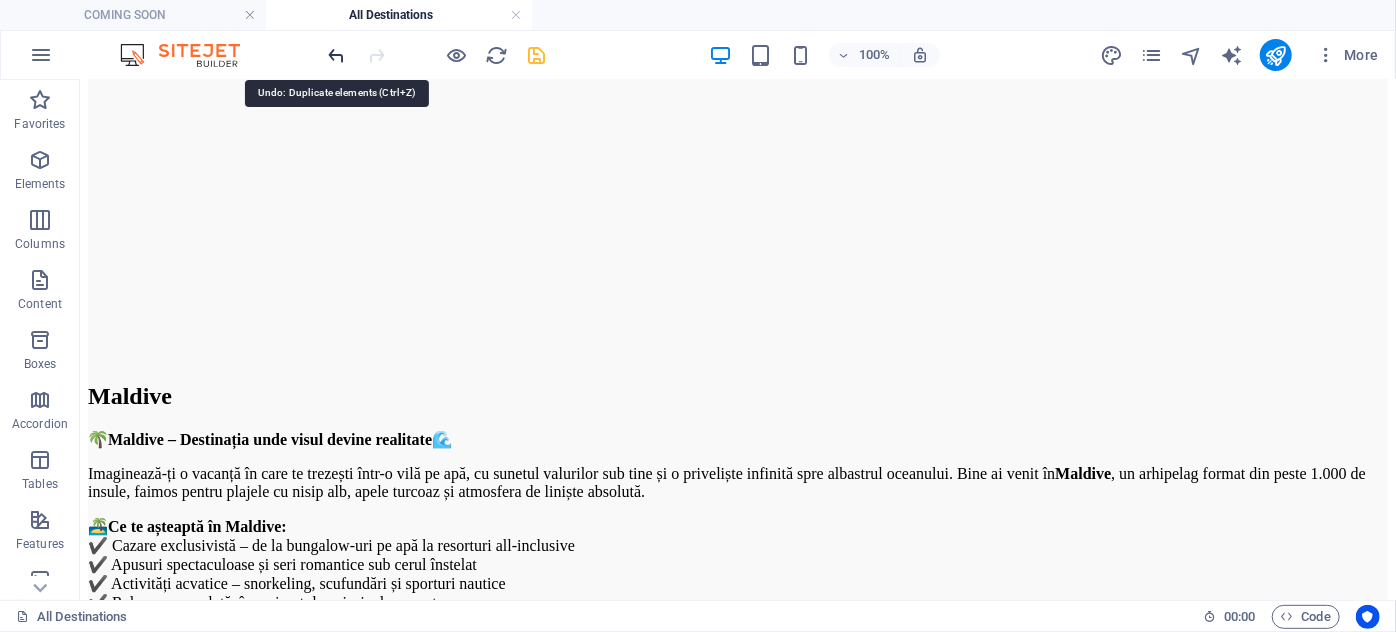 click at bounding box center (337, 55) 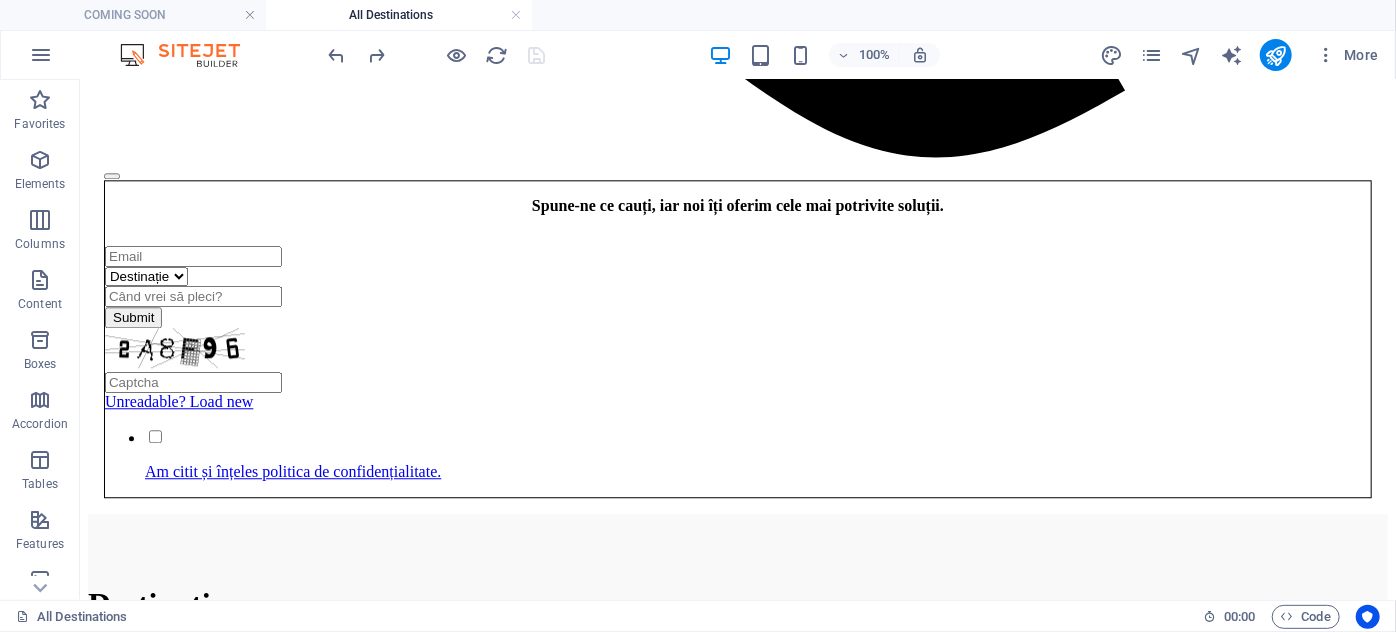 scroll, scrollTop: 2180, scrollLeft: 0, axis: vertical 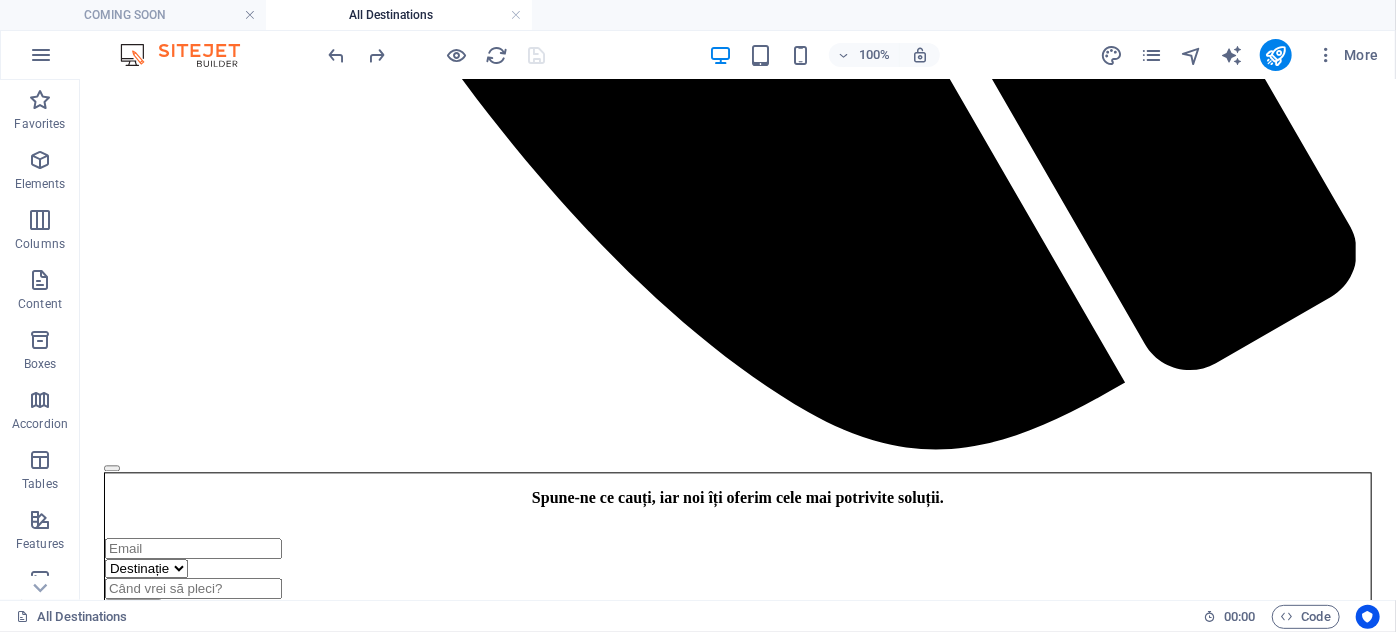 click at bounding box center [737, 3007] 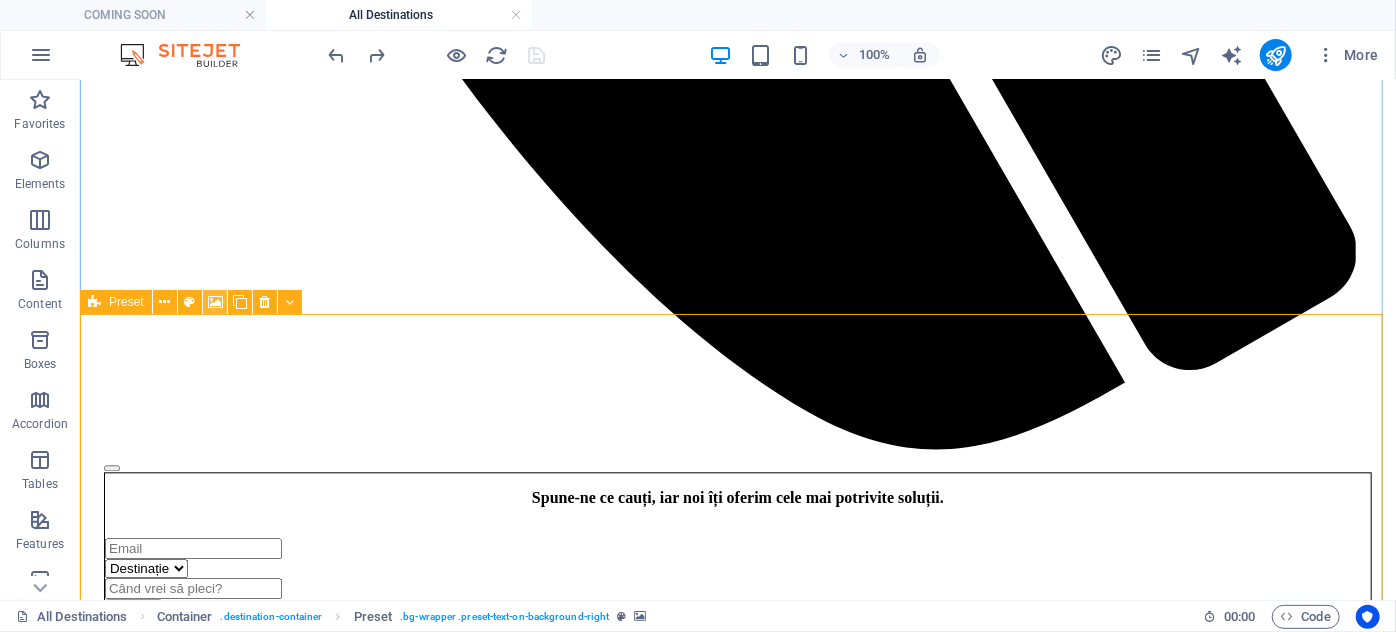 click at bounding box center (215, 302) 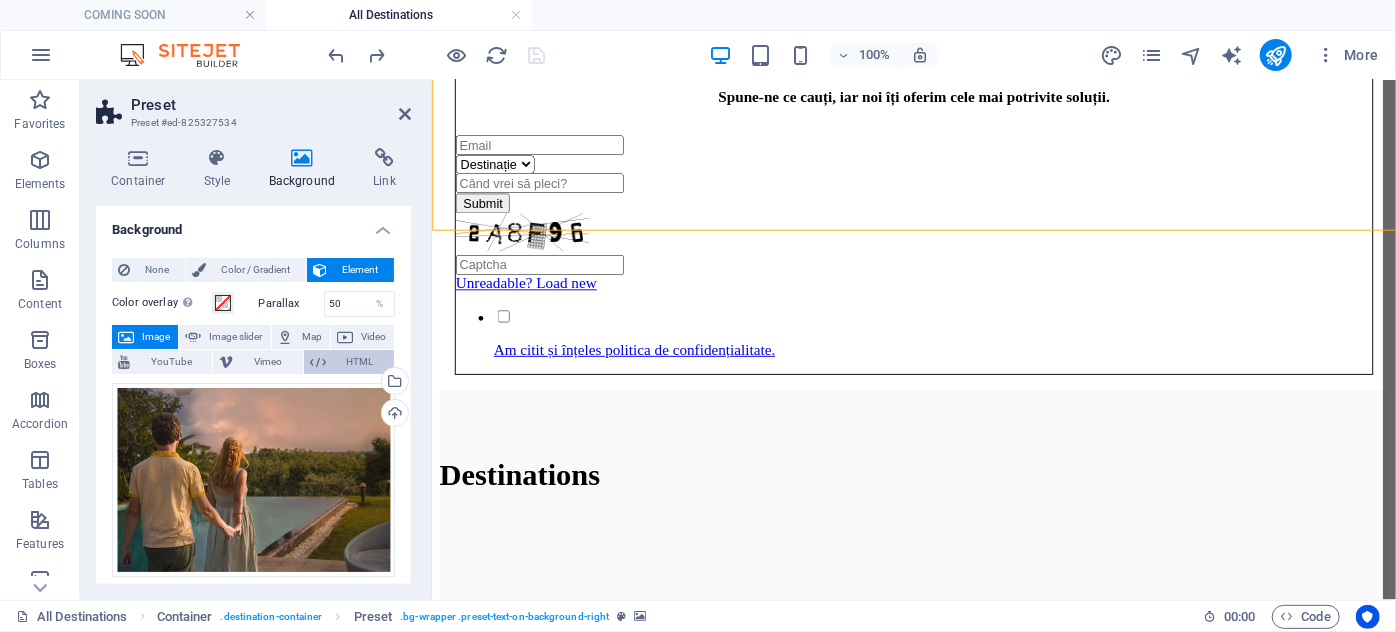 scroll, scrollTop: 3061, scrollLeft: 0, axis: vertical 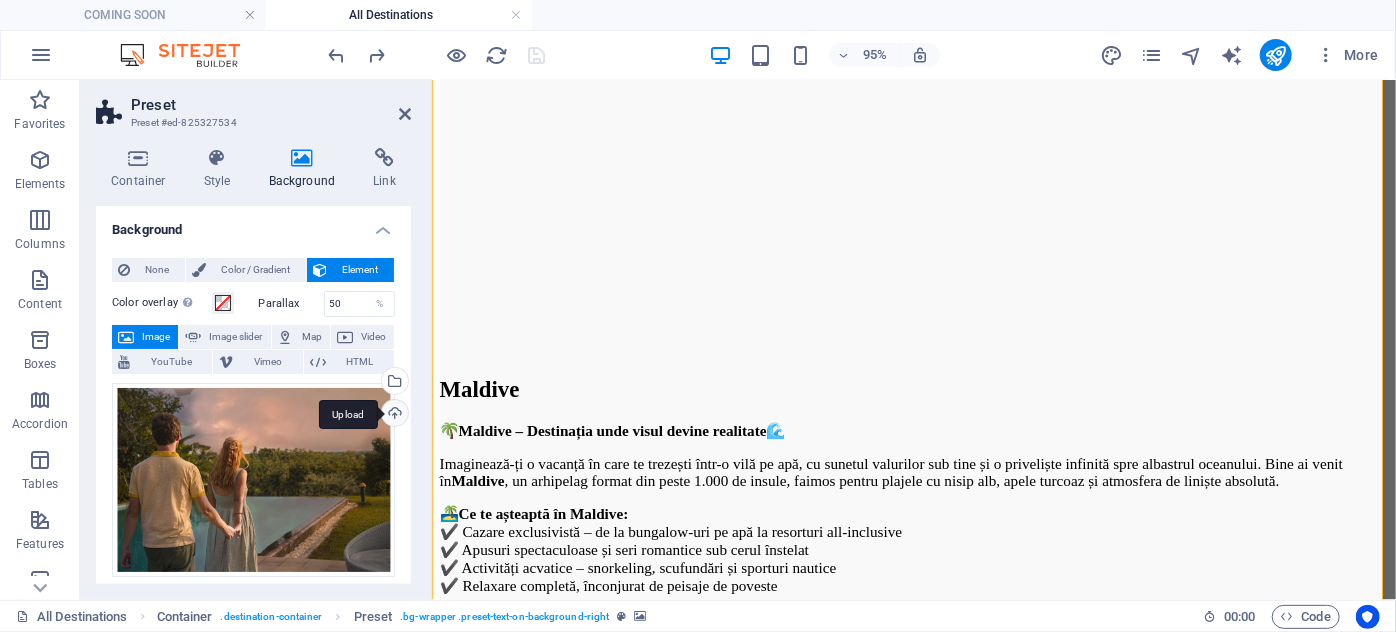 click on "Upload" at bounding box center (393, 415) 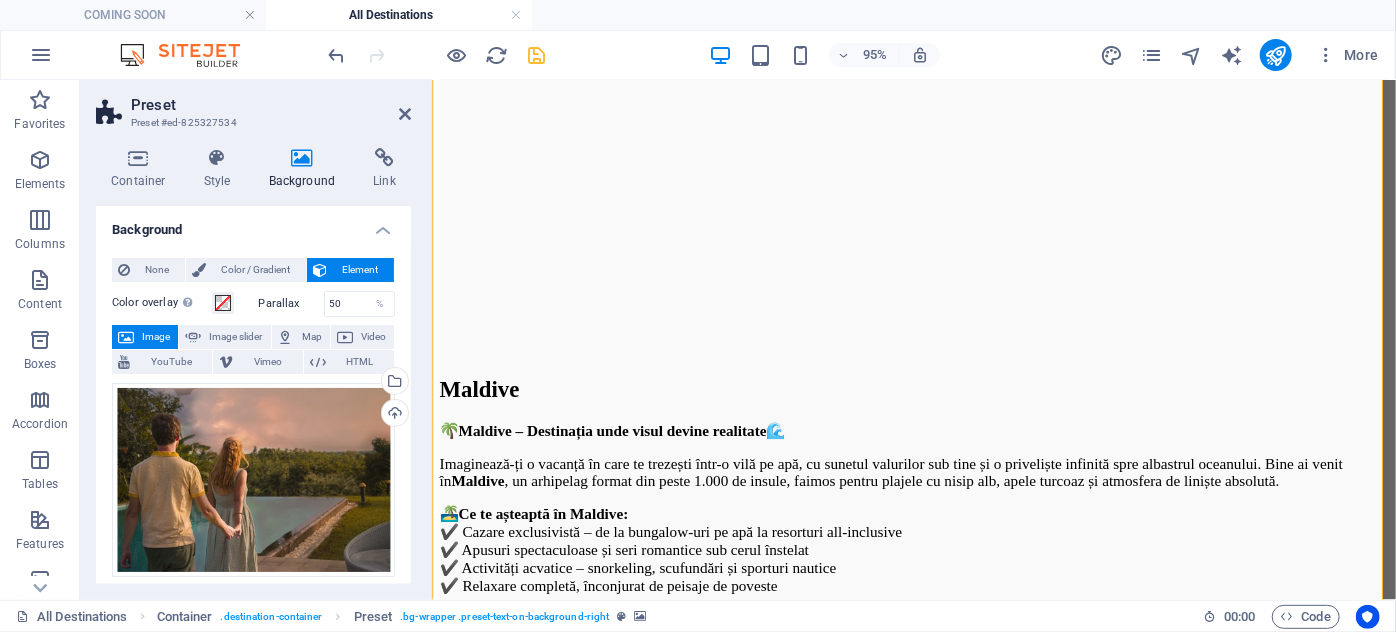 click at bounding box center [938, 2250] 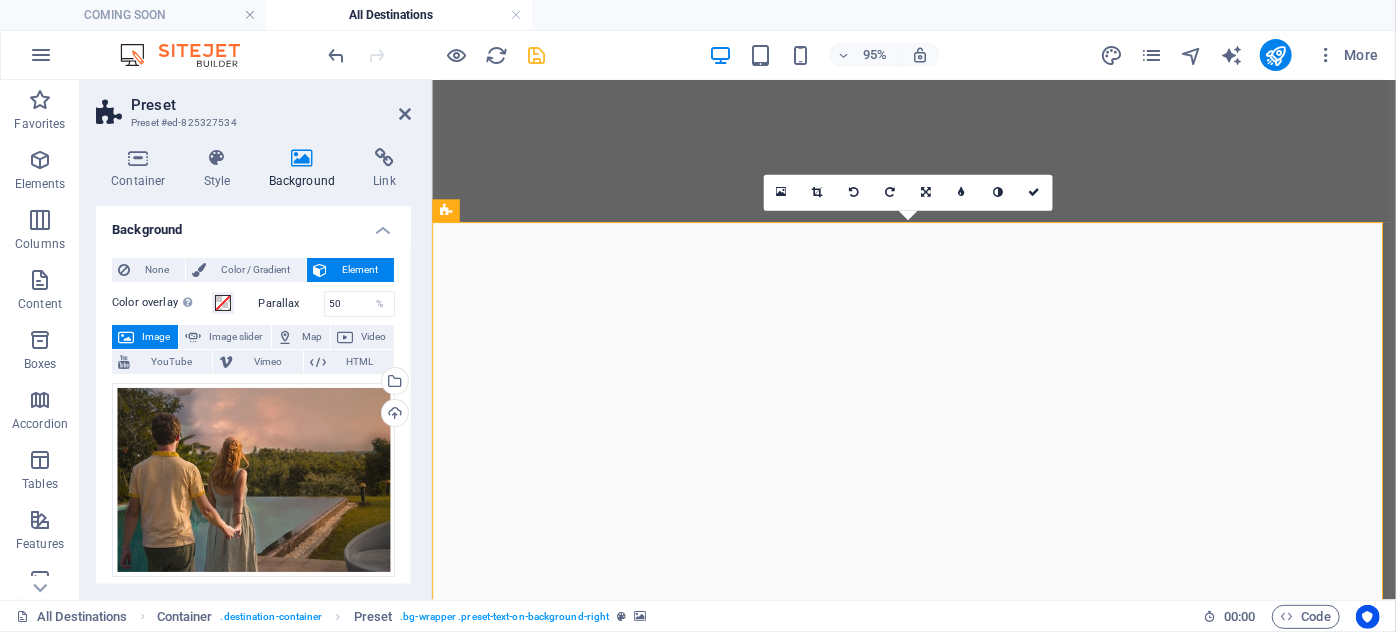 scroll, scrollTop: 2242, scrollLeft: 0, axis: vertical 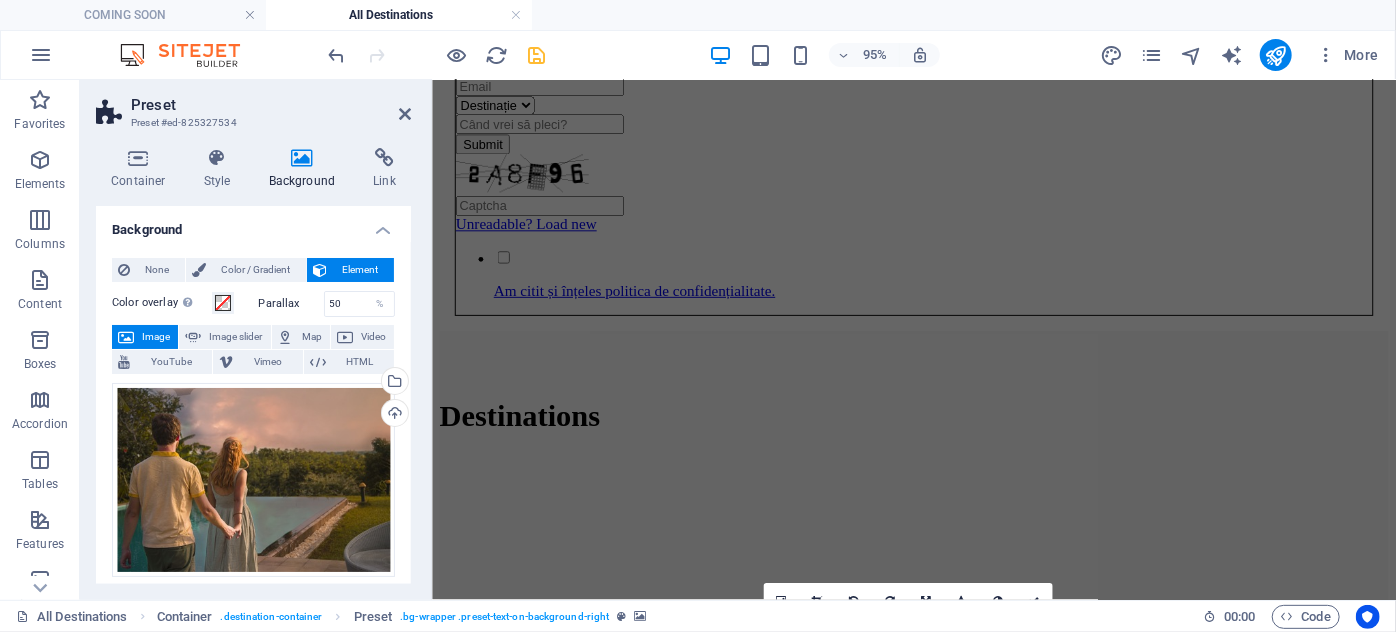 click at bounding box center (938, 1854) 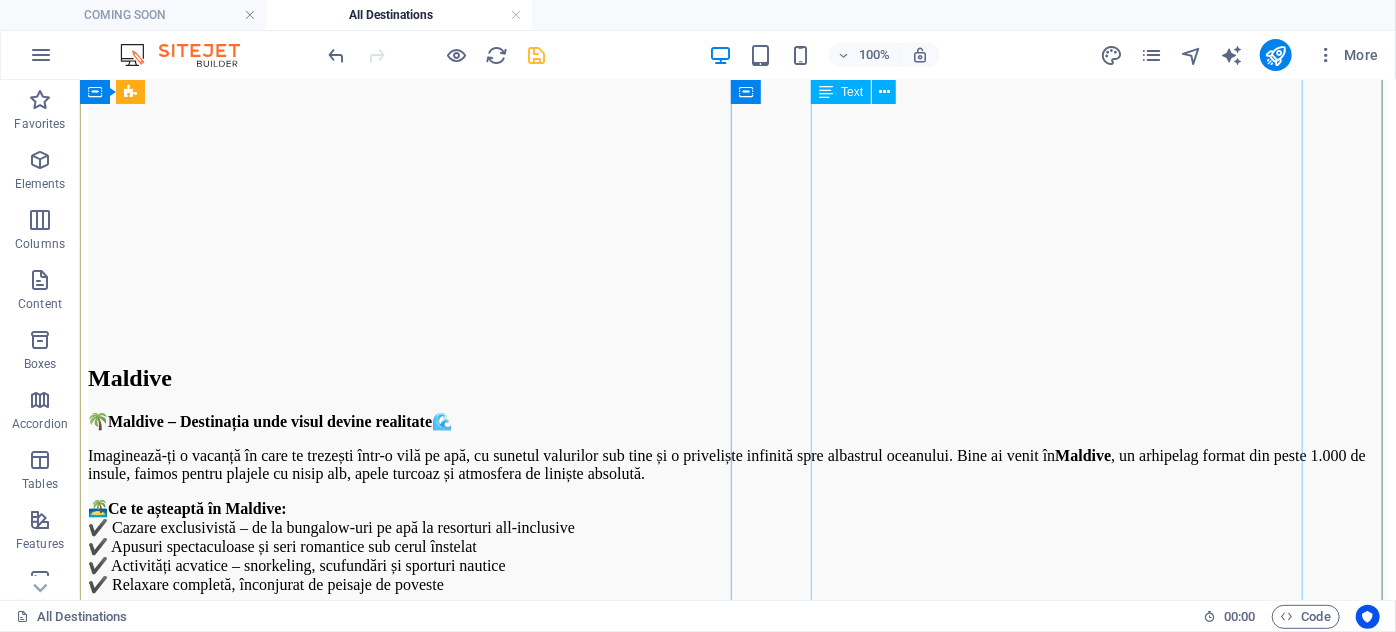 scroll, scrollTop: 3424, scrollLeft: 0, axis: vertical 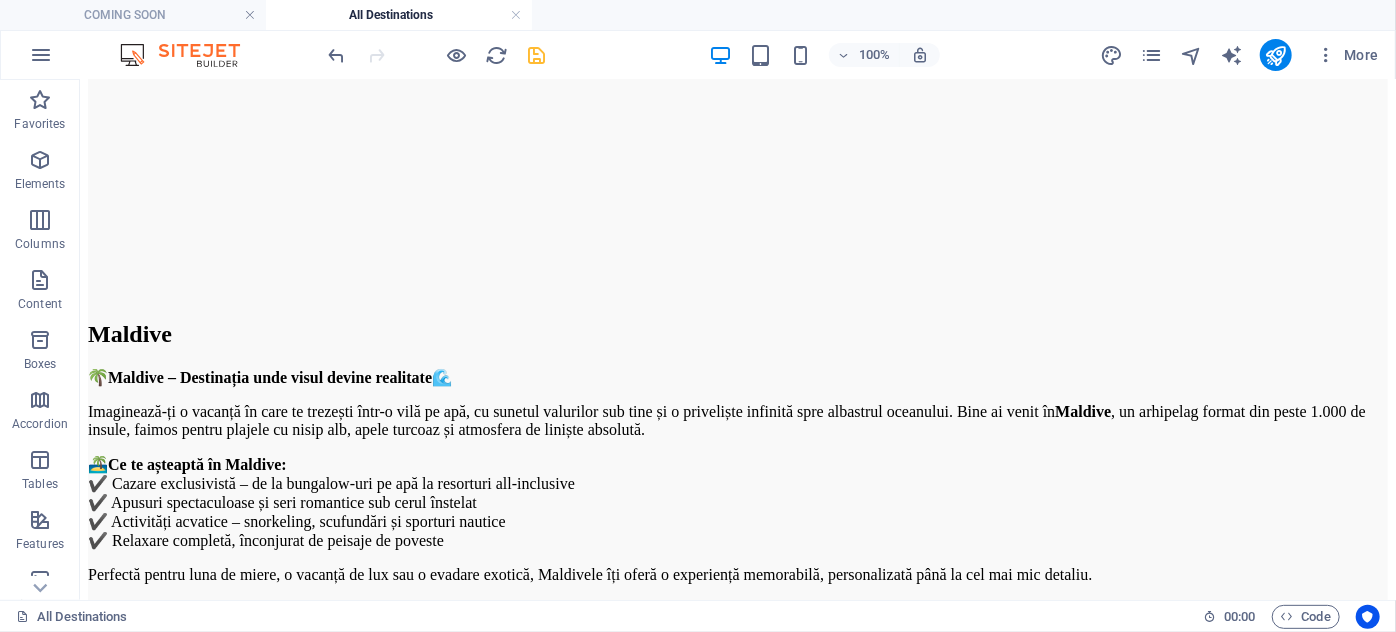 click at bounding box center (737, 3141) 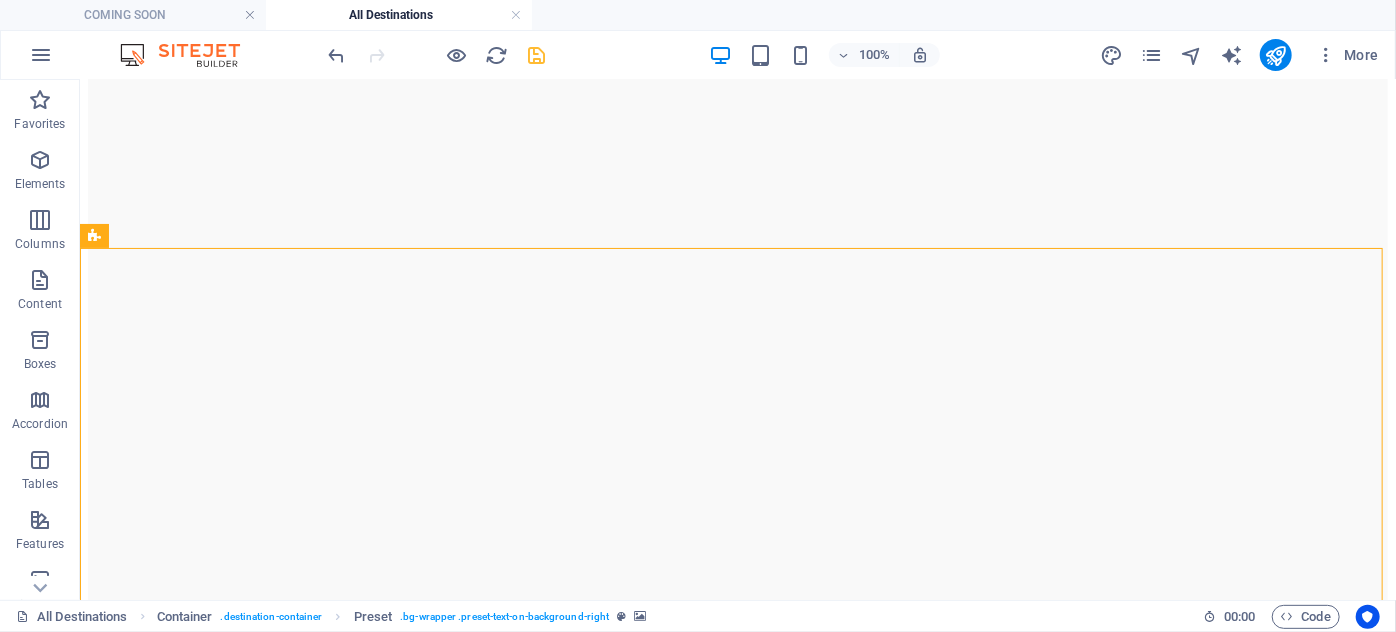 scroll, scrollTop: 2970, scrollLeft: 0, axis: vertical 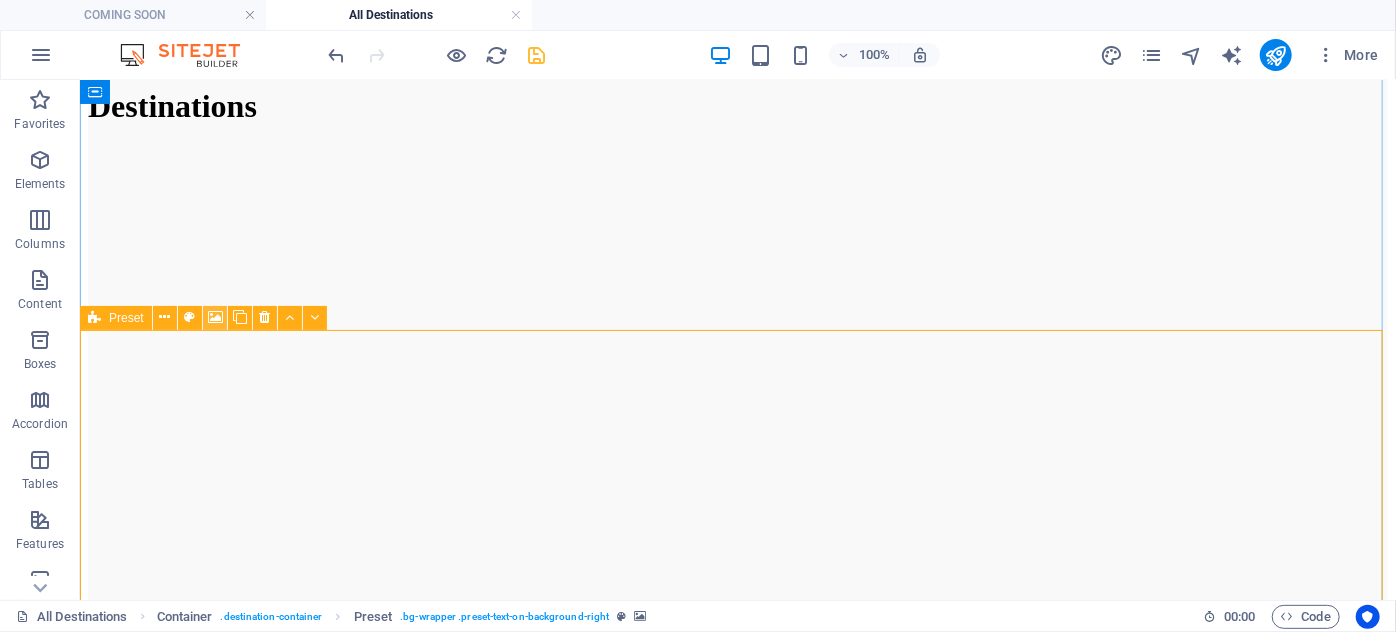 click at bounding box center (215, 317) 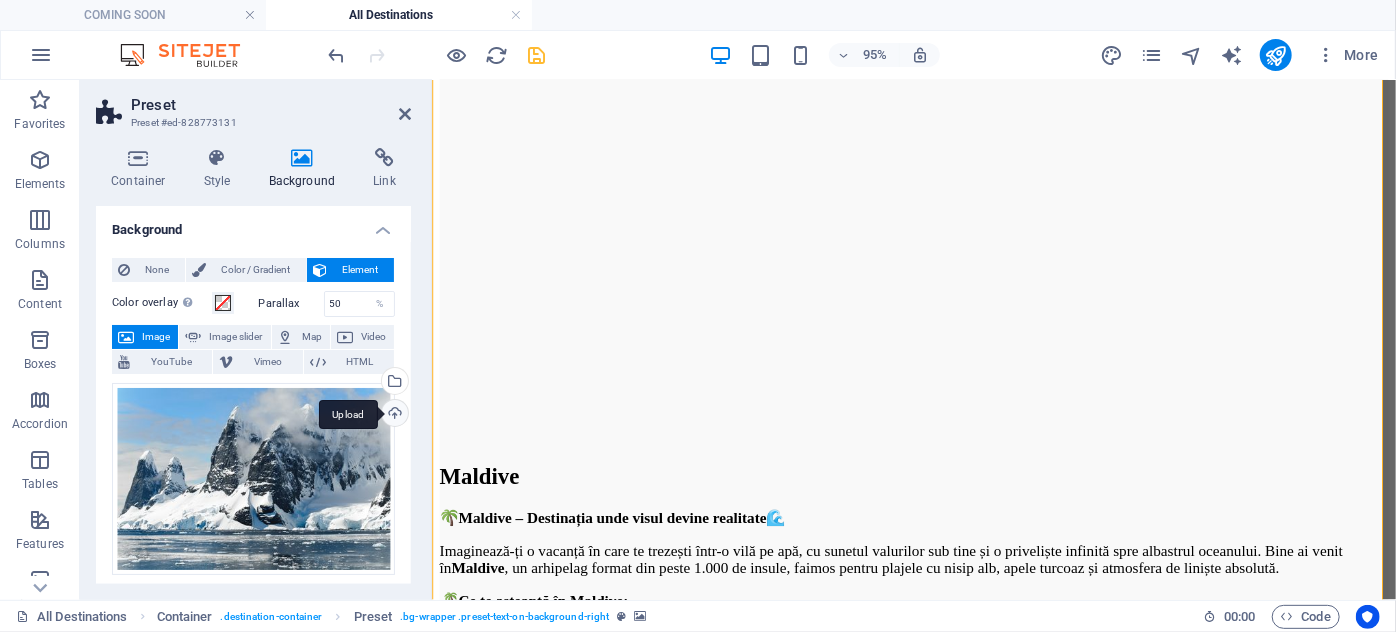 scroll, scrollTop: 4256, scrollLeft: 0, axis: vertical 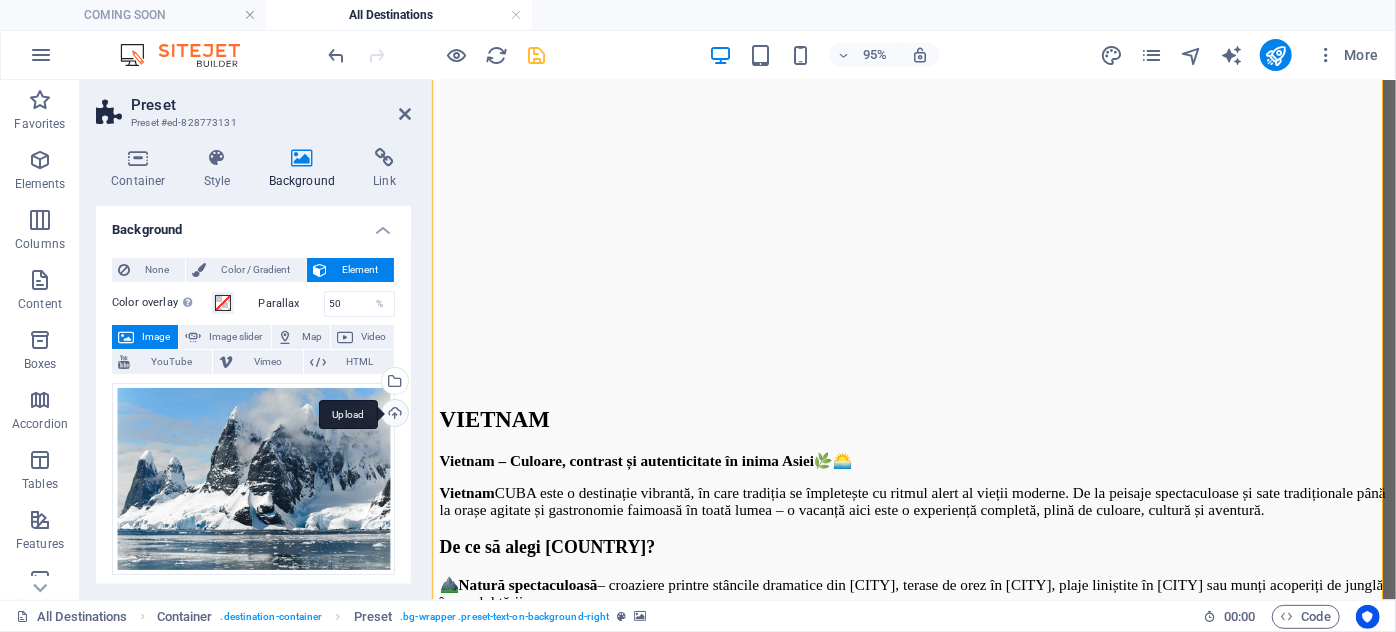 click on "Upload" at bounding box center (393, 415) 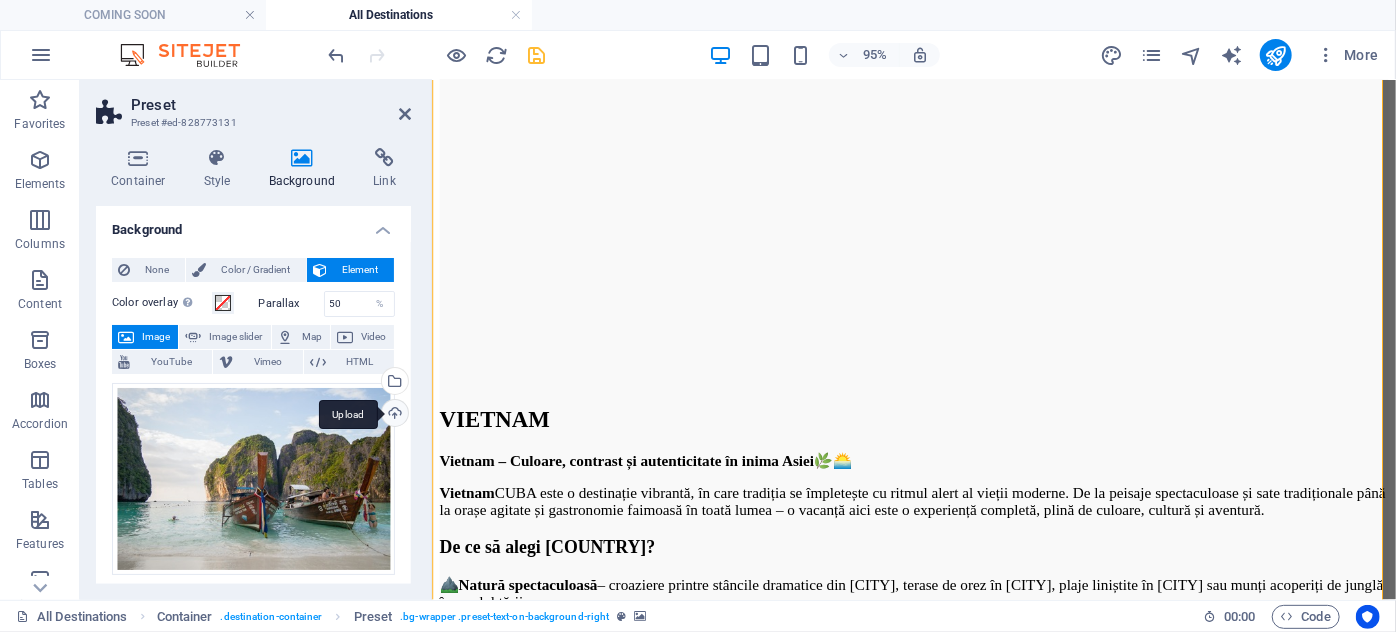 click on "Upload" at bounding box center [393, 415] 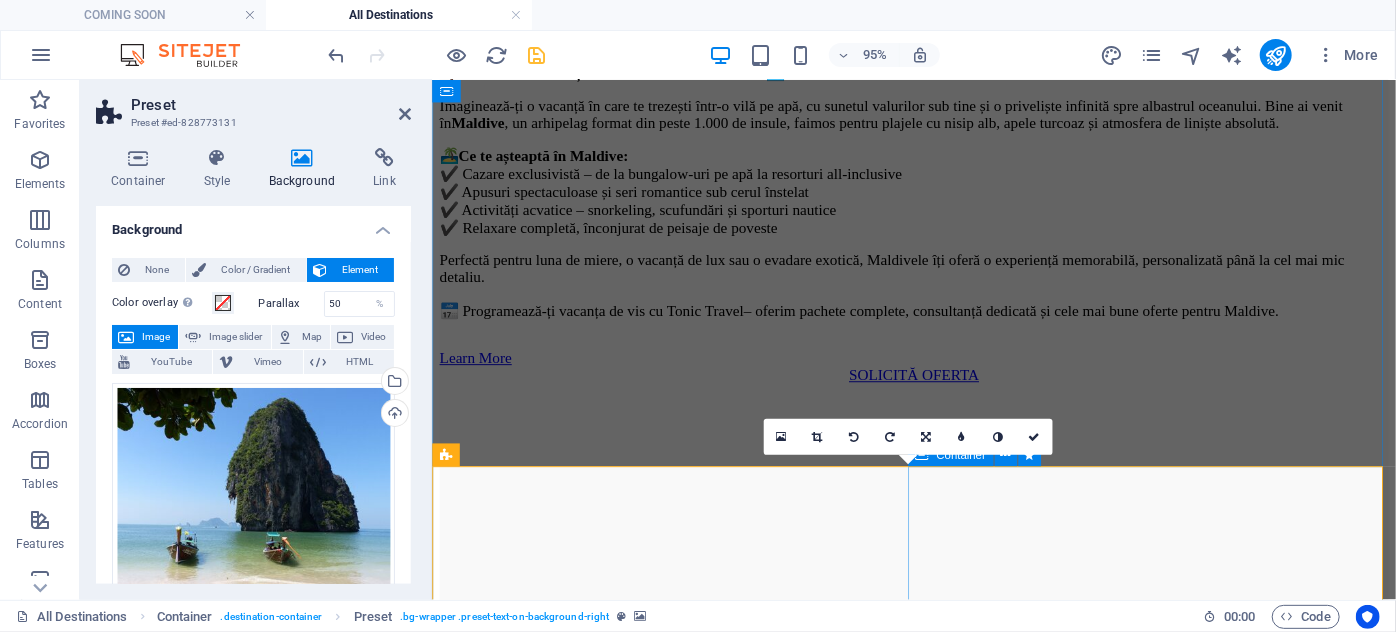 scroll, scrollTop: 3711, scrollLeft: 0, axis: vertical 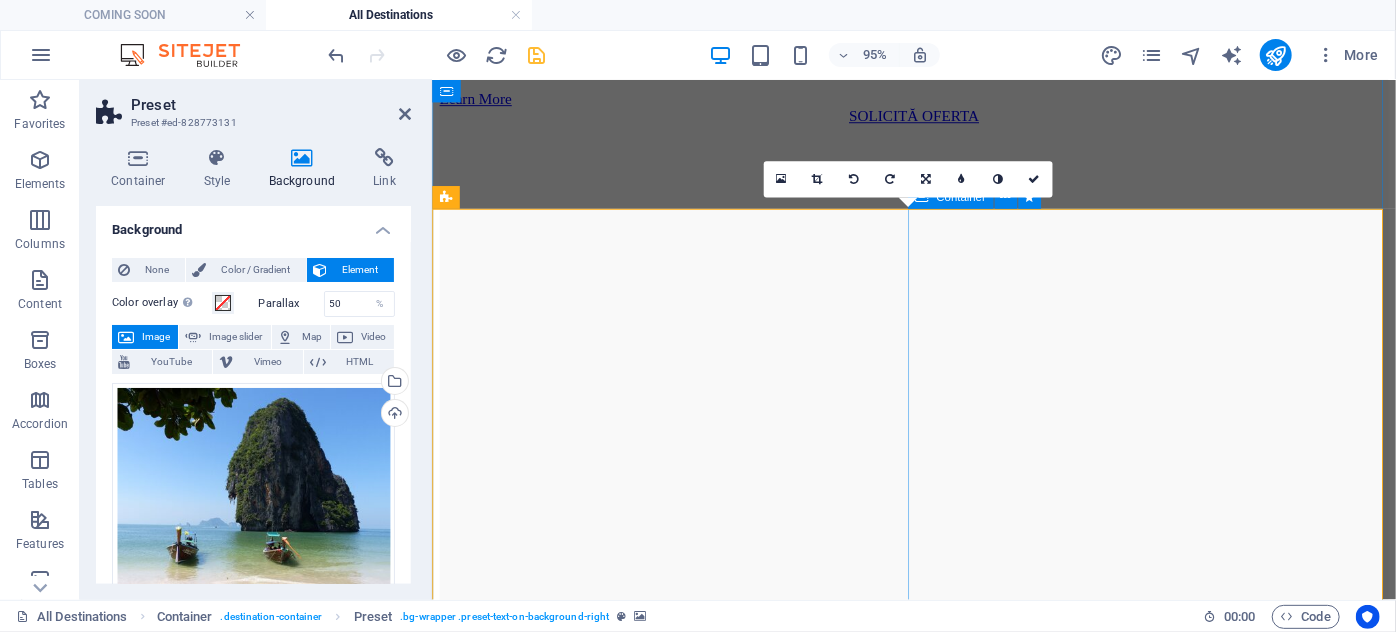 click on "THAILANDA Thailanda – Un amestec perfect de exotism, cultură și aventură  🌺Descoperă un tărâm plin de culoare, tradiții autentice și peisaje spectaculoase!  Thailanda  te cucerește cu temple aurite, plaje exotice, gastronomie fabuloasă și oameni primitori. Este o destinație completă, unde relaxarea se îmbină perfect cu aventura, cultura și ospitalitatea orientală. Ce te așteaptă în Thailanda? 🌴  Plaje de vis   – De la apele limpezi din [CITY] și [CITY] până la insulele [CITY] sau [CITY], vei găsi locuri de poveste, perfecte pentru relaxare sau sporturi nautice. 🏯  Cultură și spiritualitate  – Vizitează temple budiste impresionante, piețe tradiționale și palate regale, unde istoria și credința se simt la fiecare pas. 🍜  Gastronomie renumită  – Bucură-te de preparate locale delicioase, de la street food autentic până la restaurante rafinate cu influențe asiatice. 🐘  Aventuri și natură 🛍️  Shopping și viață de noapte Recomandat pentru:" at bounding box center [938, 4069] 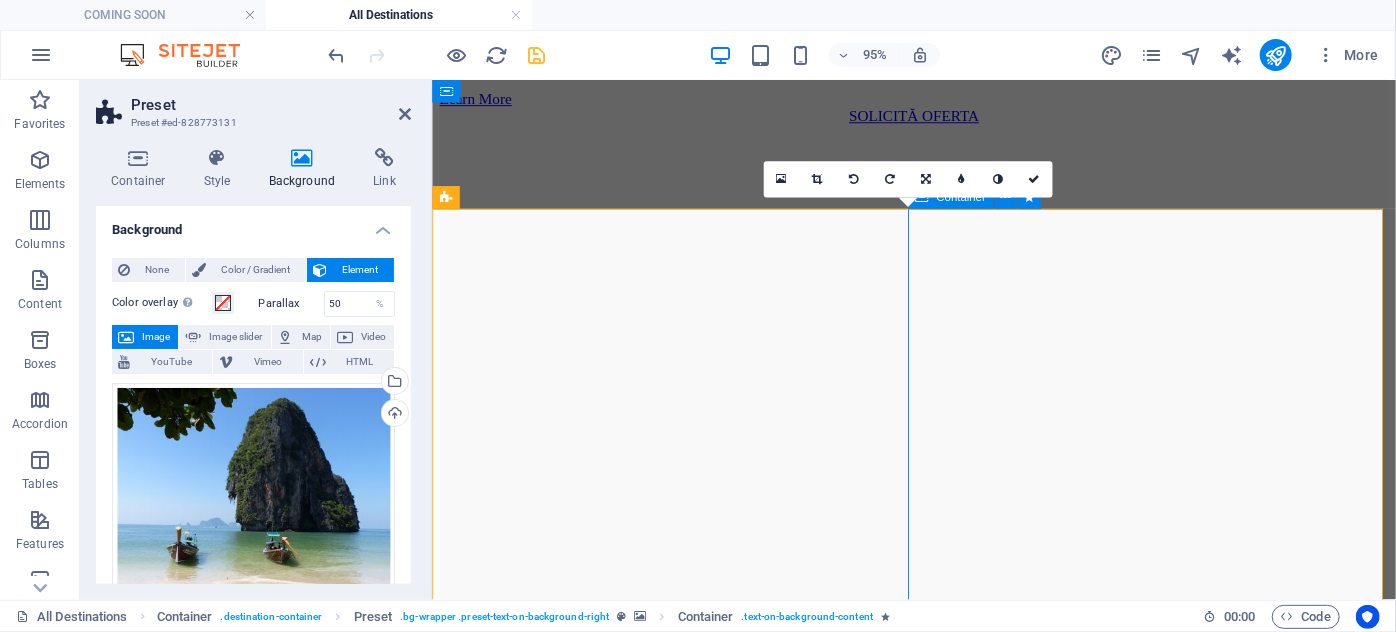 click on "16:10 16:9 4:3 1:1 1:2 0" at bounding box center [907, 180] 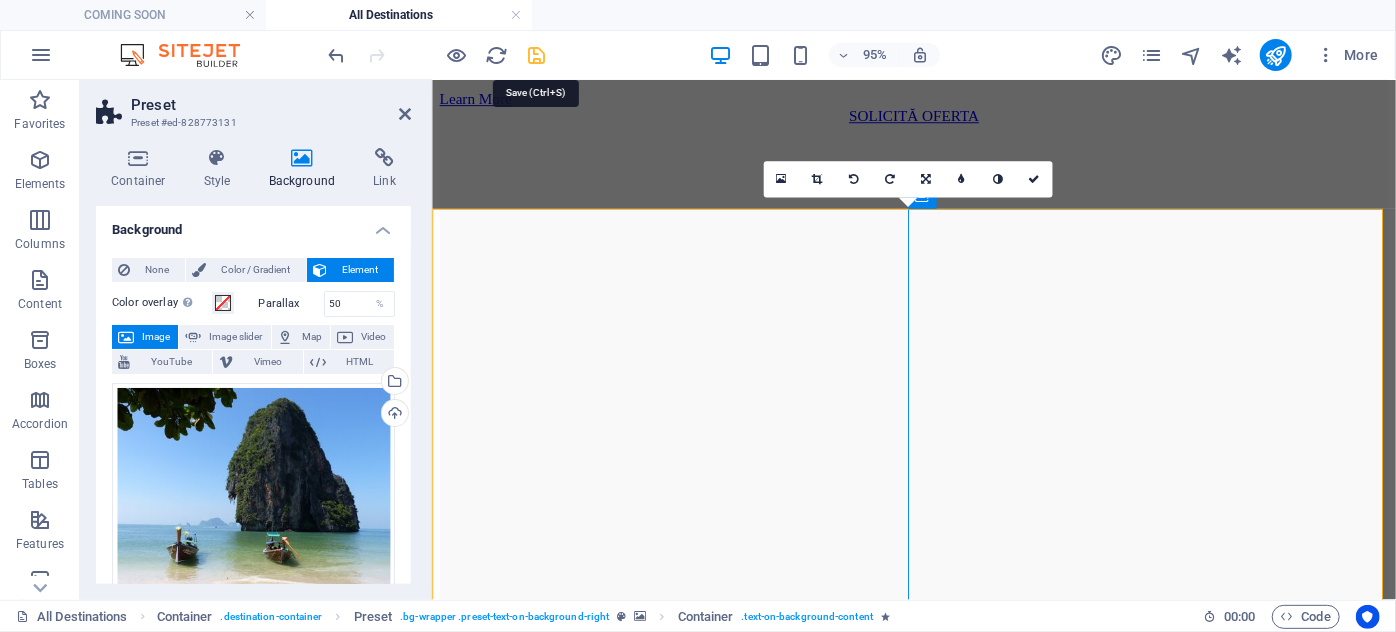 drag, startPoint x: 545, startPoint y: 61, endPoint x: 508, endPoint y: 356, distance: 297.31128 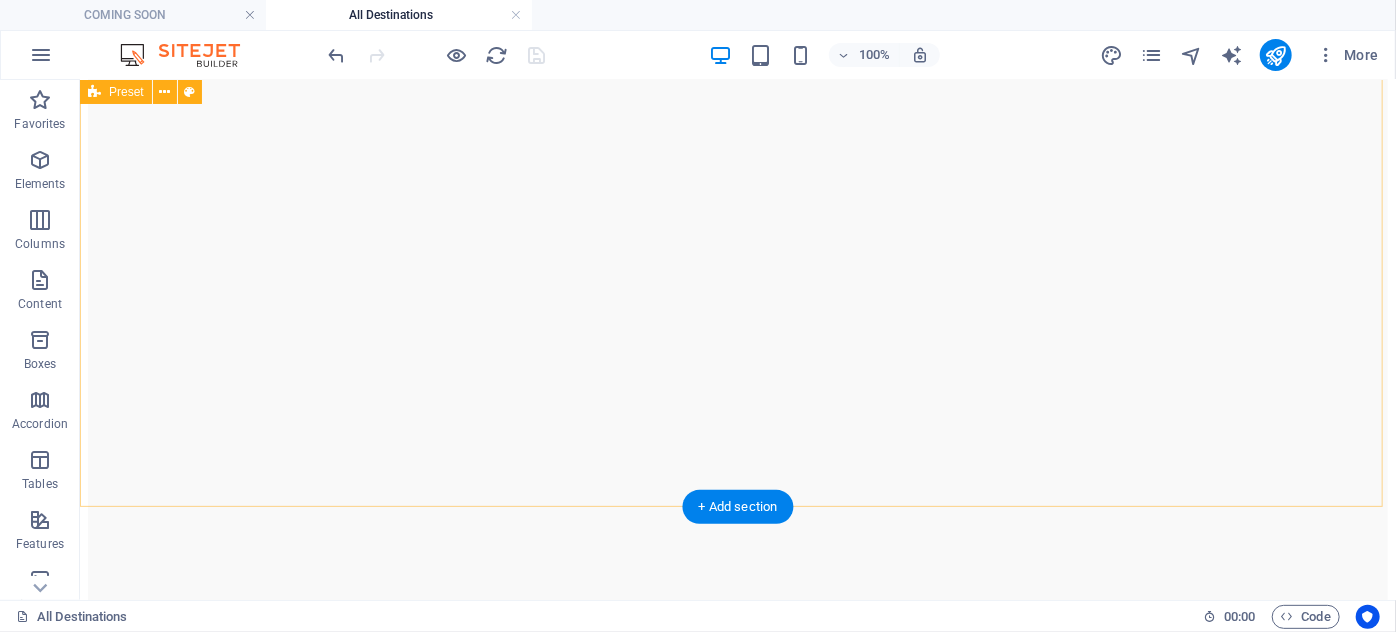 scroll, scrollTop: 10529, scrollLeft: 0, axis: vertical 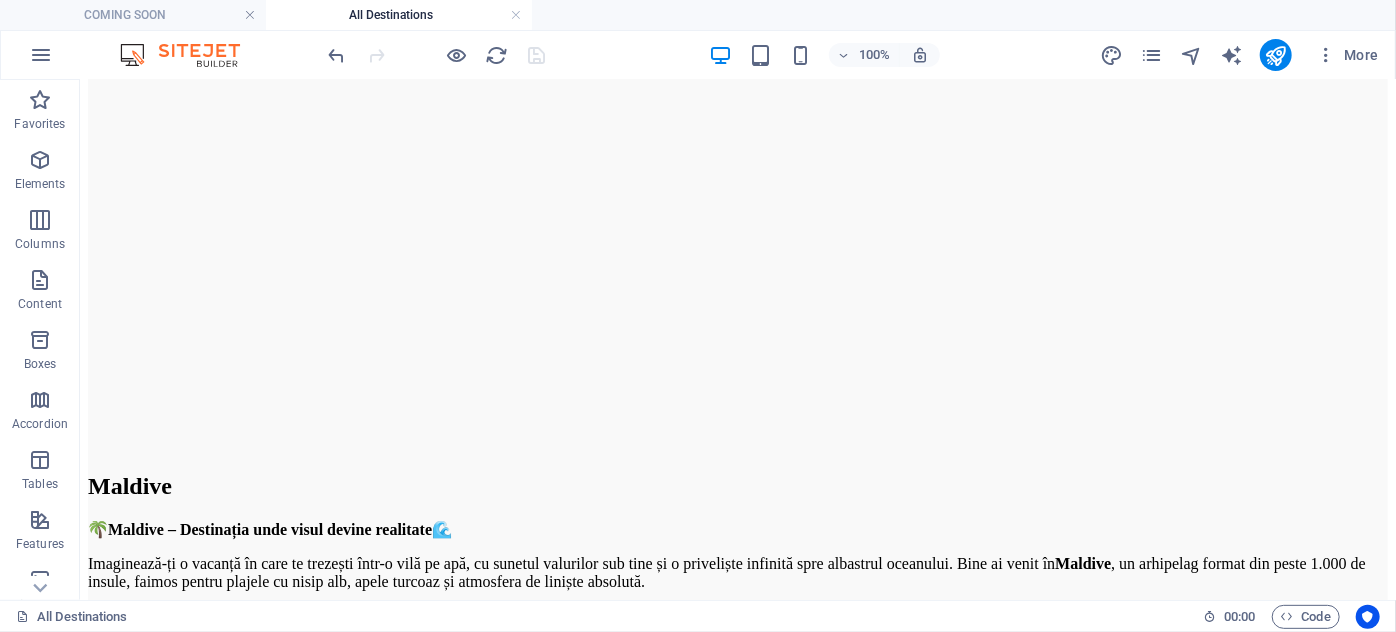 click at bounding box center [737, 3217] 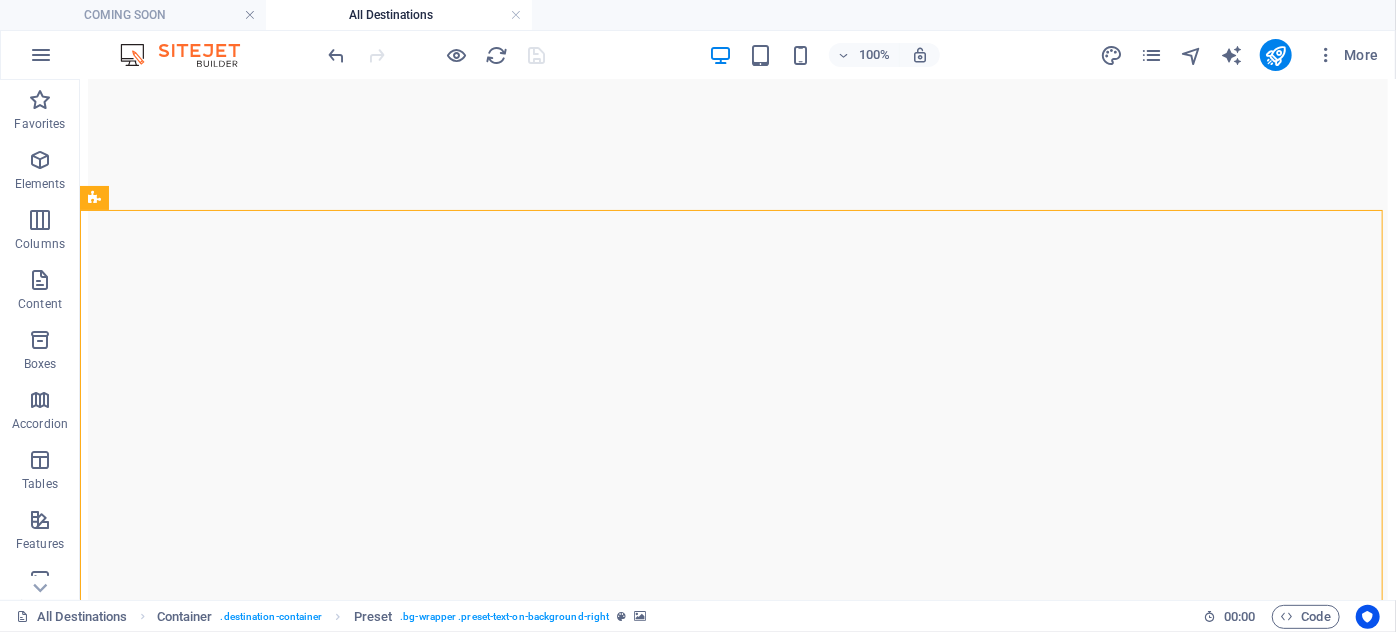 scroll, scrollTop: 2909, scrollLeft: 0, axis: vertical 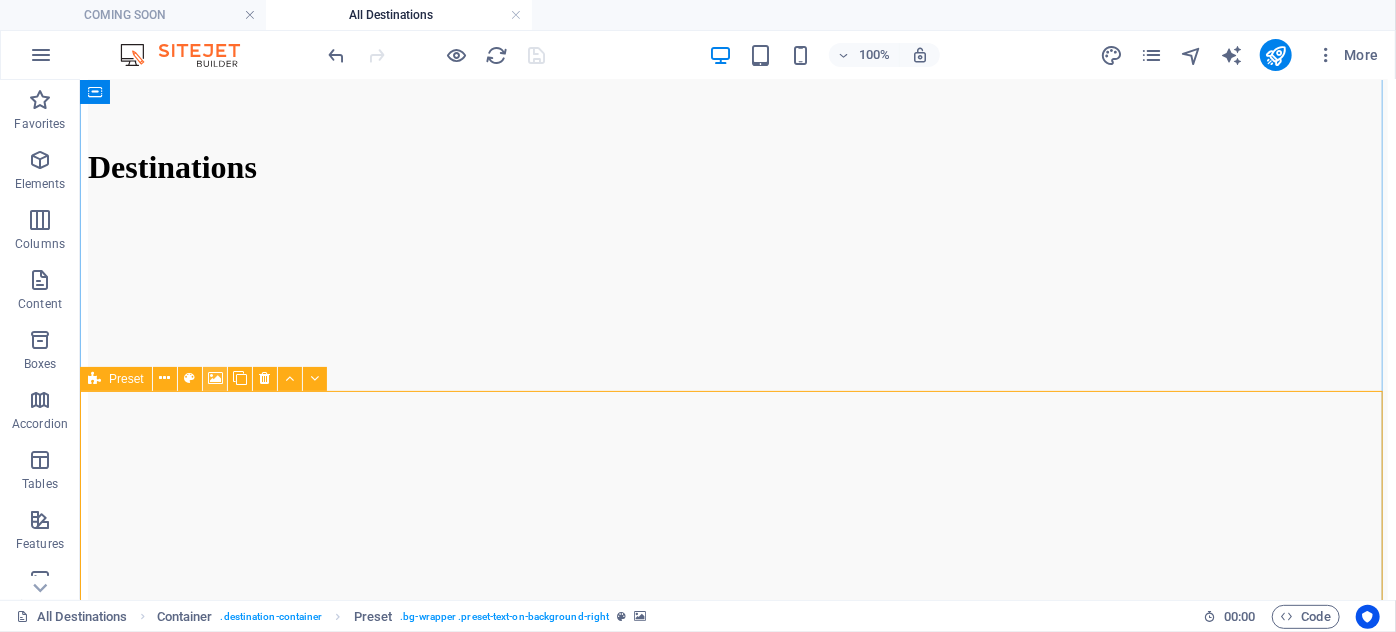 click at bounding box center (215, 378) 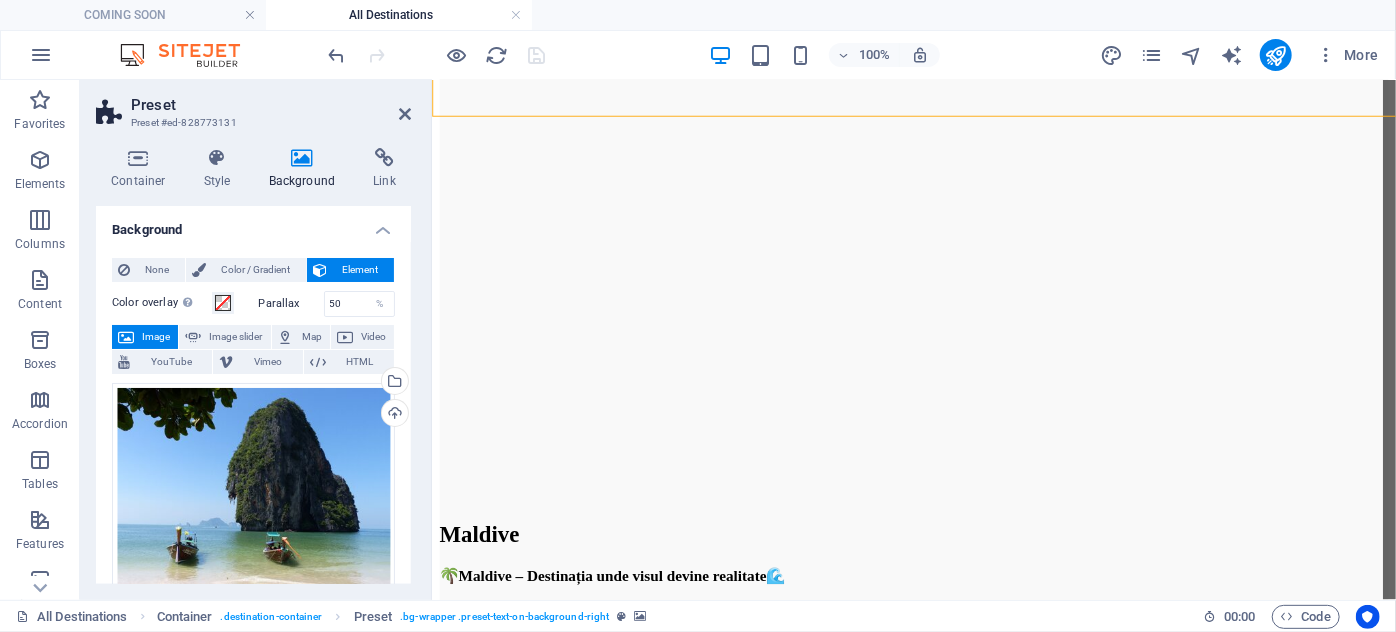 scroll, scrollTop: 4256, scrollLeft: 0, axis: vertical 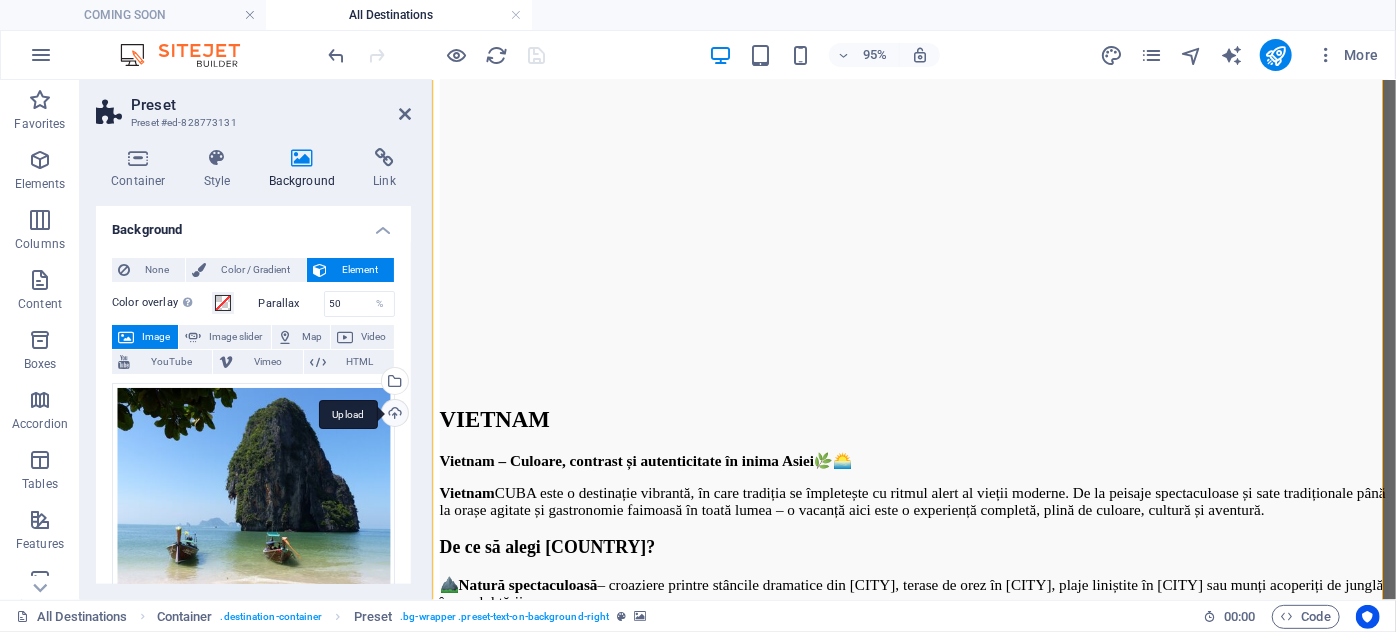 click on "Upload" at bounding box center [393, 415] 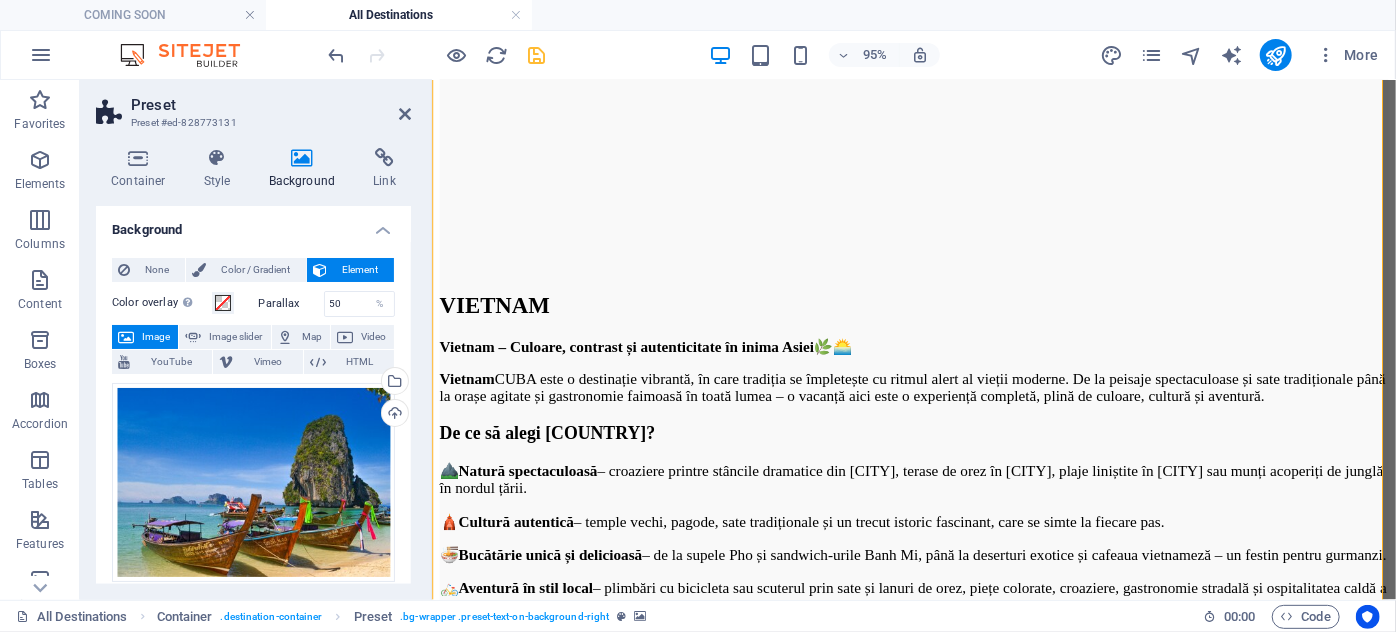 scroll, scrollTop: 4347, scrollLeft: 0, axis: vertical 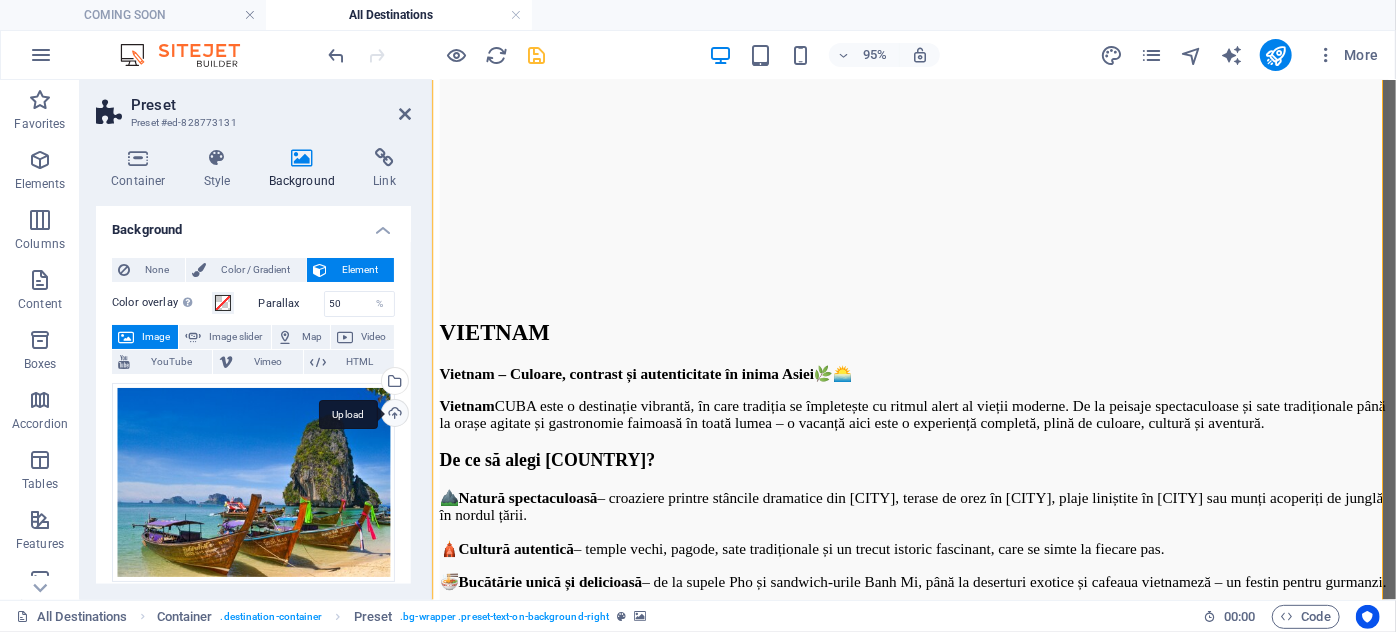 click on "Upload" at bounding box center [393, 415] 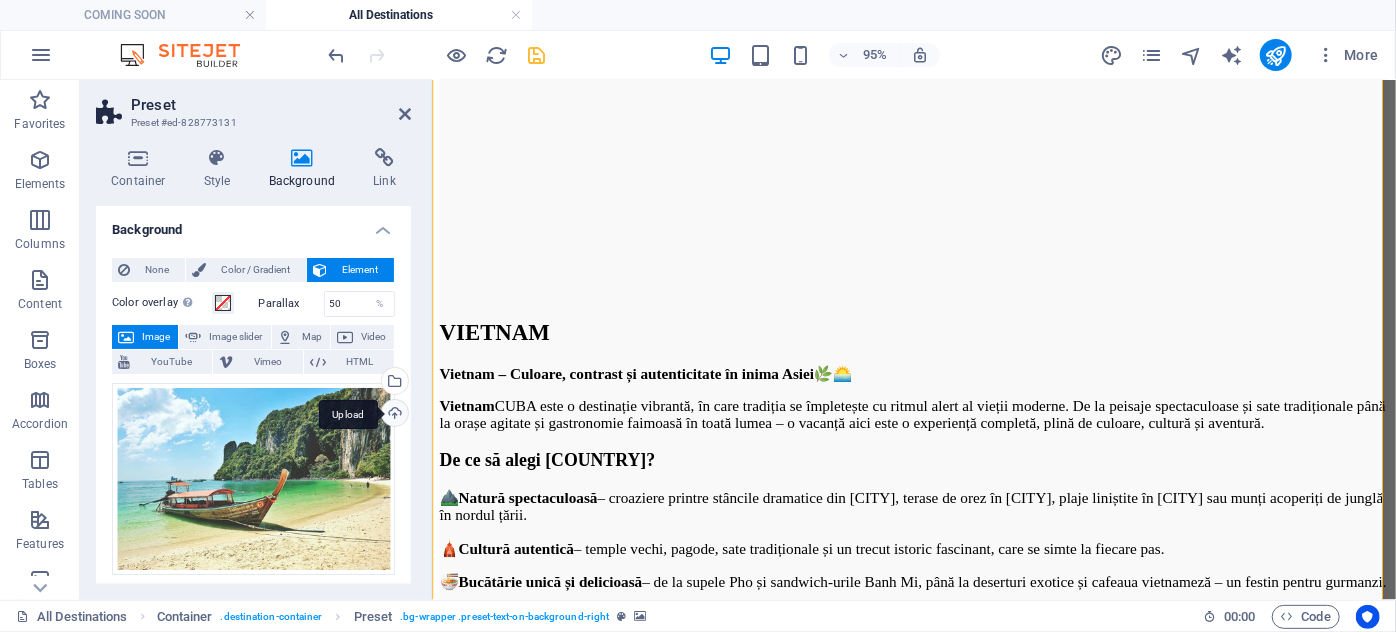 click on "Upload" at bounding box center (393, 415) 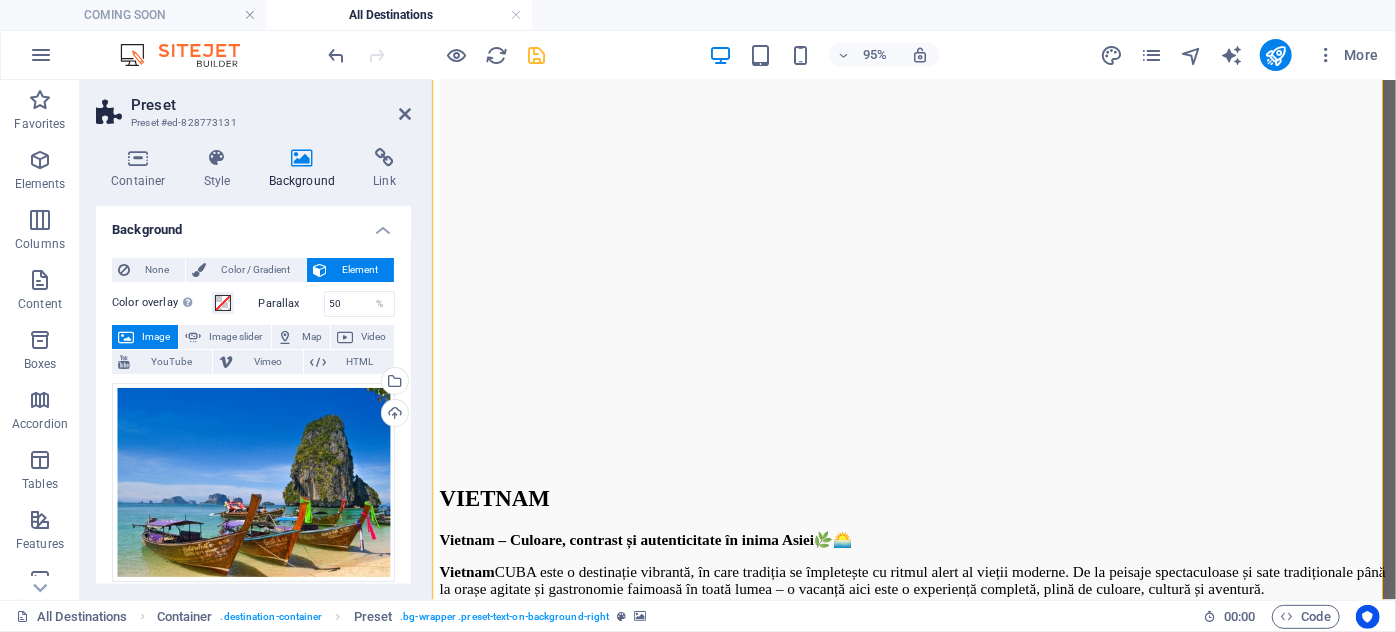 scroll, scrollTop: 4165, scrollLeft: 0, axis: vertical 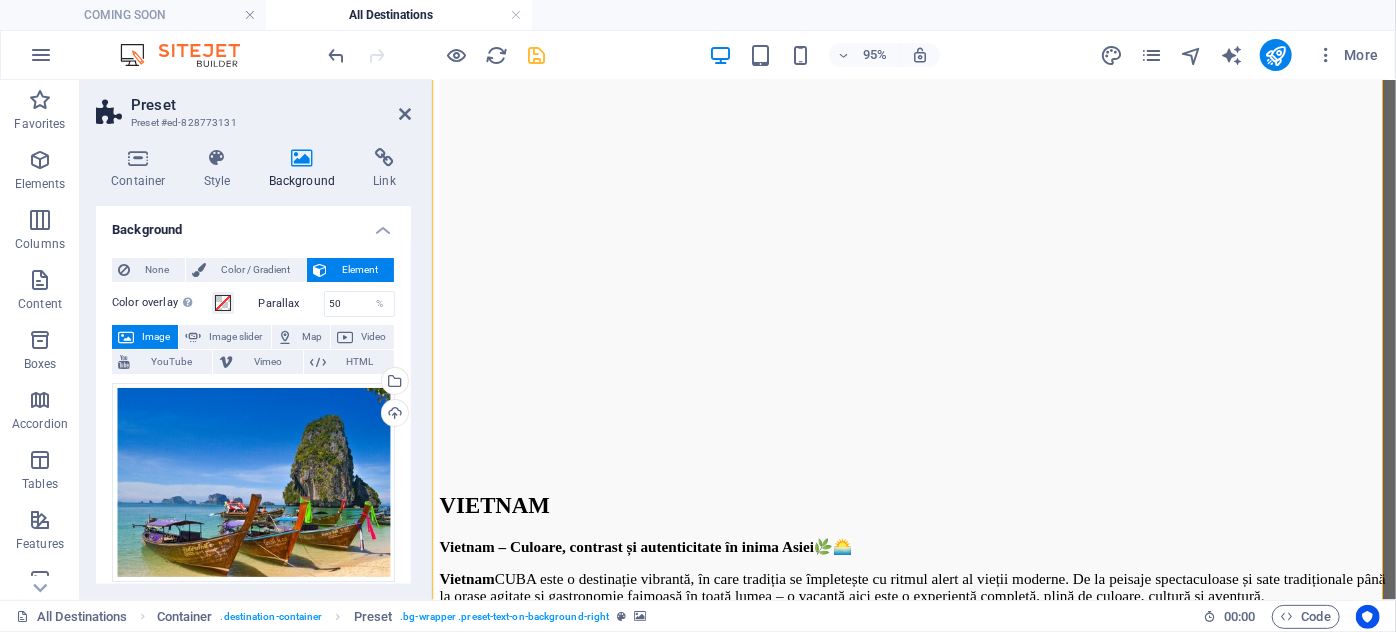 drag, startPoint x: 530, startPoint y: 48, endPoint x: 784, endPoint y: 92, distance: 257.78287 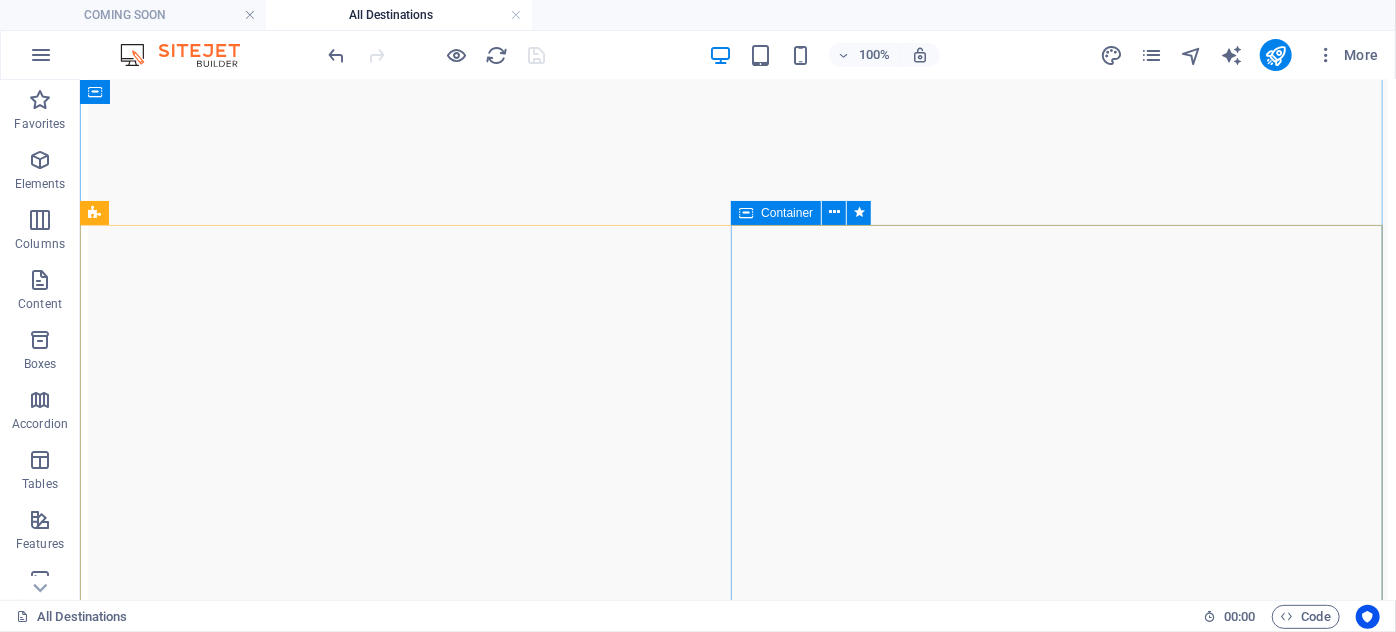 scroll, scrollTop: 3074, scrollLeft: 0, axis: vertical 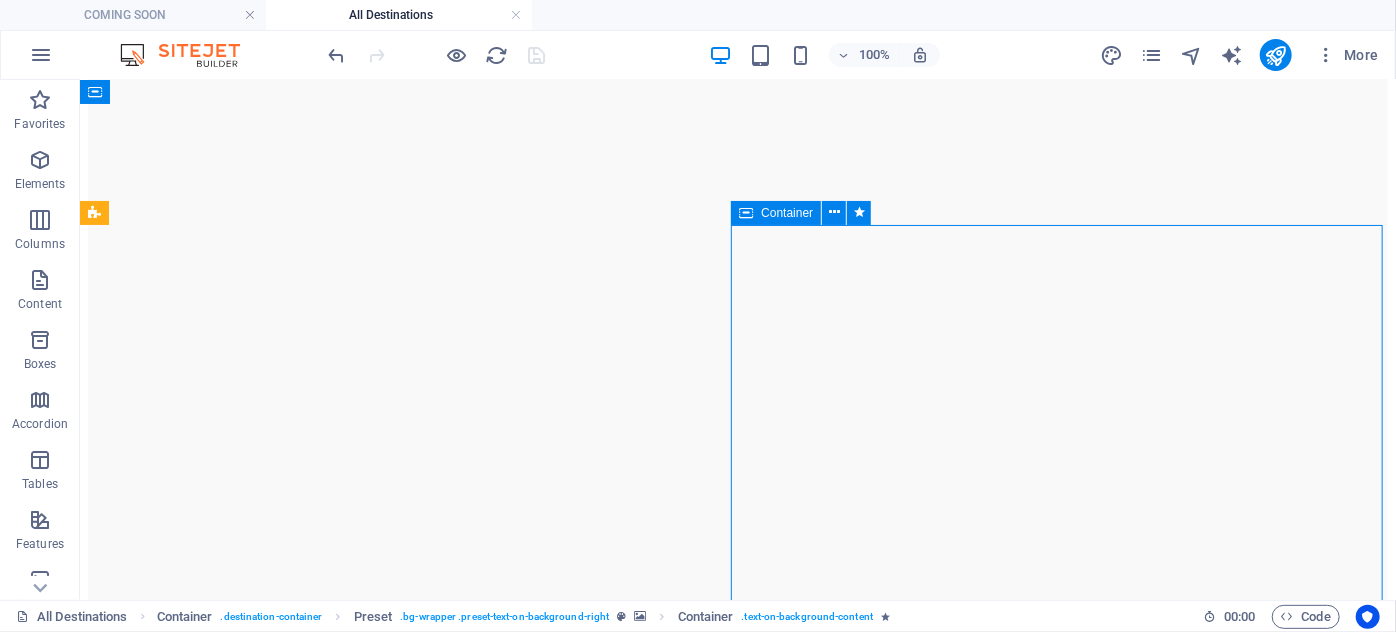 click on "THAILANDA" at bounding box center (737, 4219) 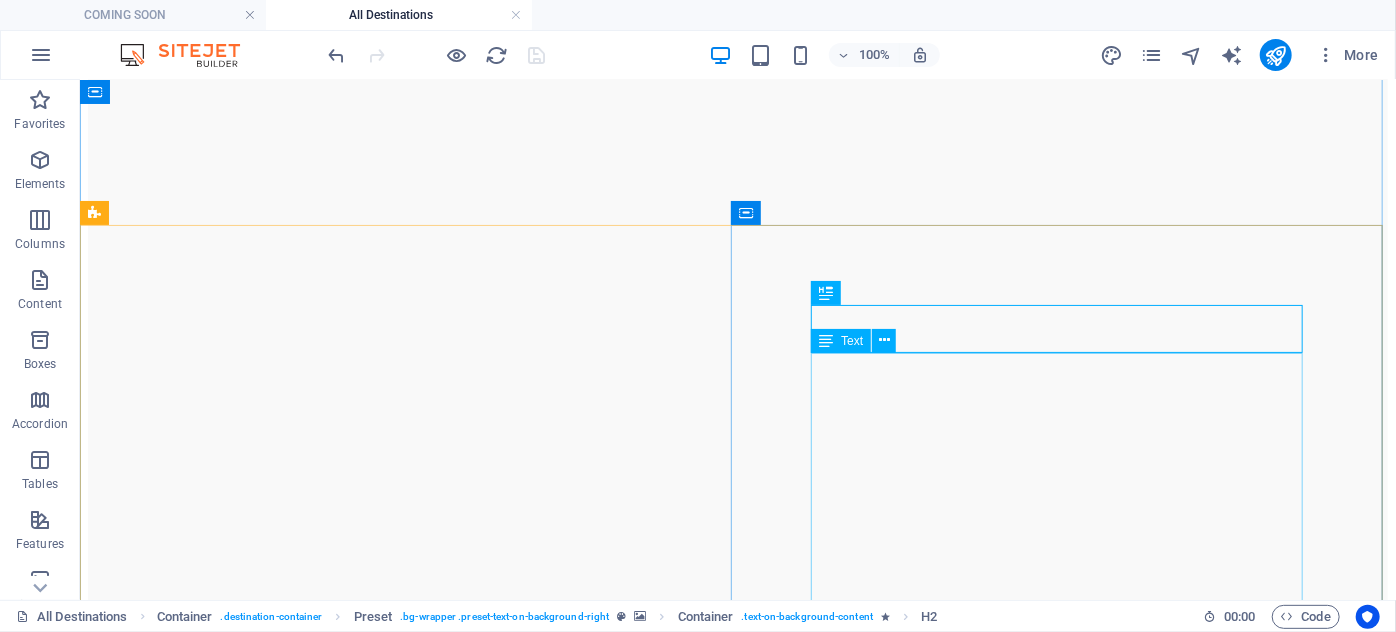 click on "Thailanda – Un amestec perfect de exotism, cultură și aventură  🌺Descoperă un tărâm plin de culoare, tradiții autentice și peisaje spectaculoase!  Thailanda  te cucerește cu temple aurite, plaje exotice, gastronomie fabuloasă și oameni primitori. Este o destinație completă, unde relaxarea se îmbină perfect cu aventura, cultura și ospitalitatea orientală. Ce te așteaptă în Thailanda? 🌴  Plaje de vis   – De la apele limpezi din Phuket și Krabi până la insulele Phi Phi sau Koh Samui, vei găsi locuri de poveste, perfecte pentru relaxare sau sporturi nautice. 🏯  Cultură și spiritualitate  – Vizitează temple budiste impresionante, piețe tradiționale și palate regale, unde istoria și credința se simt la fiecare pas. 🍜  Gastronomie renumită  – Bucură-te de preparate locale delicioase, de la street food autentic până la restaurante rafinate cu influențe asiatice. 🐘  Aventuri și natură 🛍️  Shopping și viață de noapte Recomandat pentru: ✈️" at bounding box center [737, 4497] 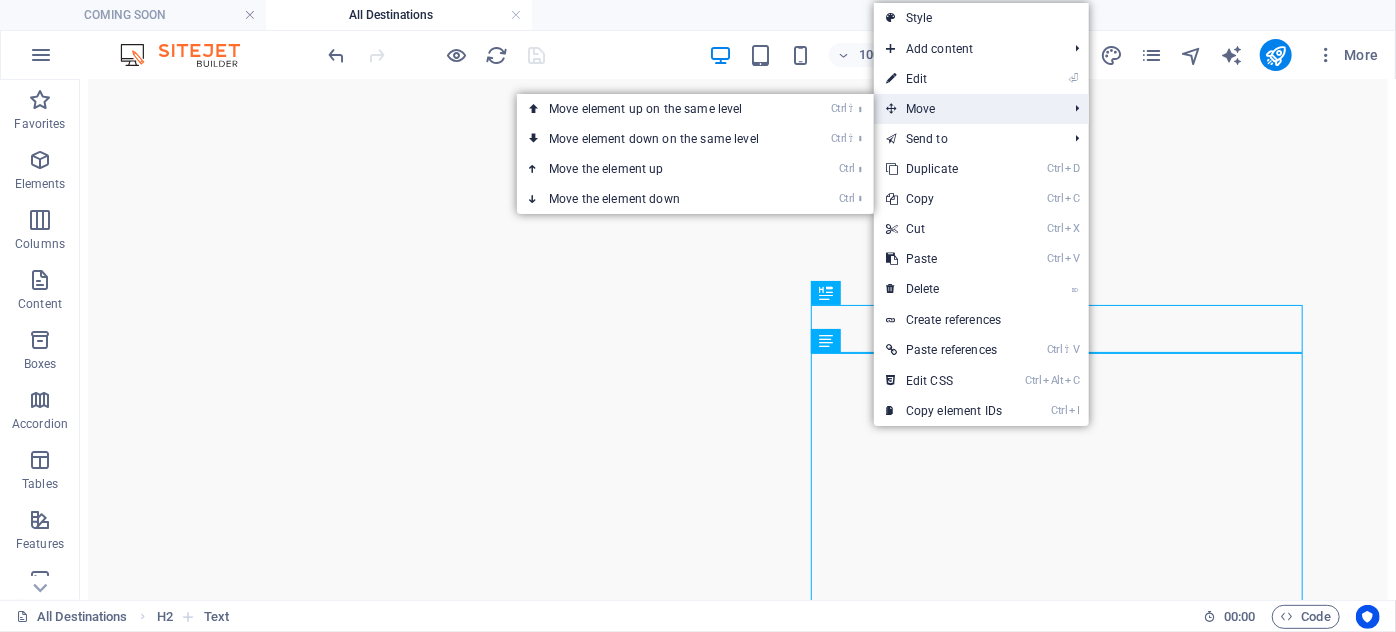 click on "Move" at bounding box center (966, 109) 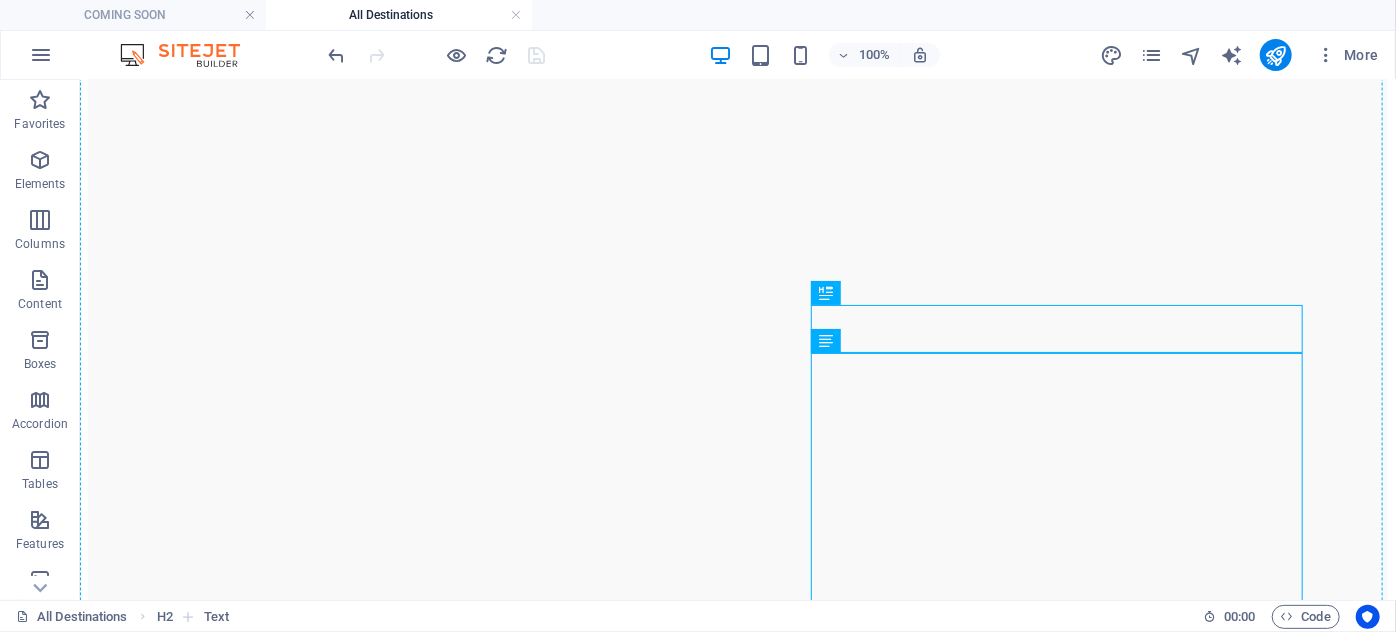 drag, startPoint x: 889, startPoint y: 366, endPoint x: 241, endPoint y: 387, distance: 648.3402 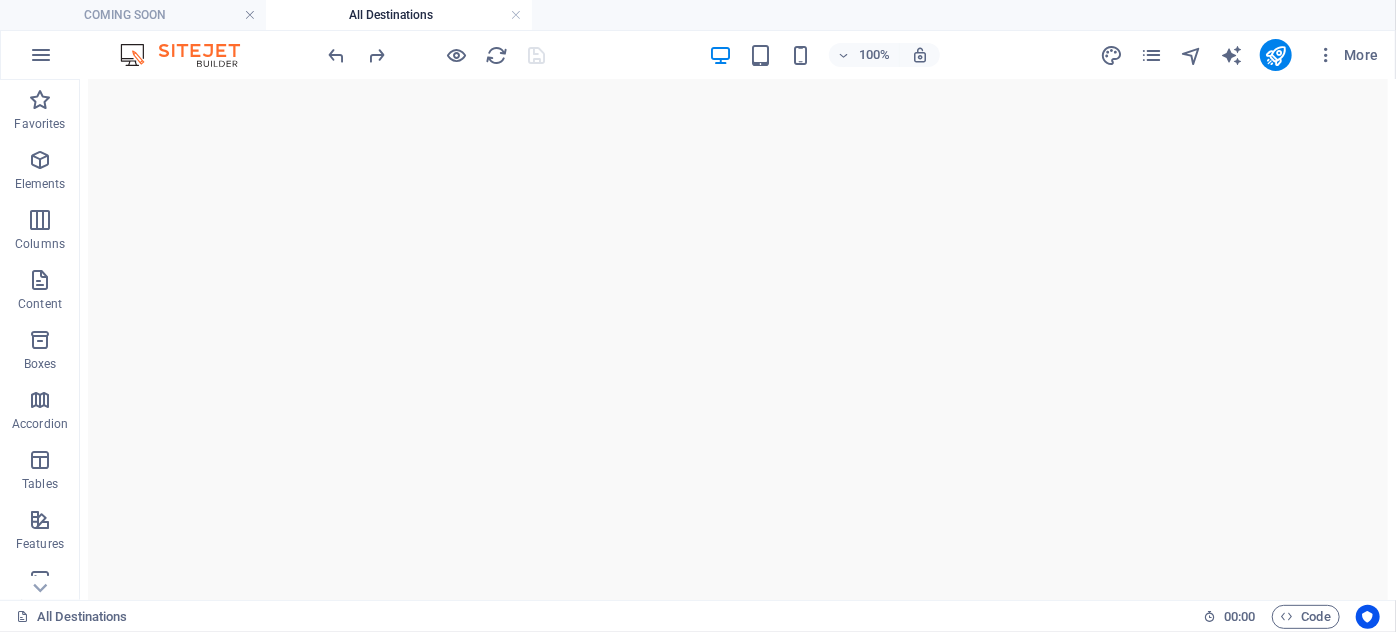 scroll, scrollTop: 2893, scrollLeft: 0, axis: vertical 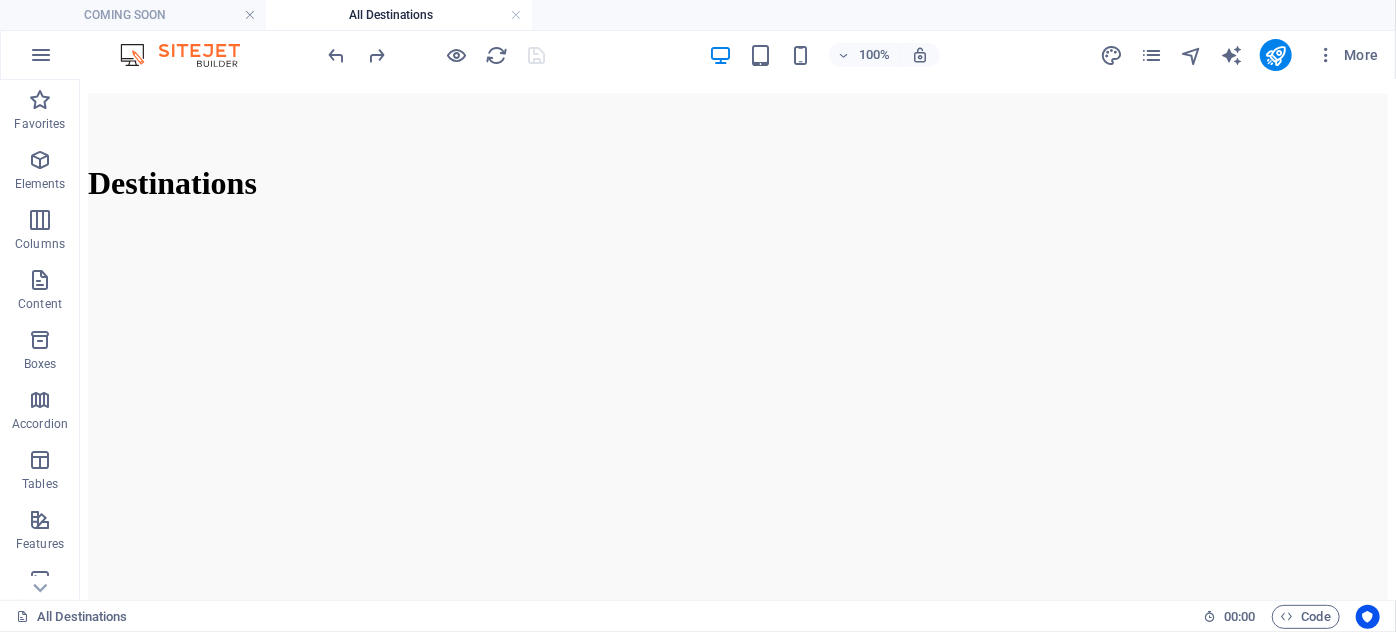 click on "THAILANDA Thailanda – Un amestec perfect de exotism, cultură și aventură  🌺Descoperă un tărâm plin de culoare, tradiții autentice și peisaje spectaculoase!  Thailanda  te cucerește cu temple aurite, plaje exotice, gastronomie fabuloasă și oameni primitori. Este o destinație completă, unde relaxarea se îmbină perfect cu aventura, cultura și ospitalitatea orientală. Ce te așteaptă în Thailanda? 🌴  Plaje de vis   – De la apele limpezi din [CITY] și [CITY] până la insulele [CITY] sau [CITY], vei găsi locuri de poveste, perfecte pentru relaxare sau sporturi nautice. 🏯  Cultură și spiritualitate  – Vizitează temple budiste impresionante, piețe tradiționale și palate regale, unde istoria și credința se simt la fiecare pas. 🍜  Gastronomie renumită  – Bucură-te de preparate locale delicioase, de la street food autentic până la restaurante rafinate cu influențe asiatice. 🐘  Aventuri și natură 🛍️  Shopping și viață de noapte Recomandat pentru:" at bounding box center [737, 4688] 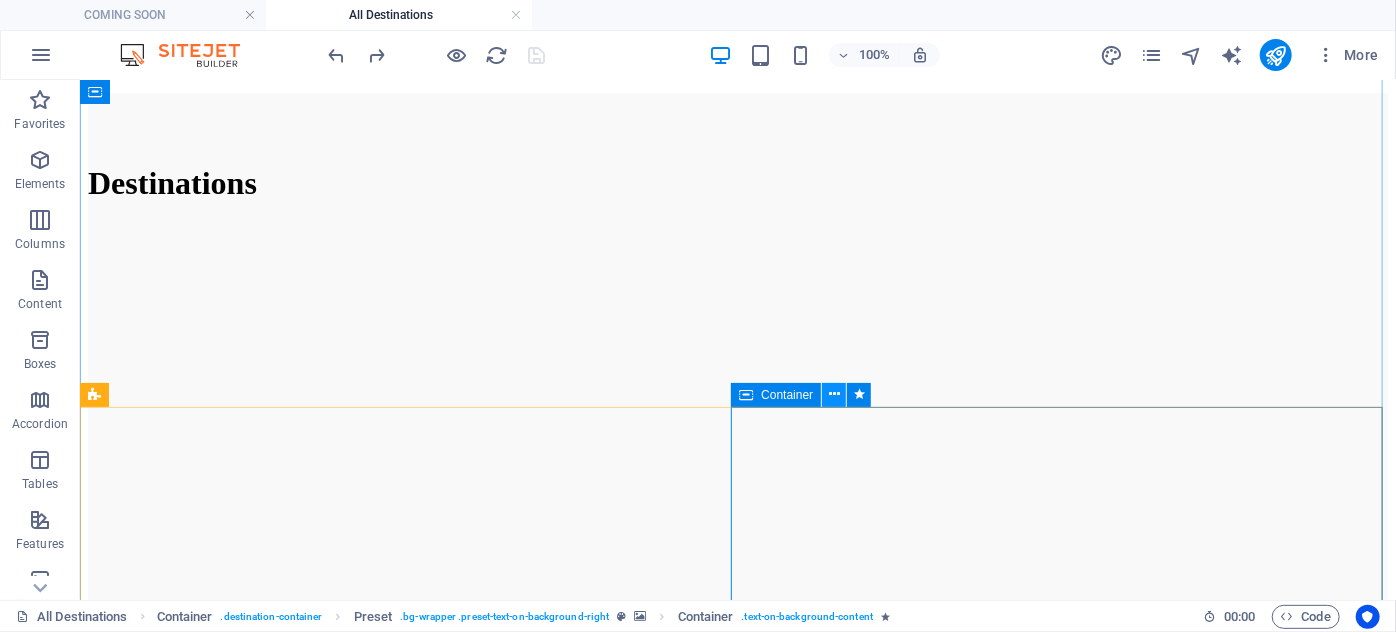 click at bounding box center [834, 394] 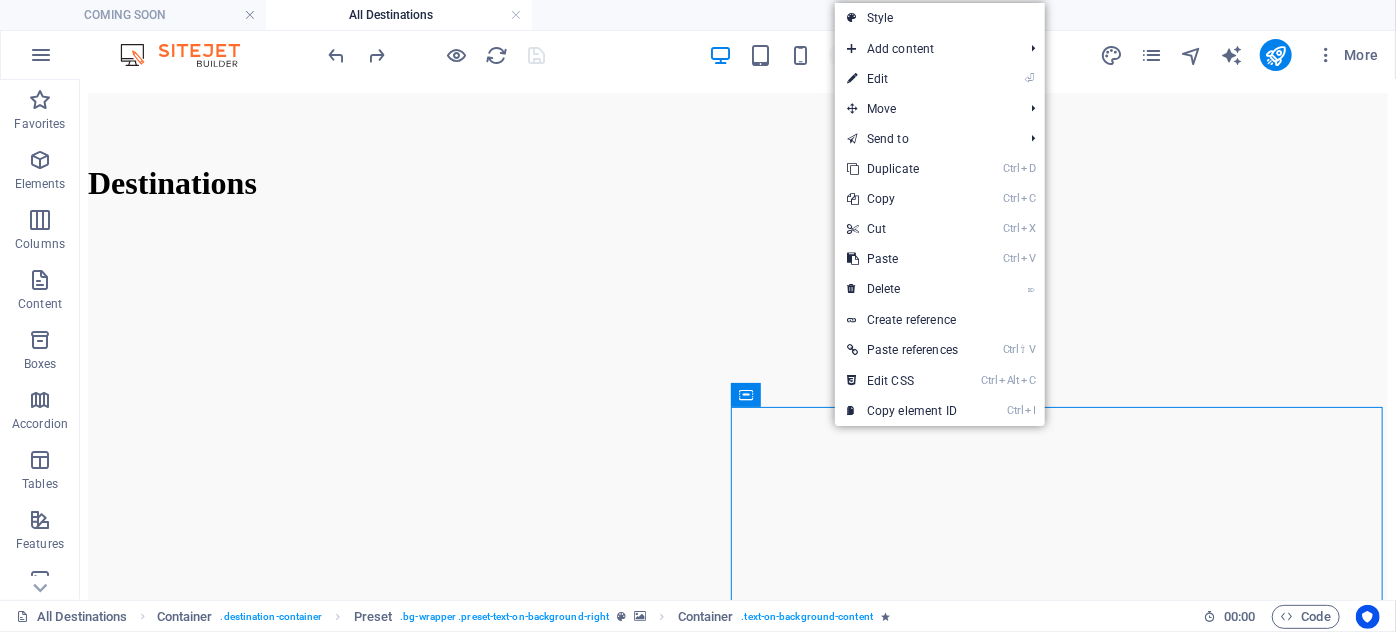 click on "Container" at bounding box center (746, 395) 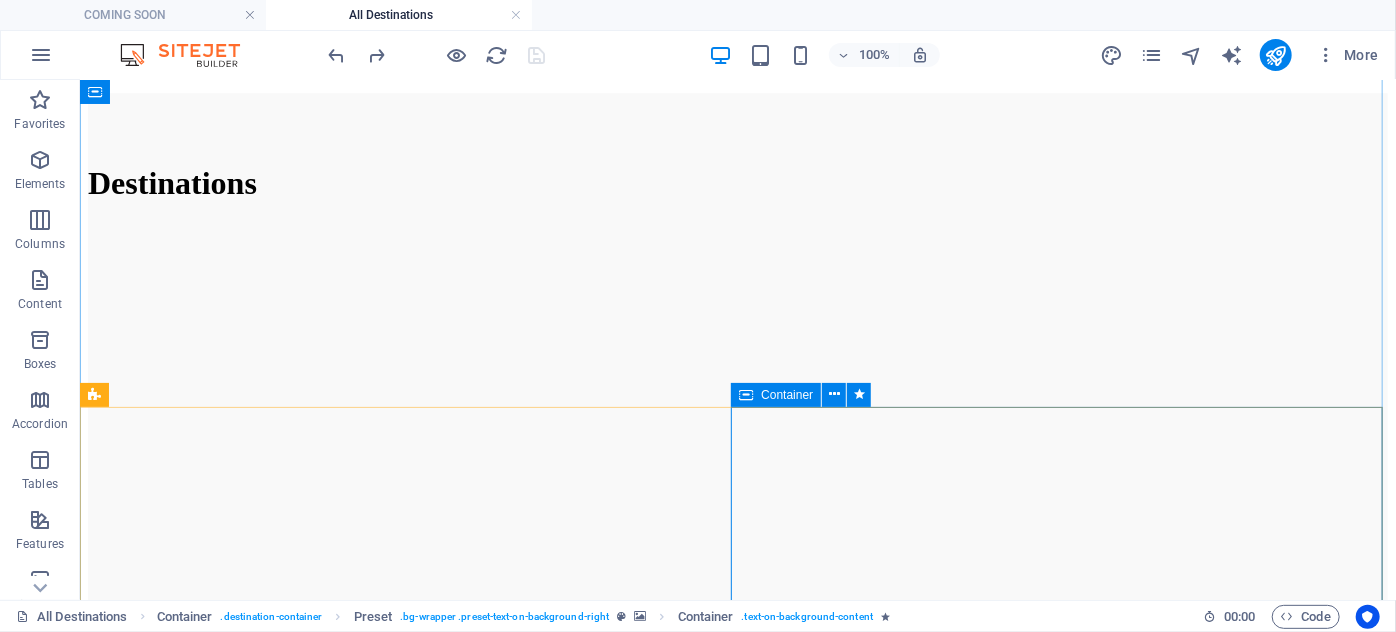 click at bounding box center (746, 395) 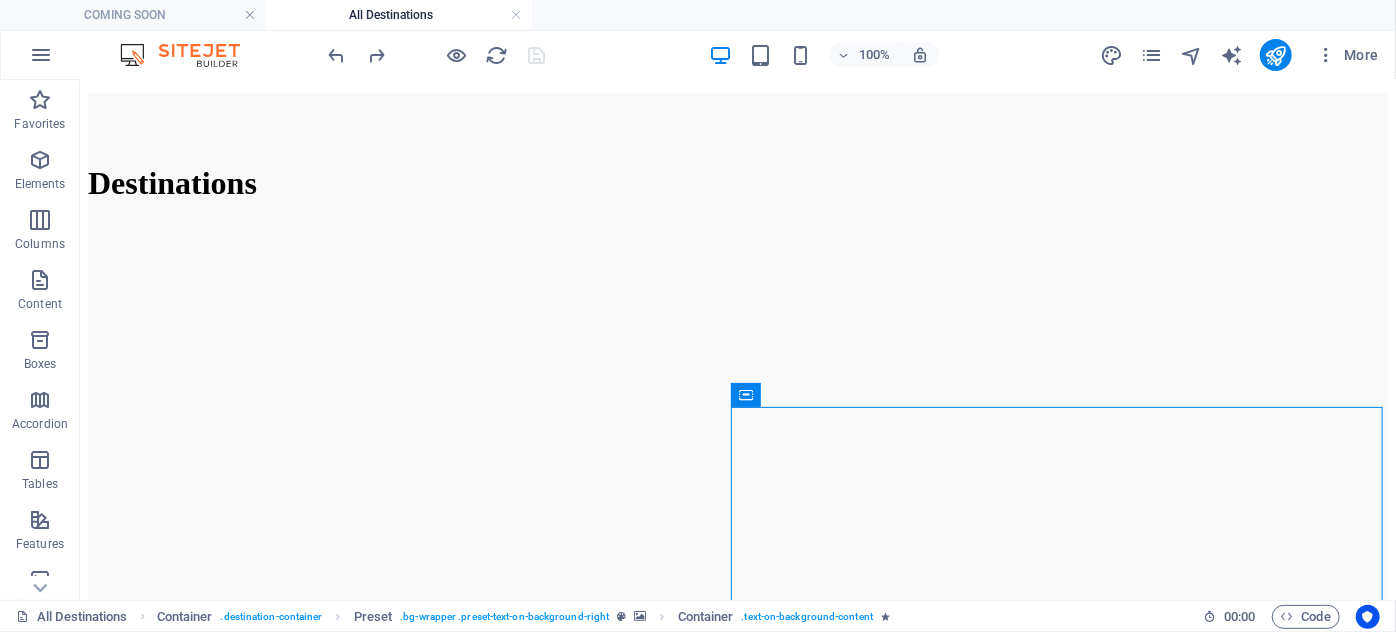 drag, startPoint x: 787, startPoint y: 443, endPoint x: 470, endPoint y: 461, distance: 317.51062 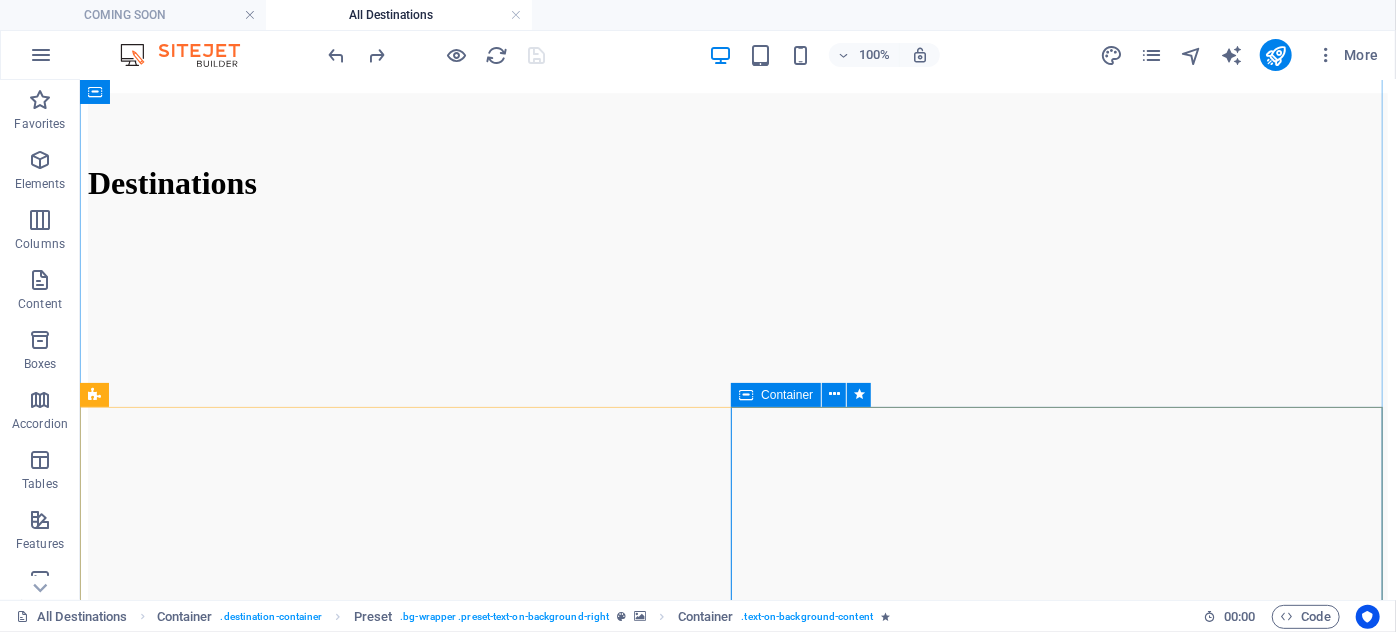 click on "Container" at bounding box center (776, 395) 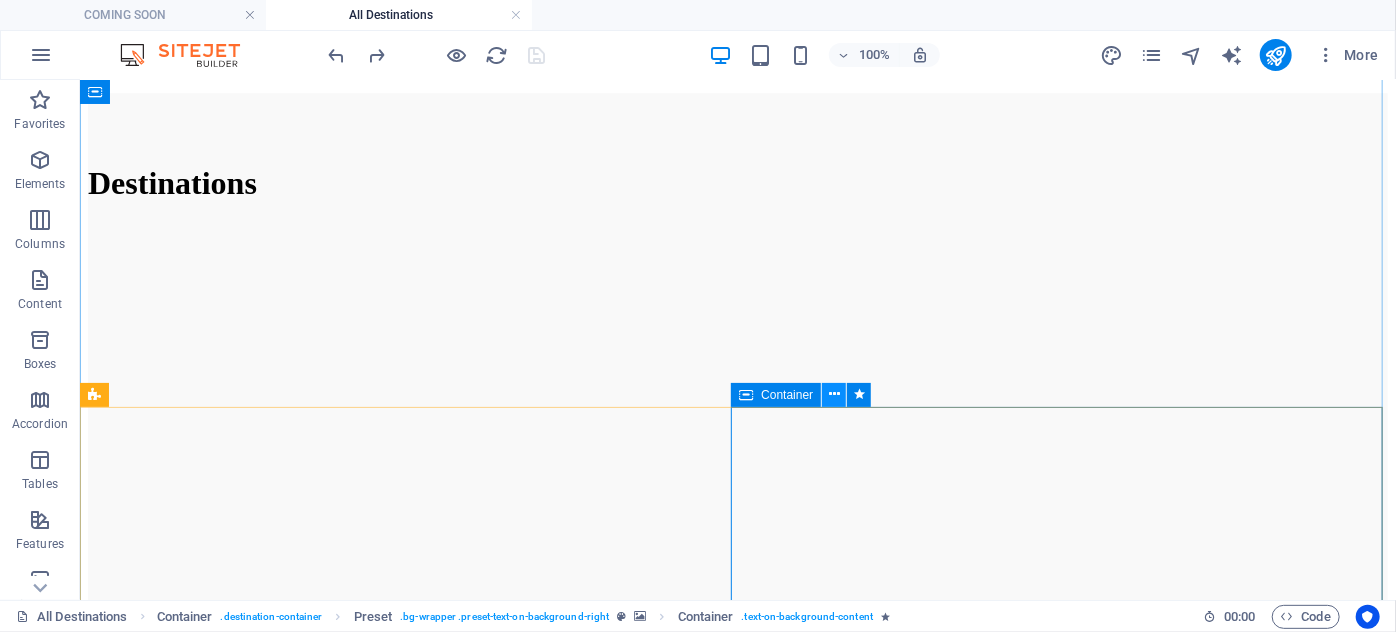 click at bounding box center [834, 394] 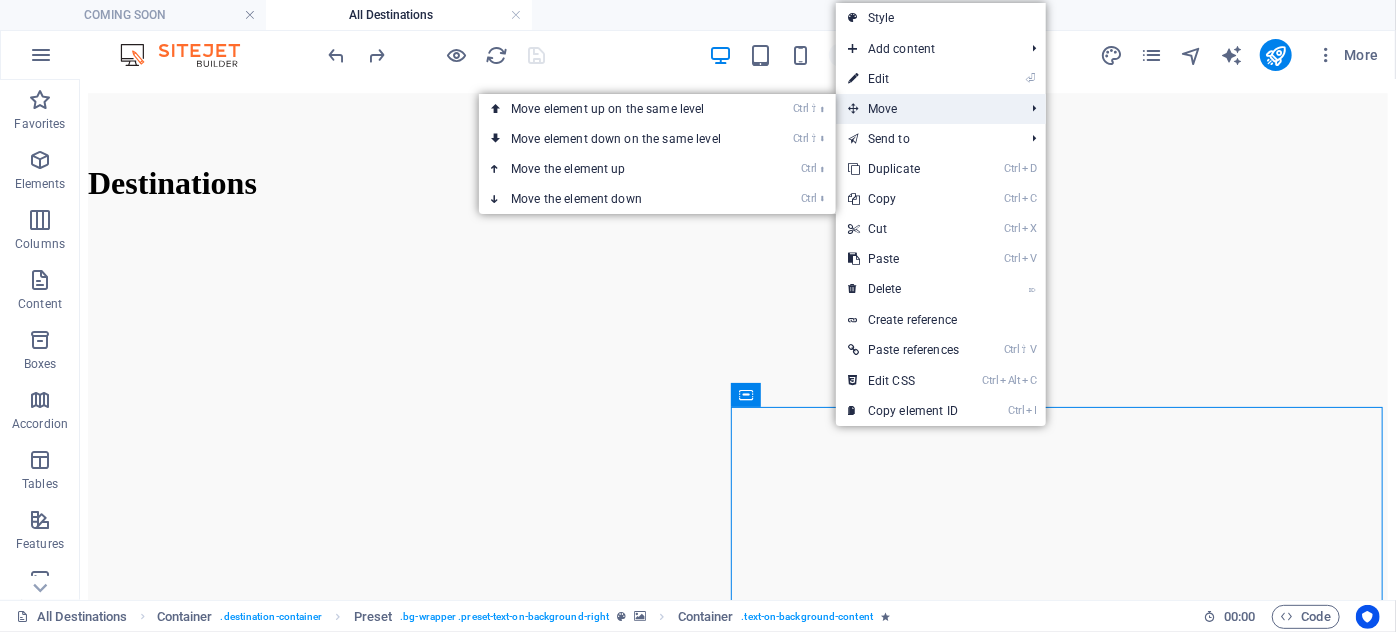 click on "Move" at bounding box center [926, 109] 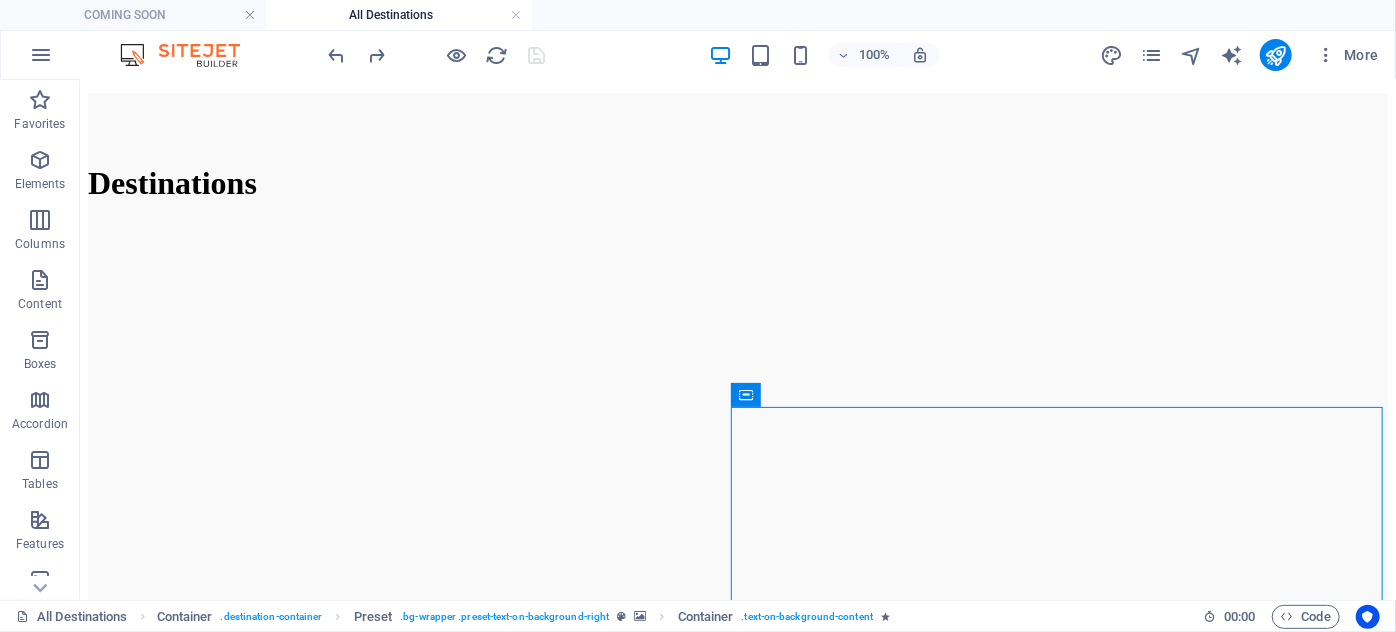 drag, startPoint x: 993, startPoint y: 480, endPoint x: 537, endPoint y: 481, distance: 456.0011 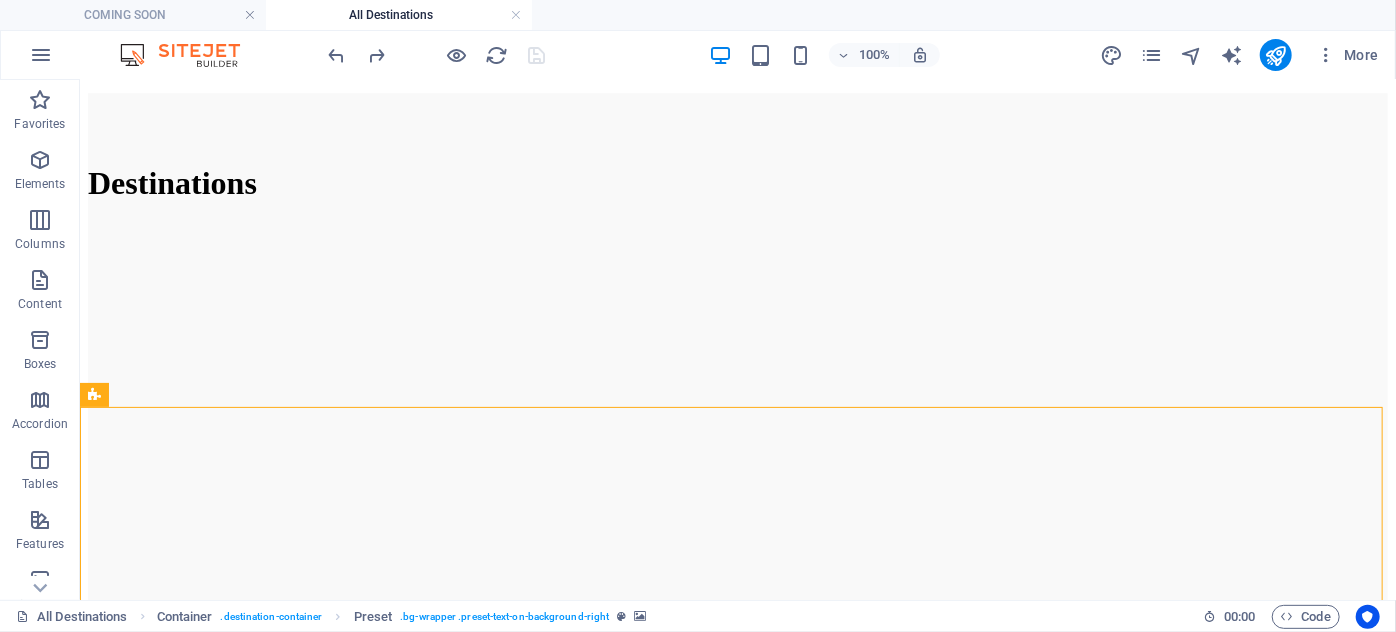 drag, startPoint x: 585, startPoint y: 481, endPoint x: 867, endPoint y: 469, distance: 282.25522 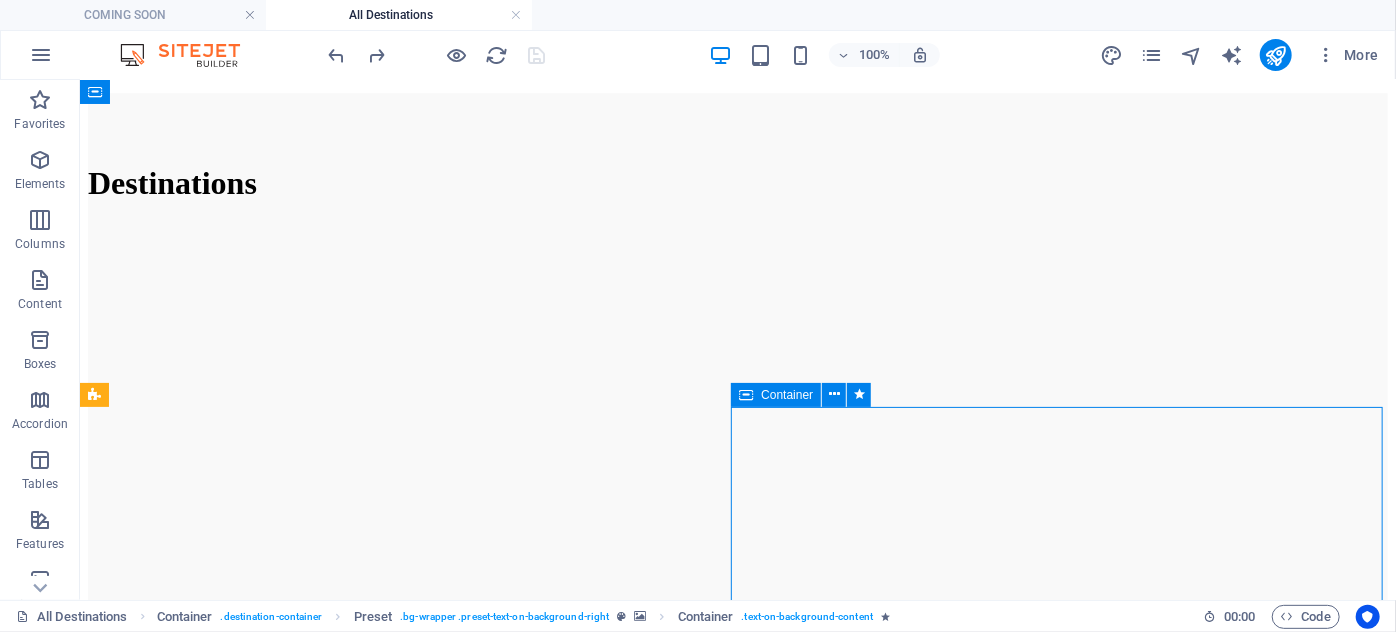 drag, startPoint x: 867, startPoint y: 469, endPoint x: 669, endPoint y: 475, distance: 198.09088 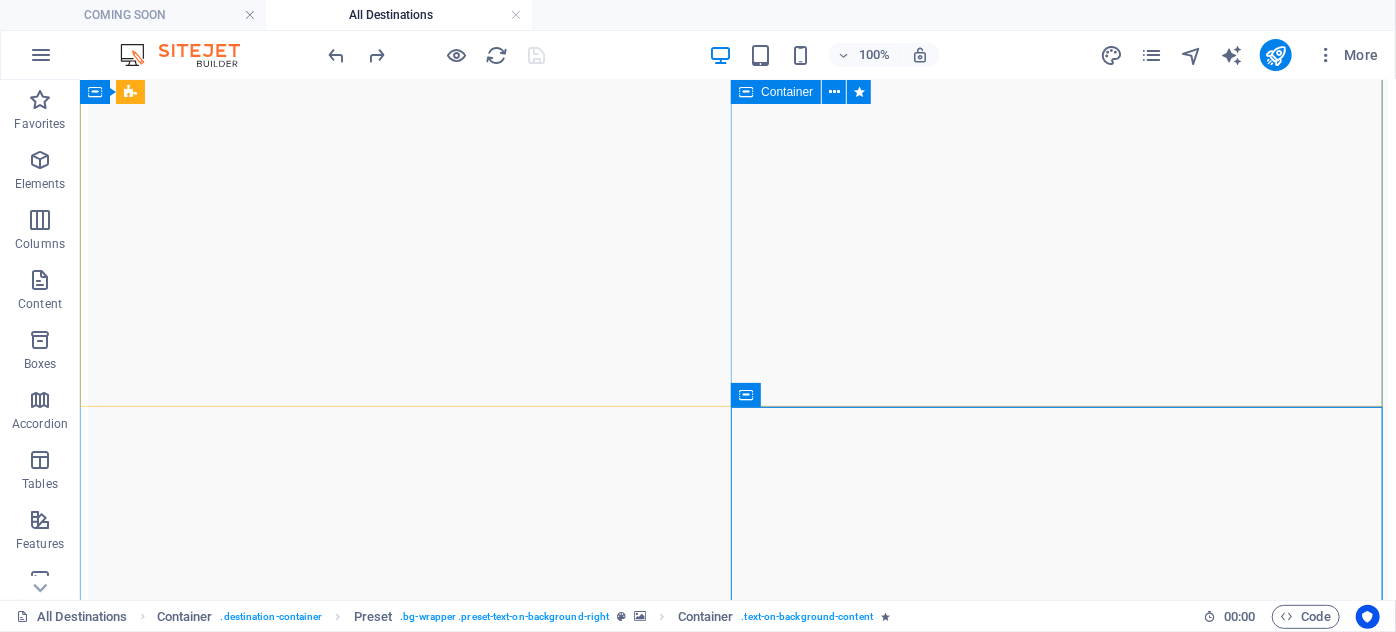 scroll, scrollTop: 2893, scrollLeft: 0, axis: vertical 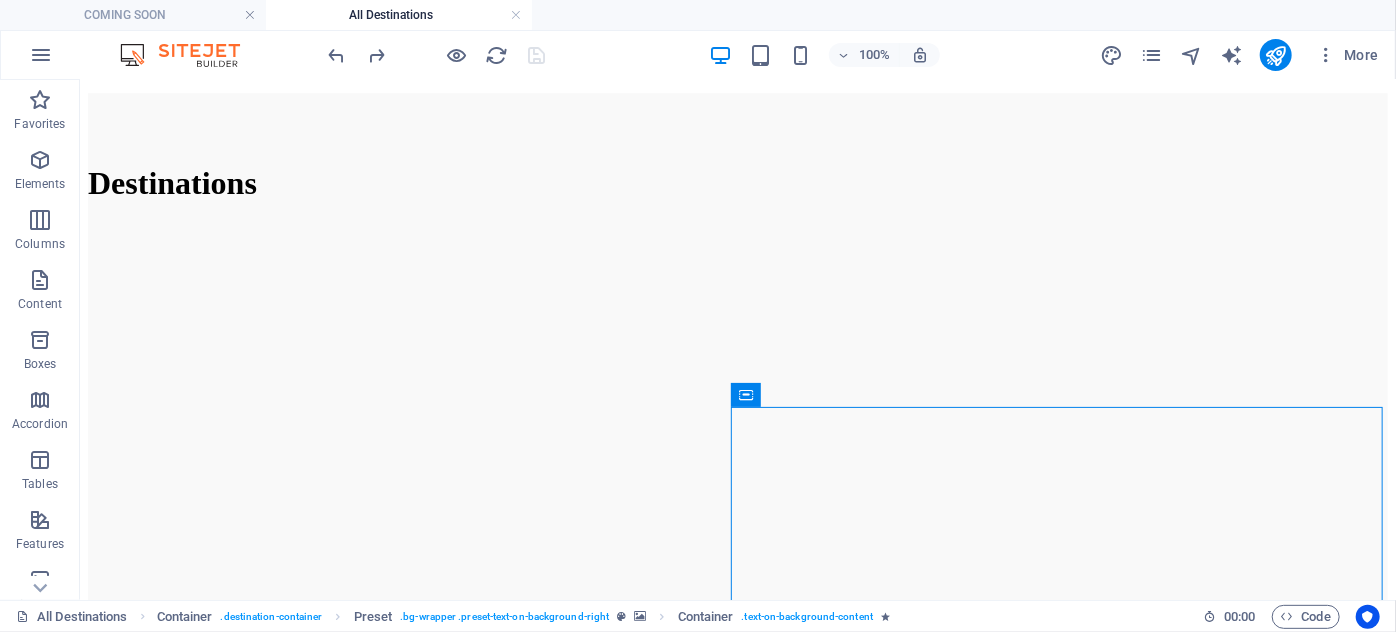 click at bounding box center (737, 3406) 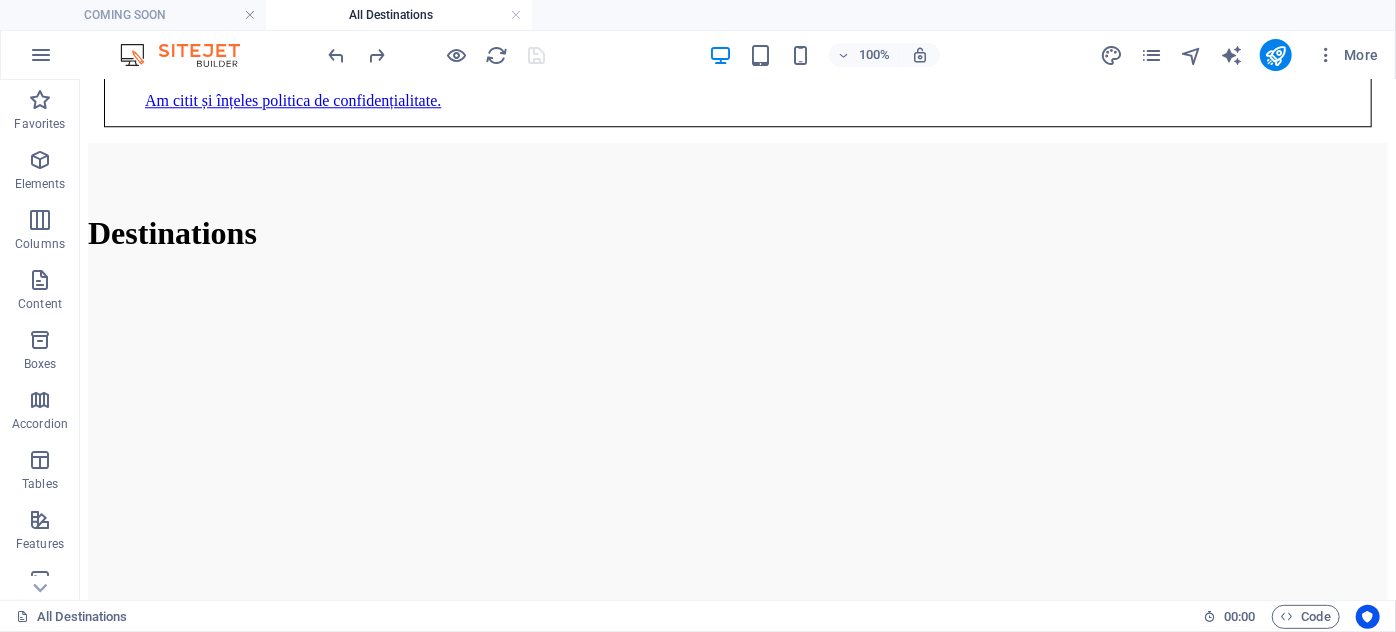 scroll, scrollTop: 3110, scrollLeft: 0, axis: vertical 